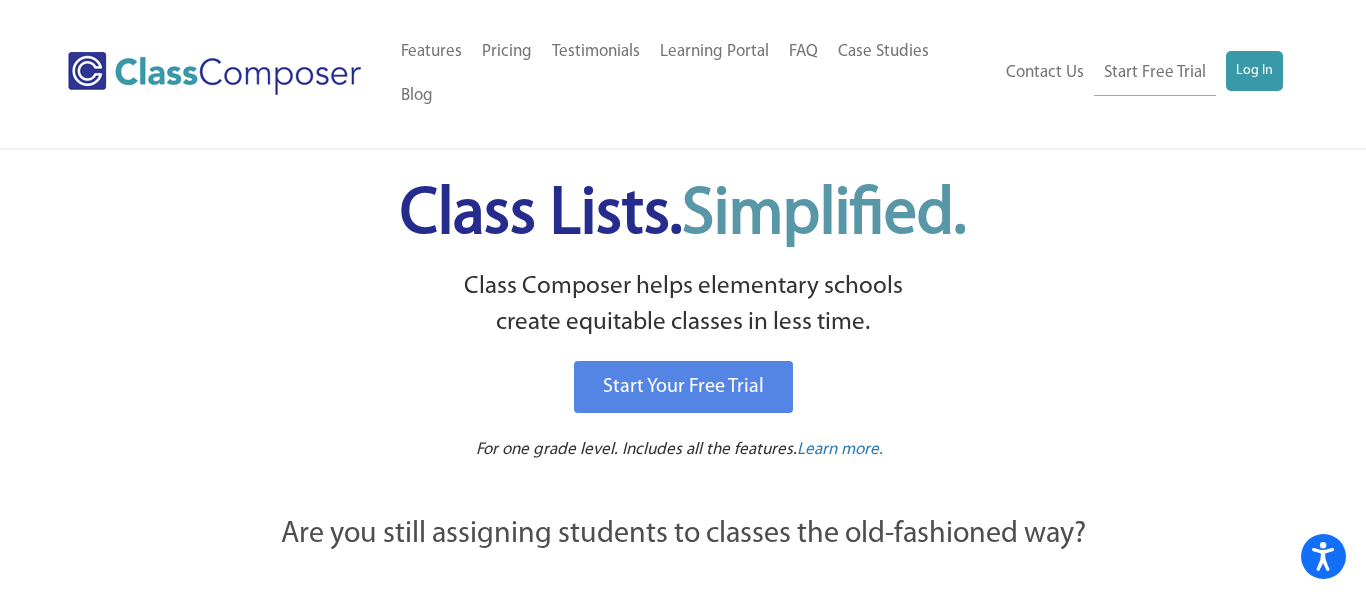 scroll, scrollTop: 0, scrollLeft: 0, axis: both 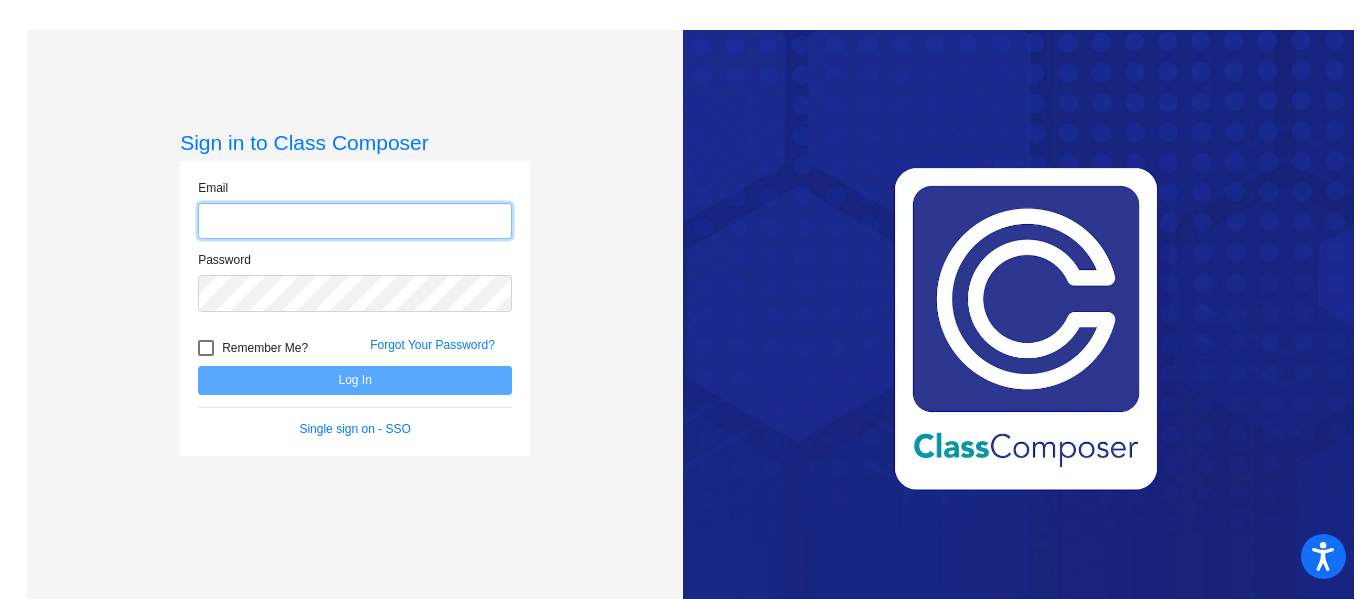 type on "tanya.nees@d51schools.org" 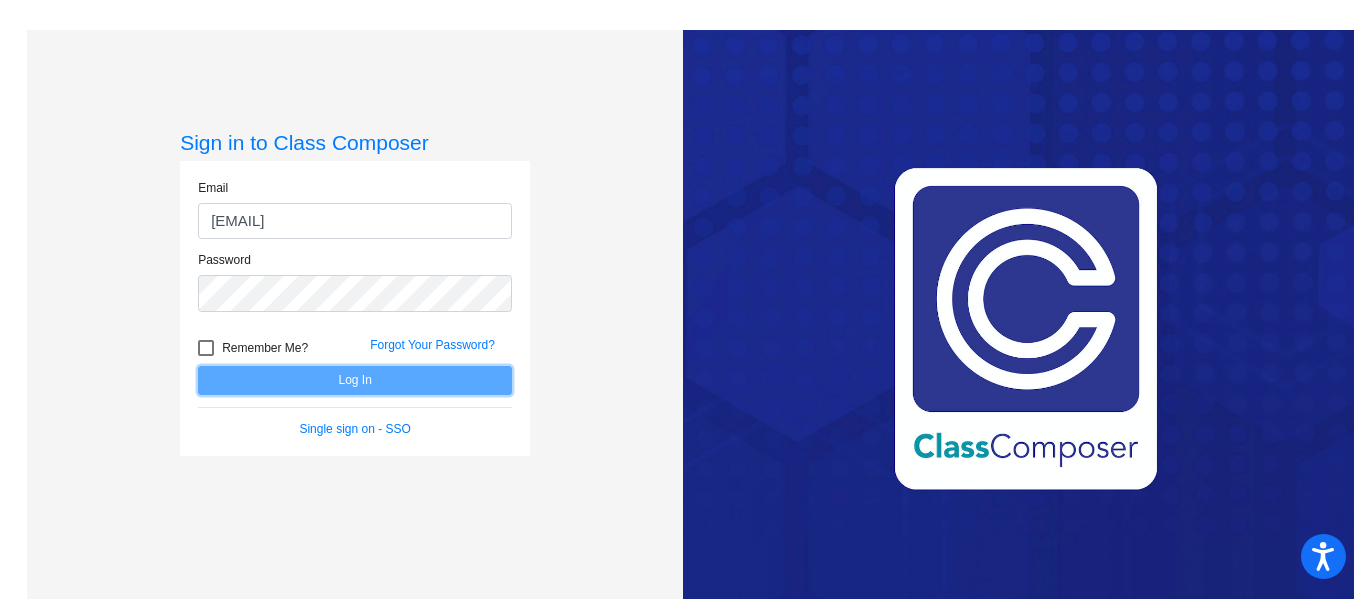click on "Log In" 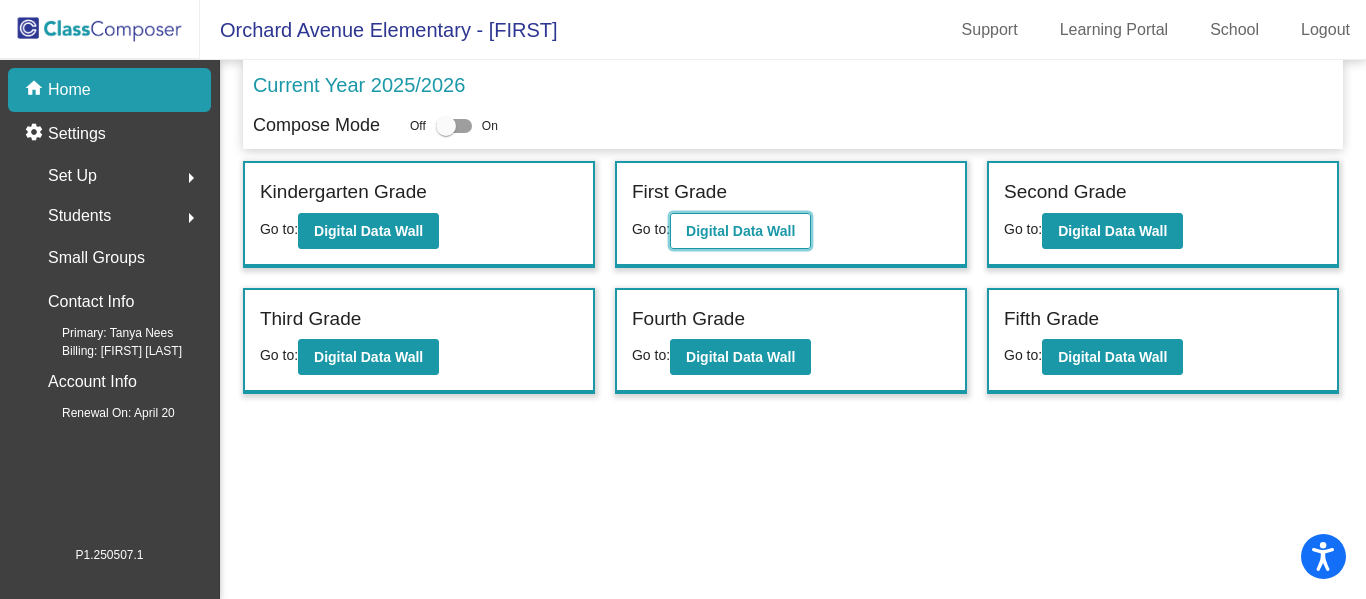 click on "Digital Data Wall" 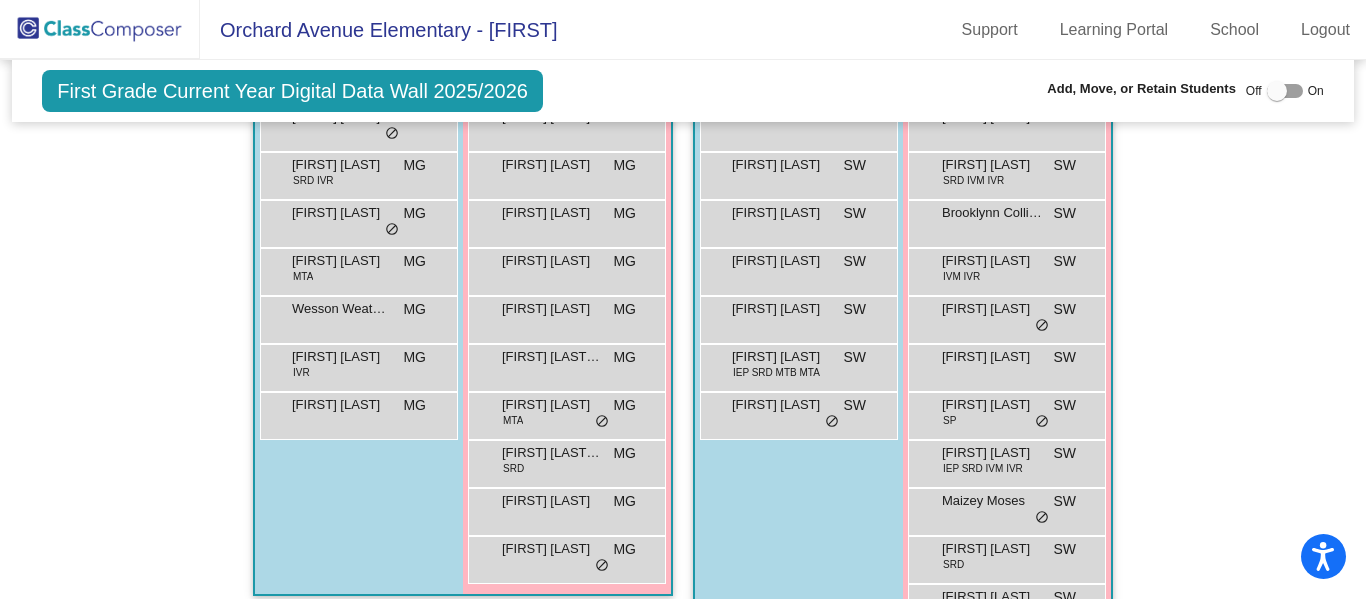scroll, scrollTop: 1153, scrollLeft: 0, axis: vertical 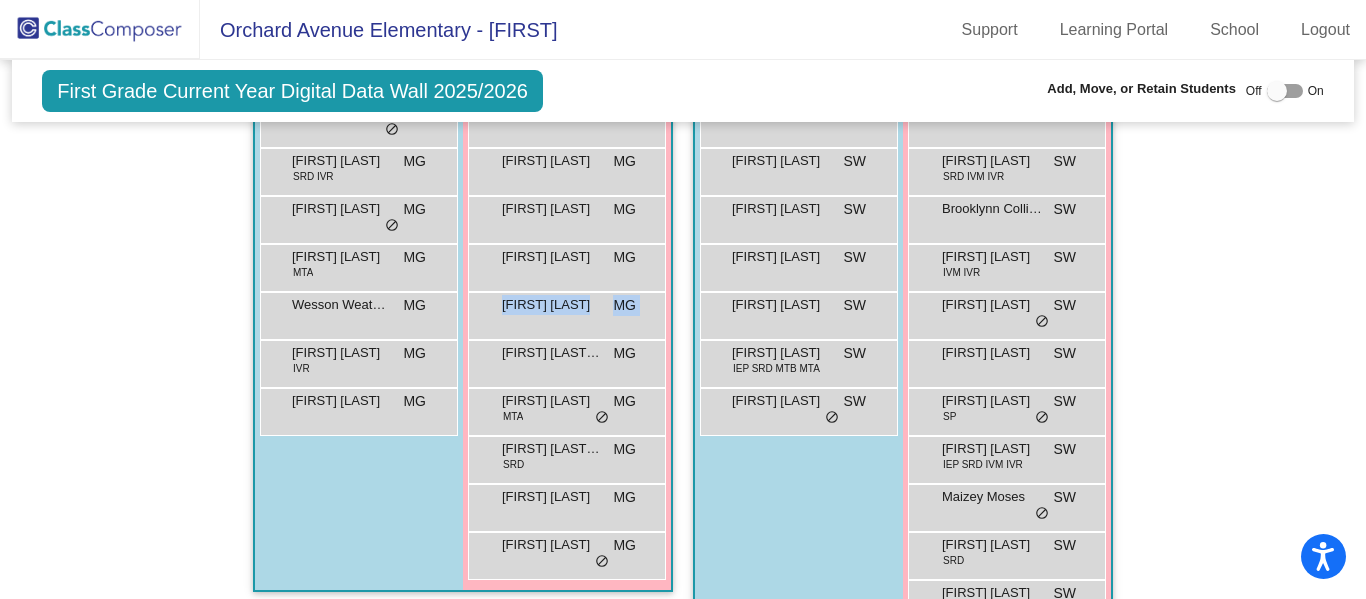 drag, startPoint x: 524, startPoint y: 365, endPoint x: 463, endPoint y: 306, distance: 84.8646 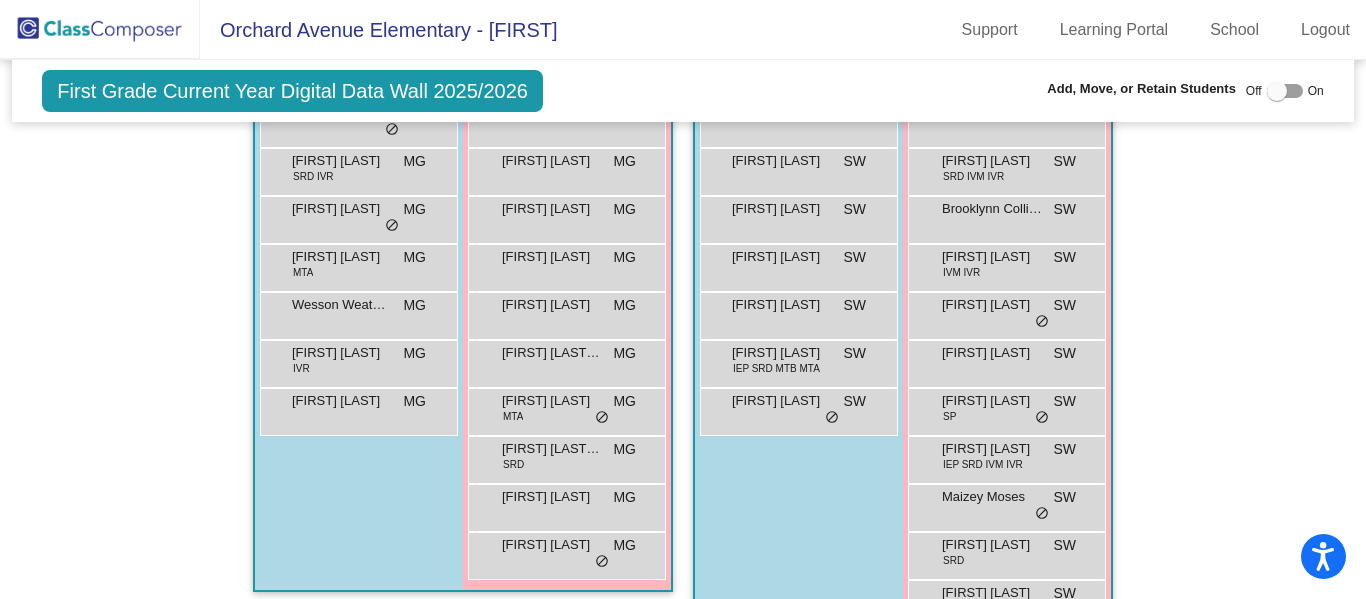 click at bounding box center [1285, 91] 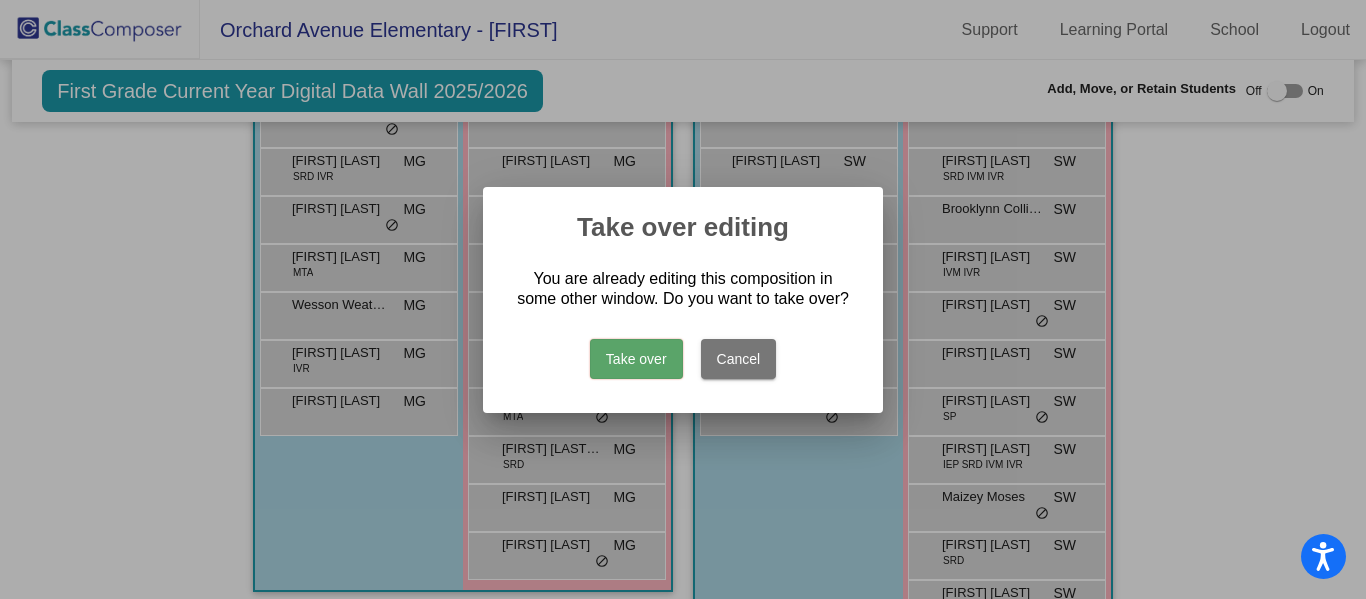 click on "Take over" at bounding box center (636, 359) 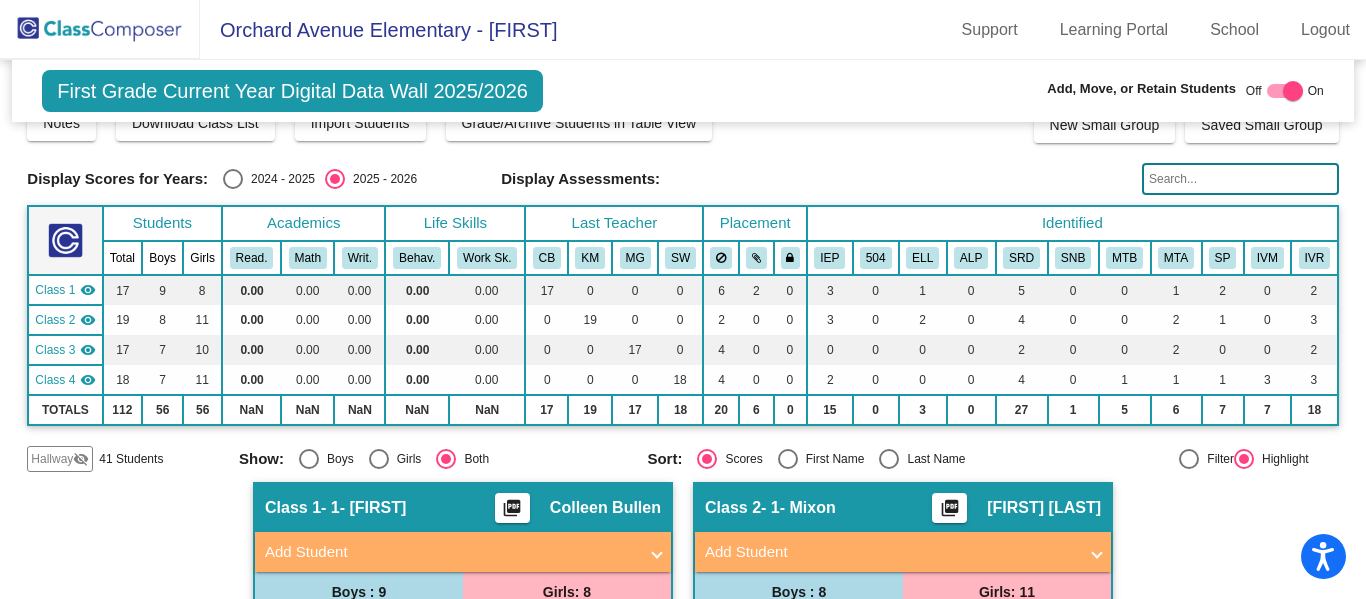 scroll, scrollTop: 0, scrollLeft: 0, axis: both 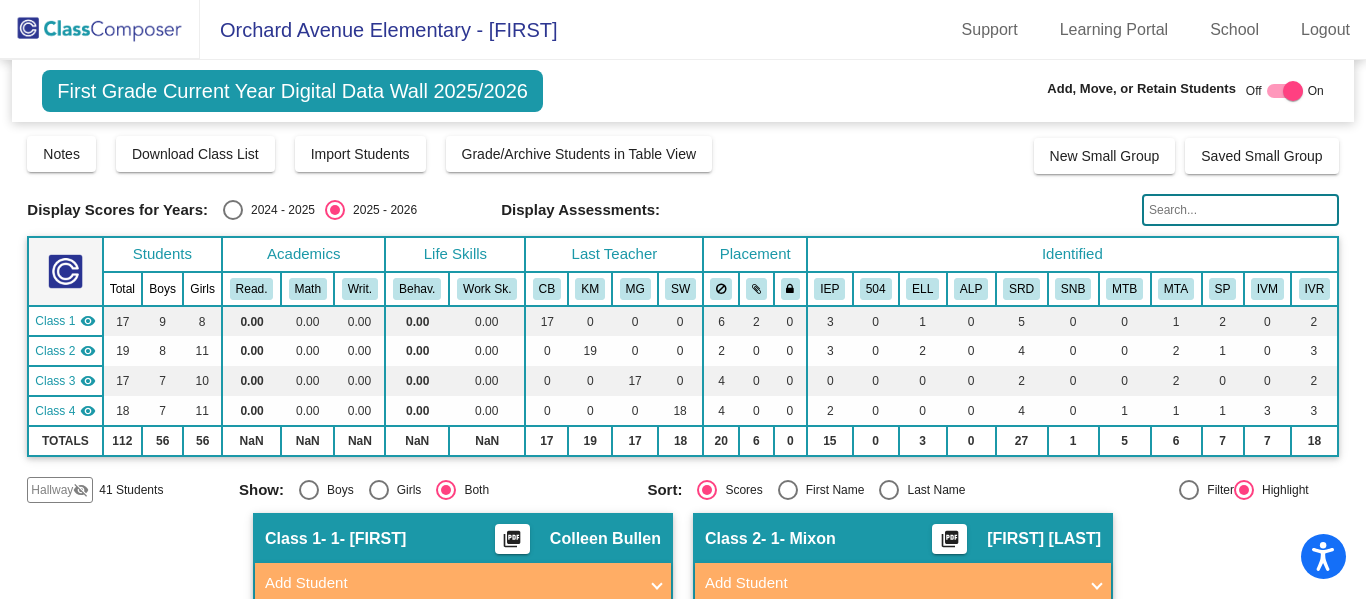 click on "Hallway" 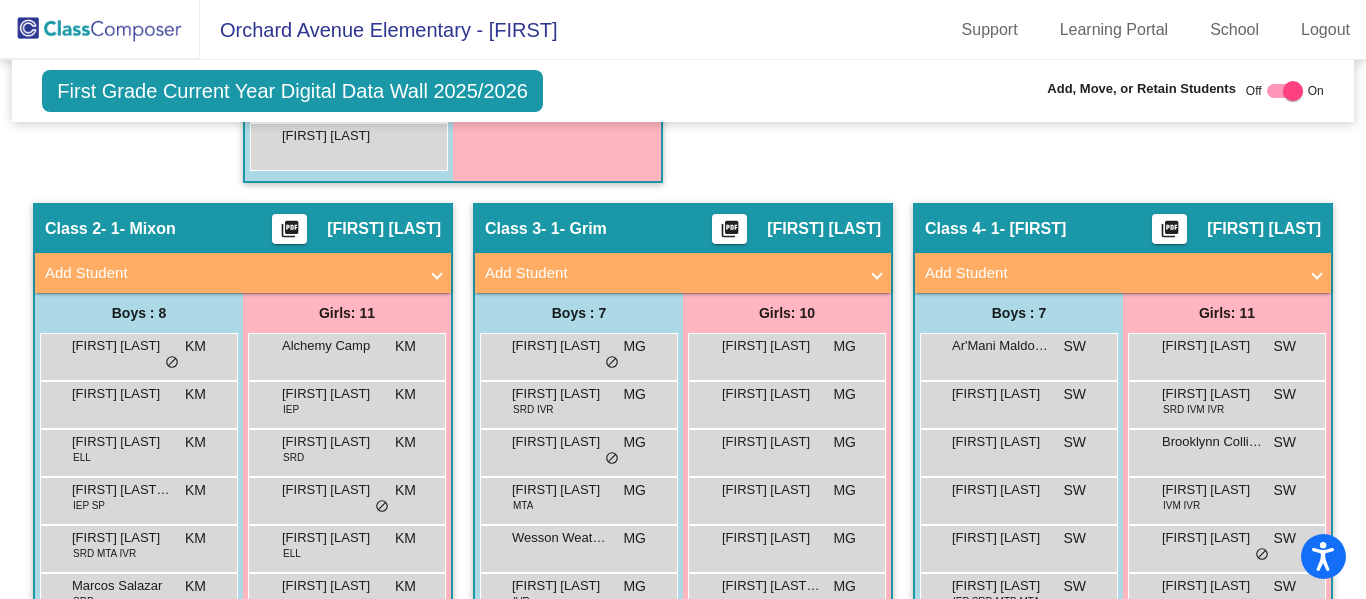 scroll, scrollTop: 1966, scrollLeft: 0, axis: vertical 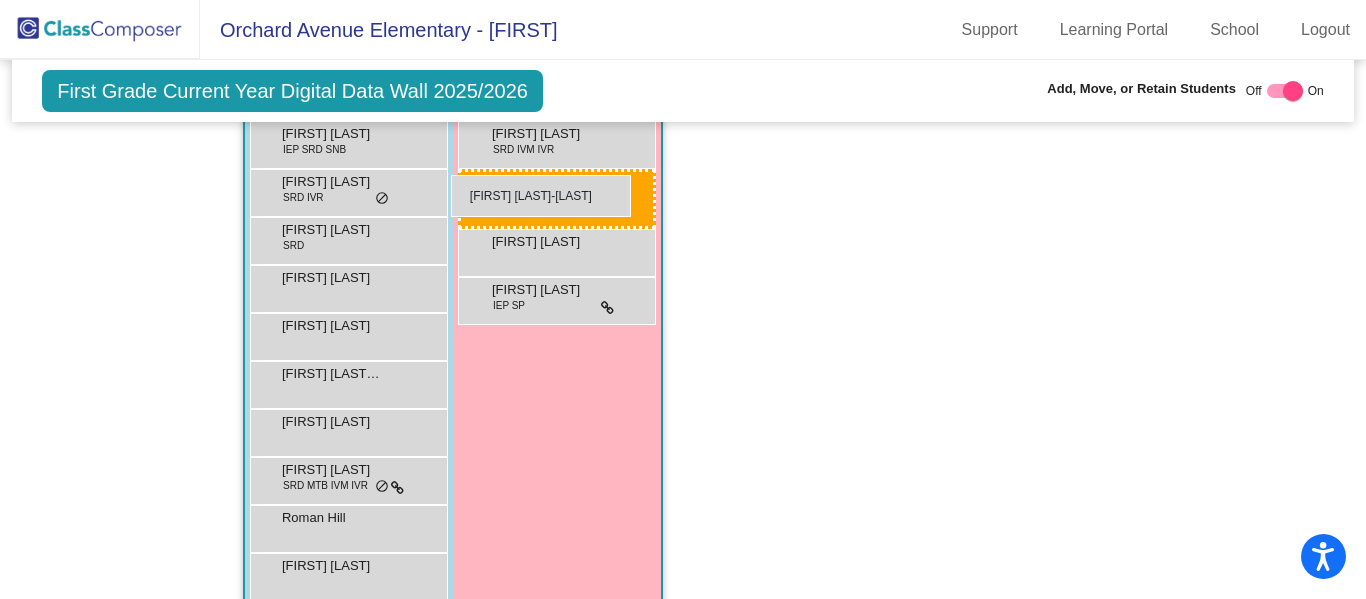 drag, startPoint x: 751, startPoint y: 306, endPoint x: 451, endPoint y: 175, distance: 327.35455 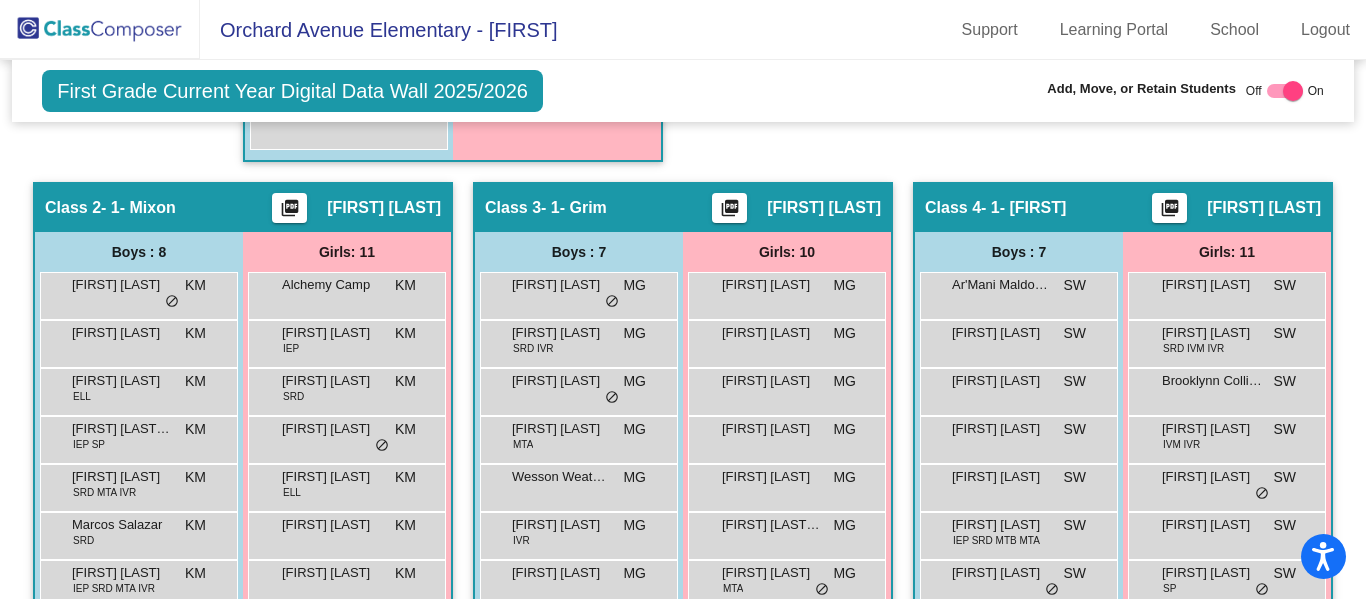 scroll, scrollTop: 1654, scrollLeft: 0, axis: vertical 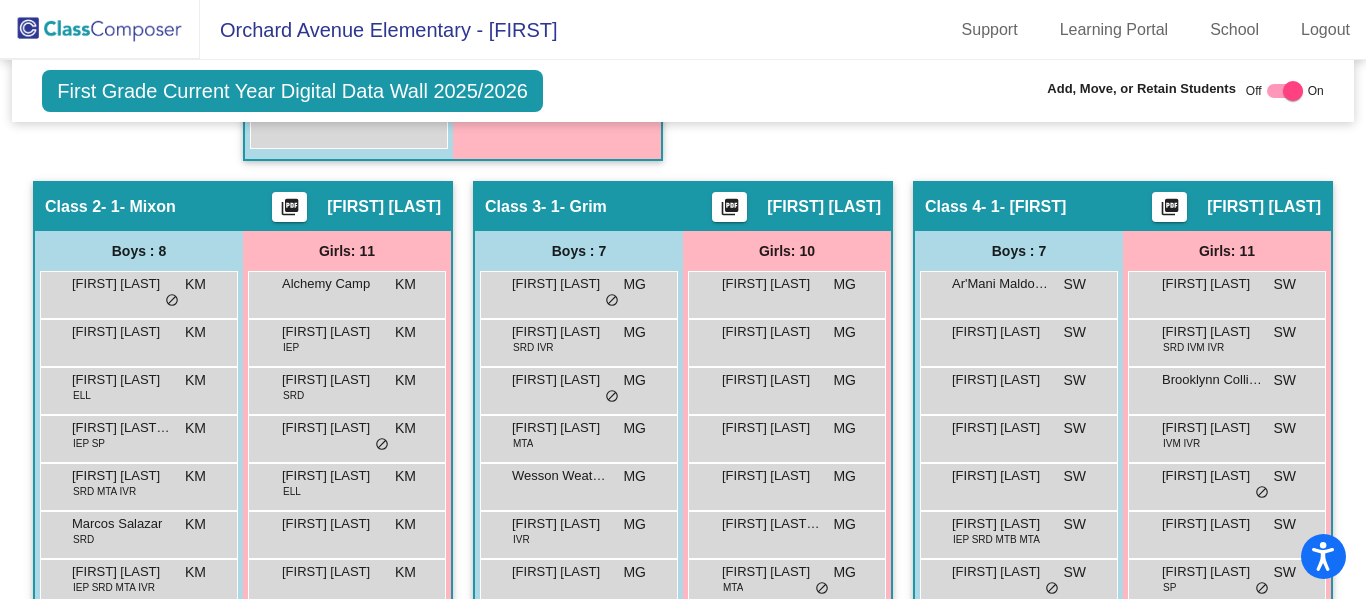 click at bounding box center [1285, 91] 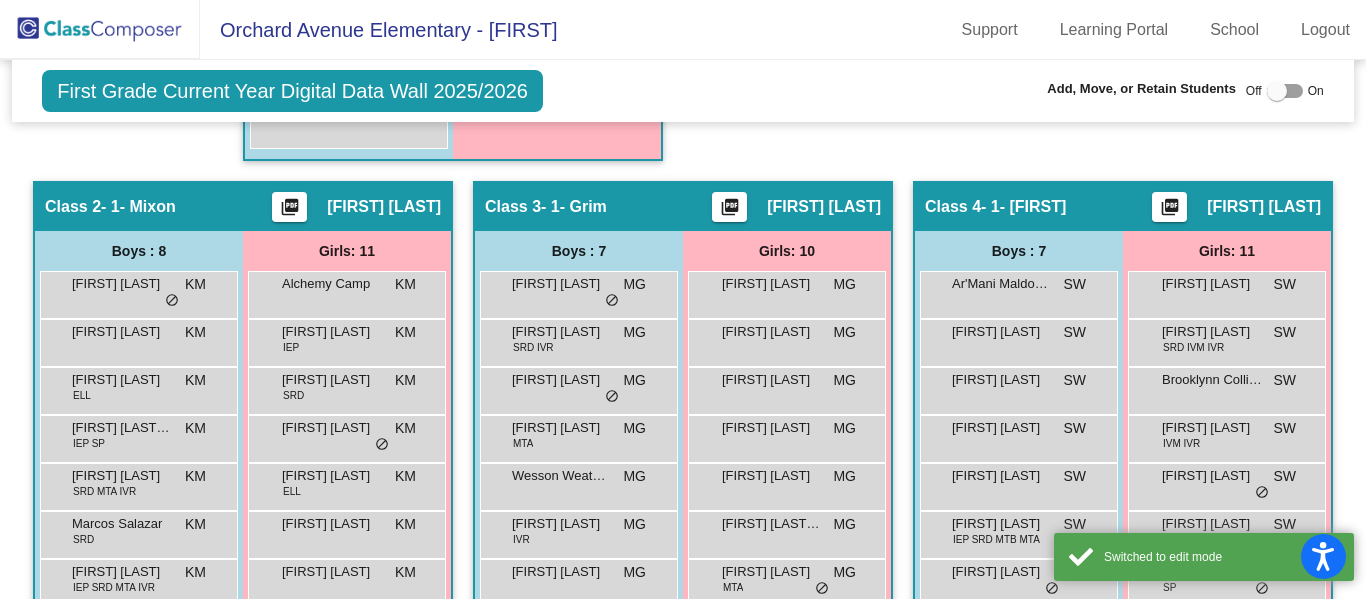 click at bounding box center (1285, 91) 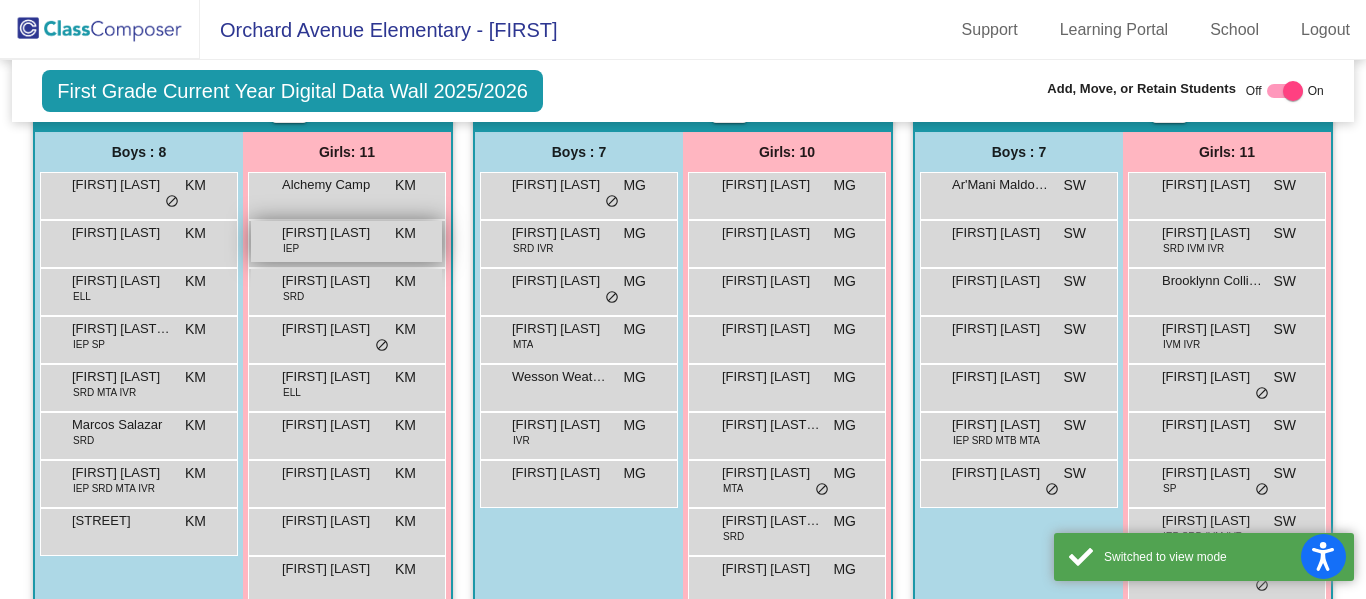 scroll, scrollTop: 1768, scrollLeft: 0, axis: vertical 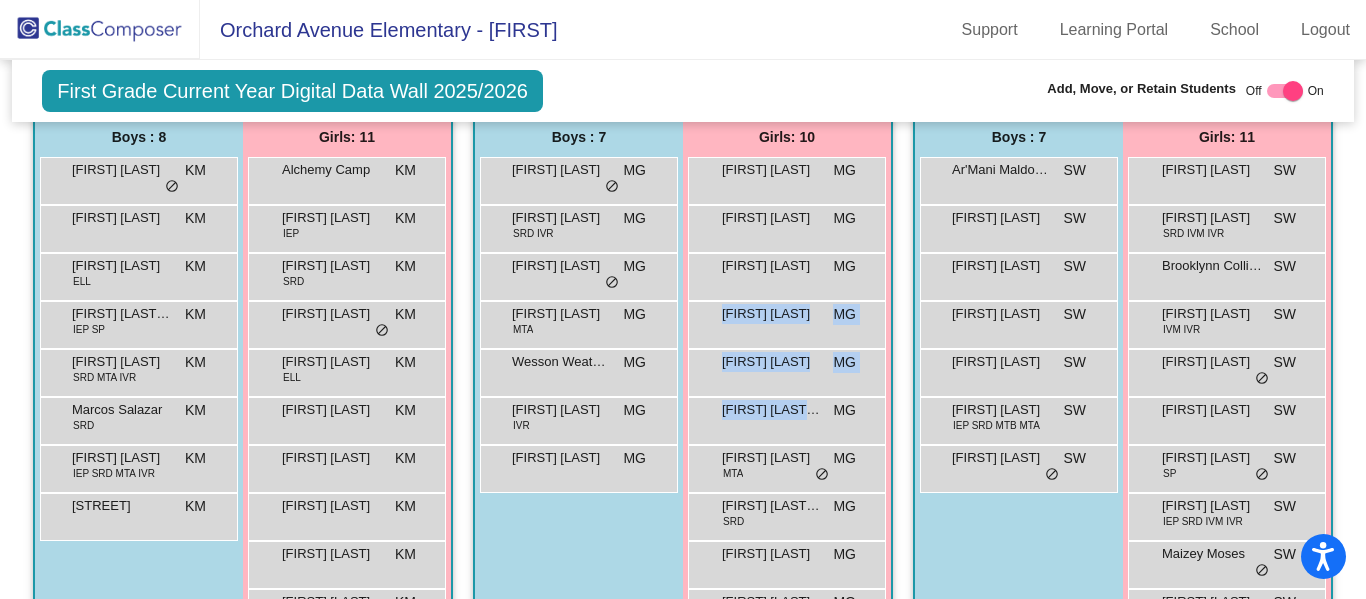 drag, startPoint x: 806, startPoint y: 411, endPoint x: 686, endPoint y: 347, distance: 136 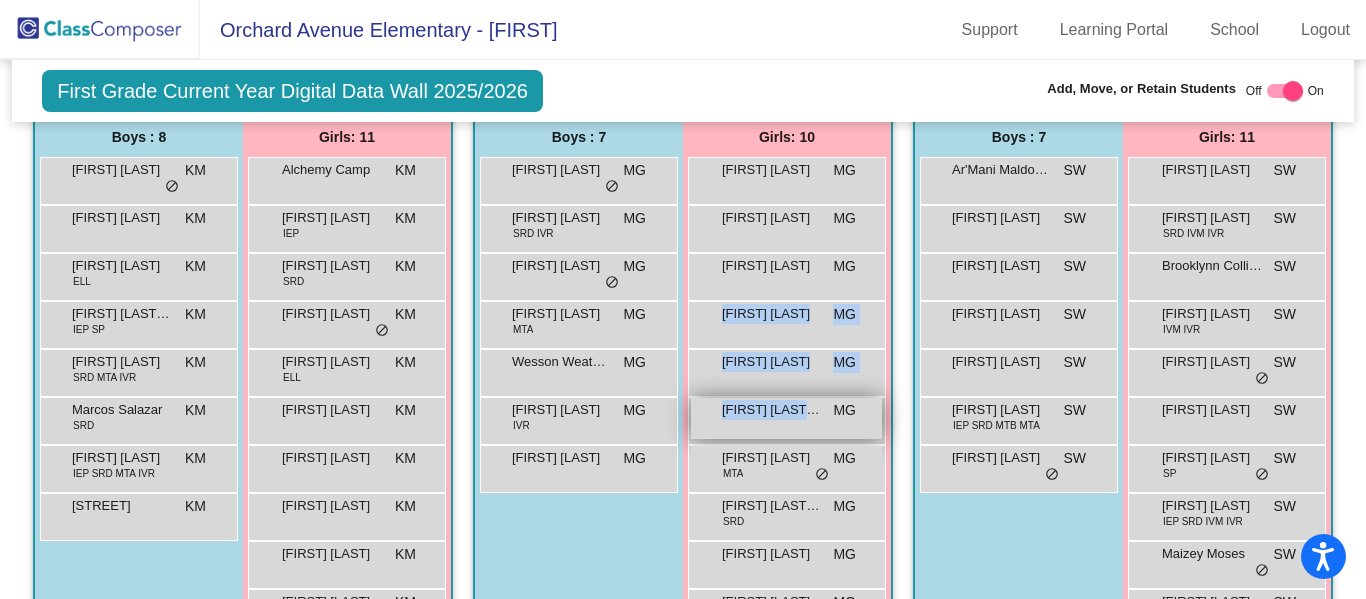 click on "PAISLEI RAMOS-MARQUEZ" at bounding box center (772, 410) 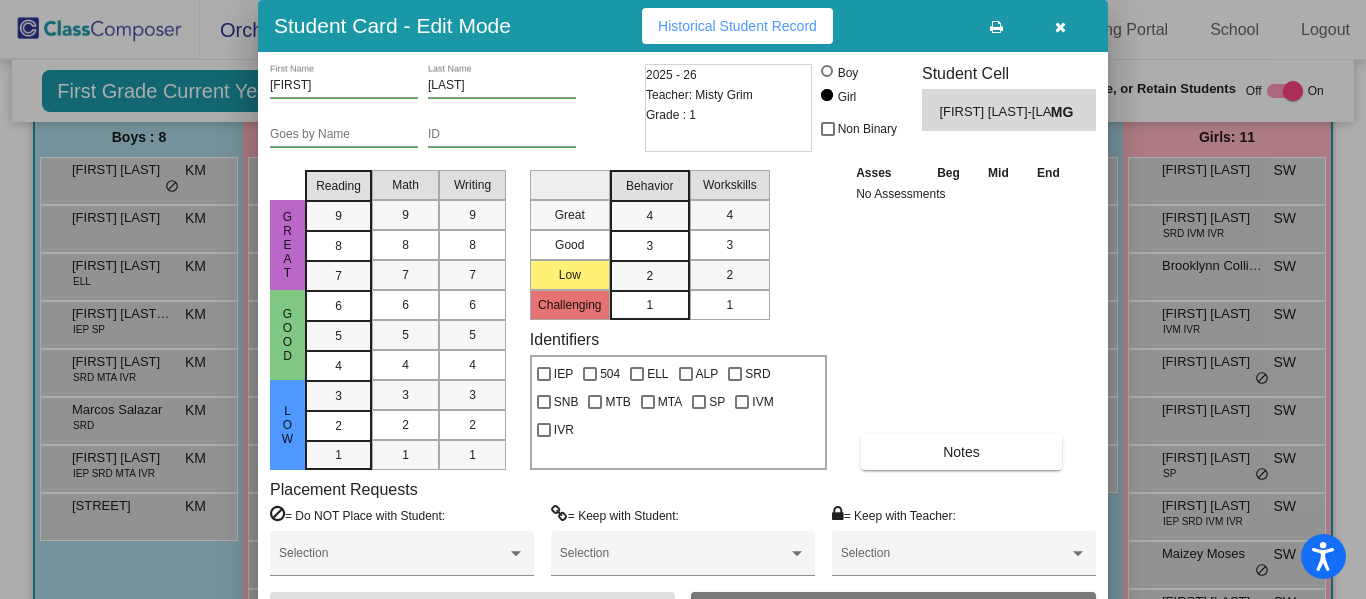 click at bounding box center [1060, 26] 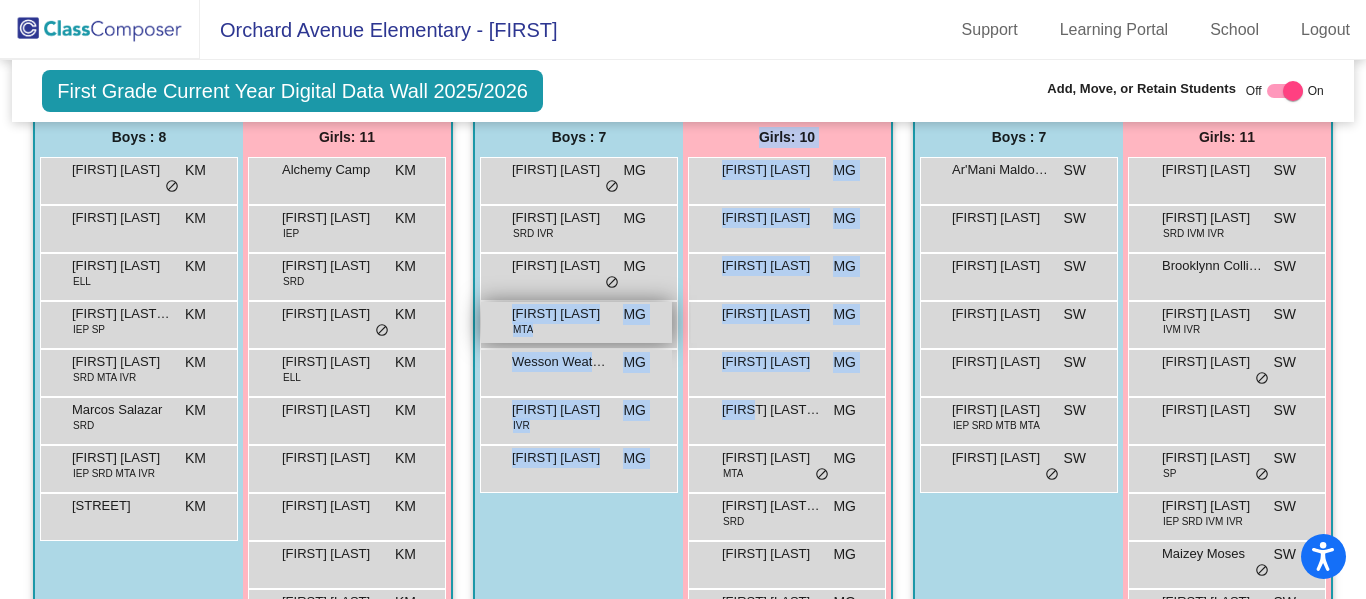 drag, startPoint x: 750, startPoint y: 407, endPoint x: 634, endPoint y: 303, distance: 155.79474 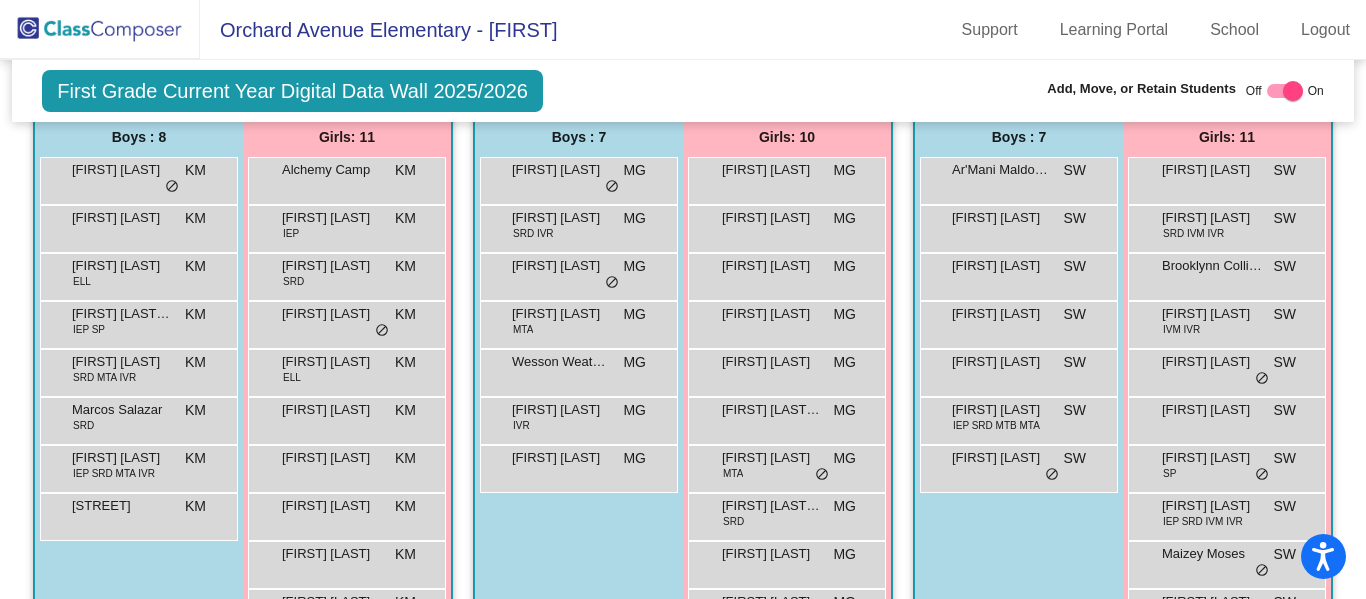 click at bounding box center [1285, 91] 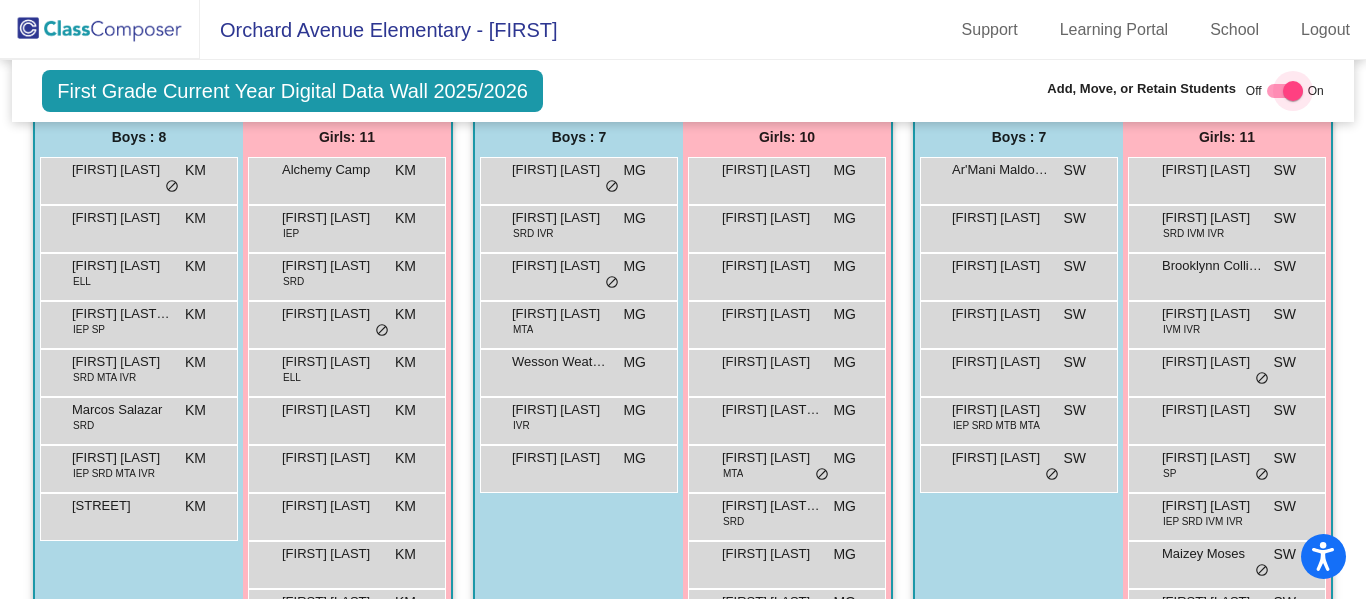 checkbox on "false" 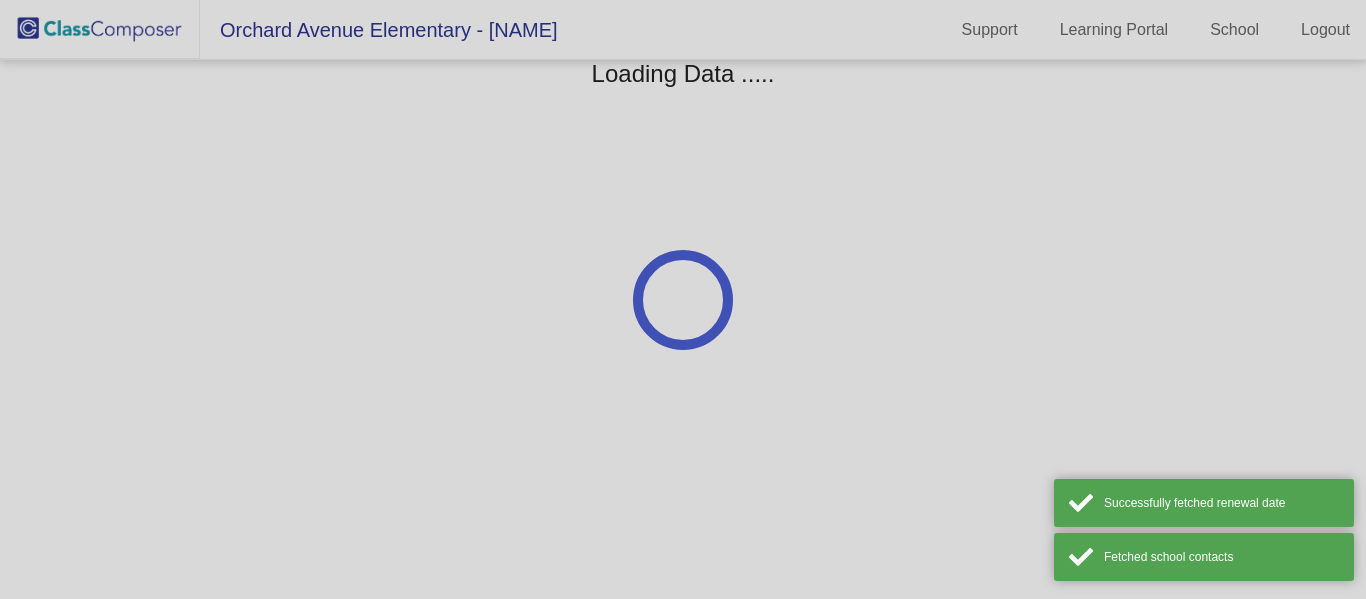 scroll, scrollTop: 0, scrollLeft: 0, axis: both 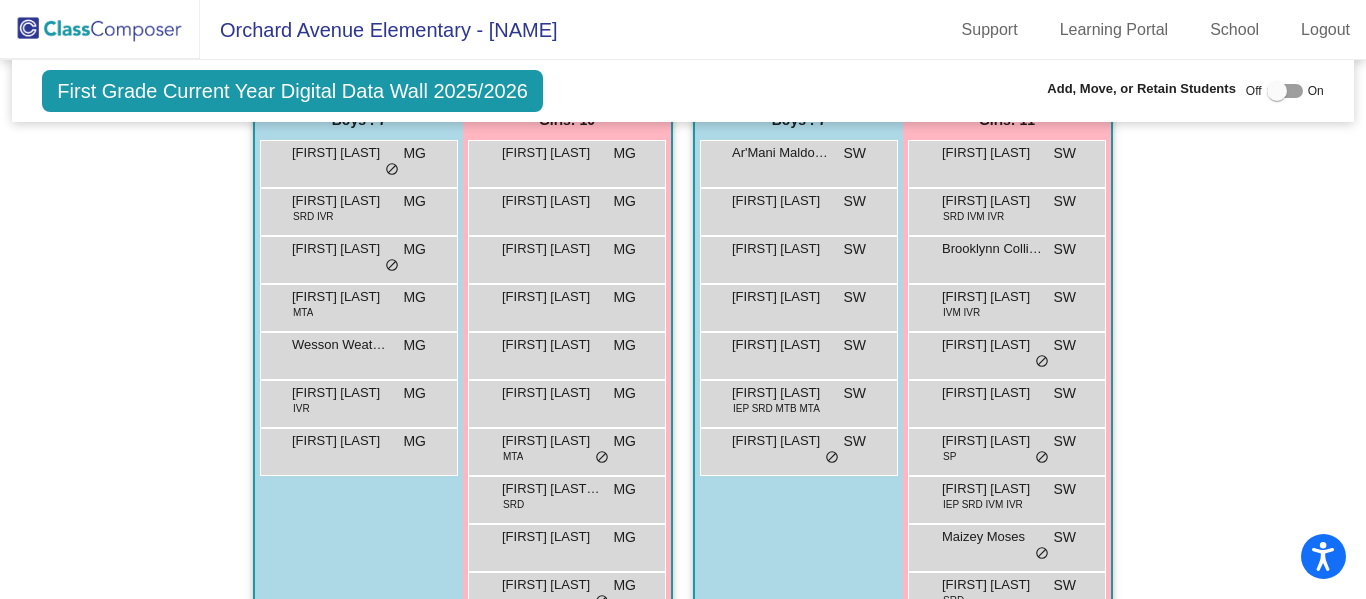 click at bounding box center (1285, 91) 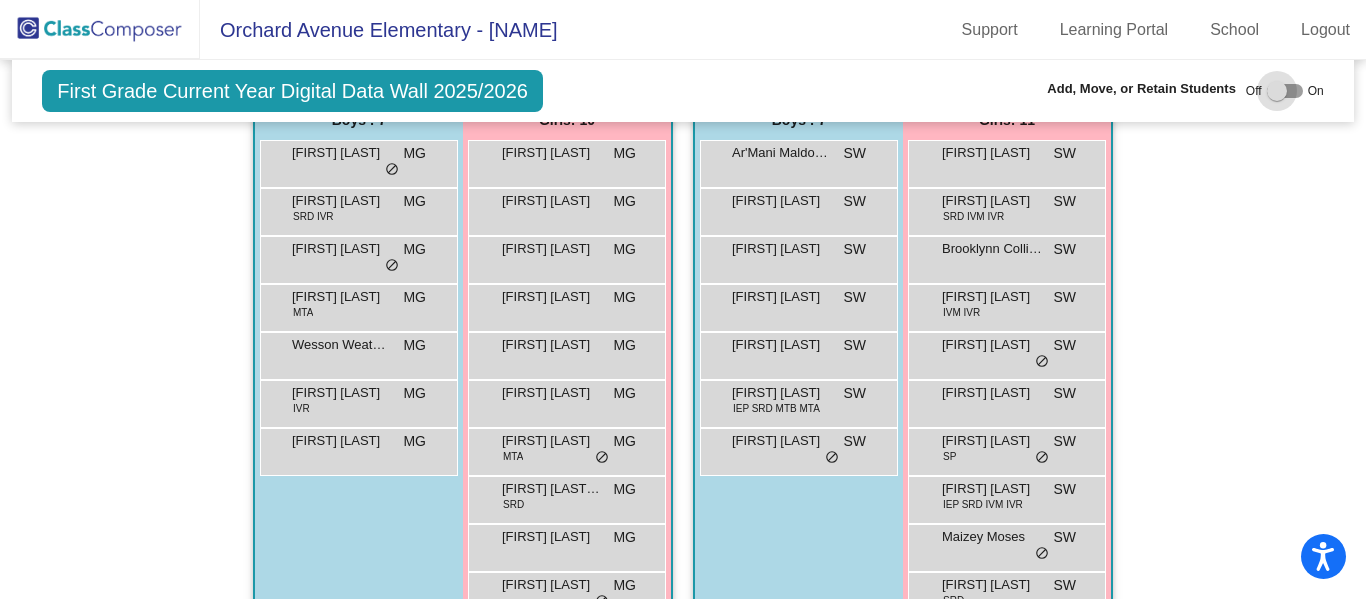 checkbox on "true" 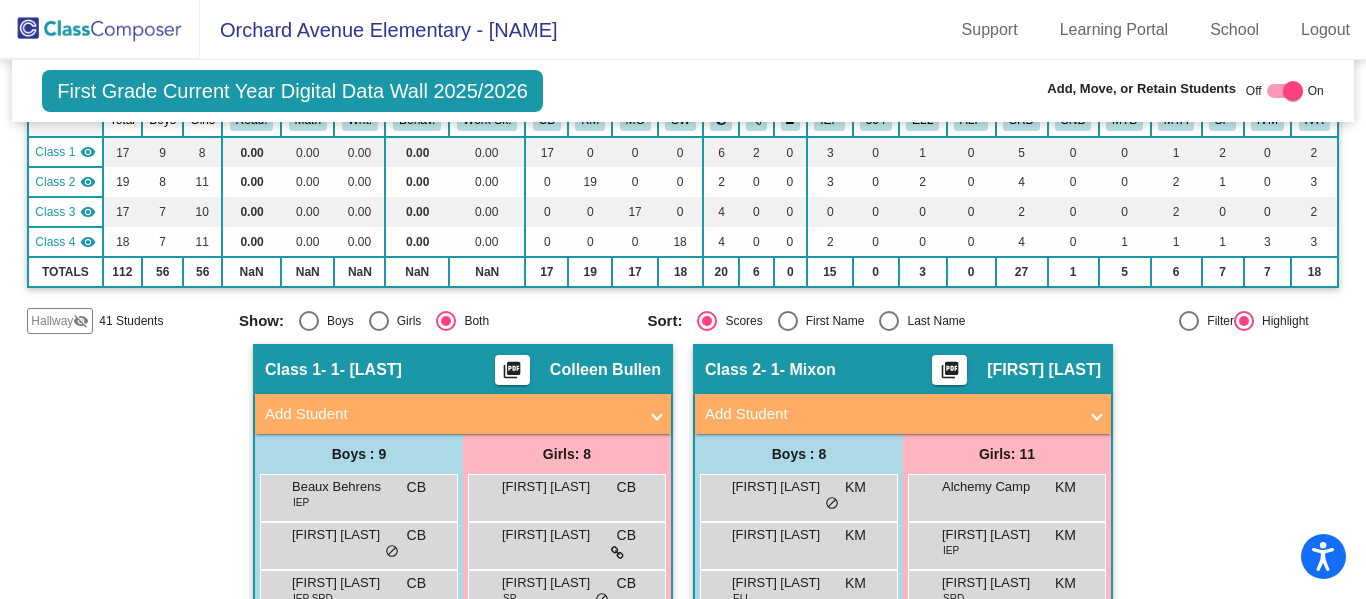 scroll, scrollTop: 167, scrollLeft: 0, axis: vertical 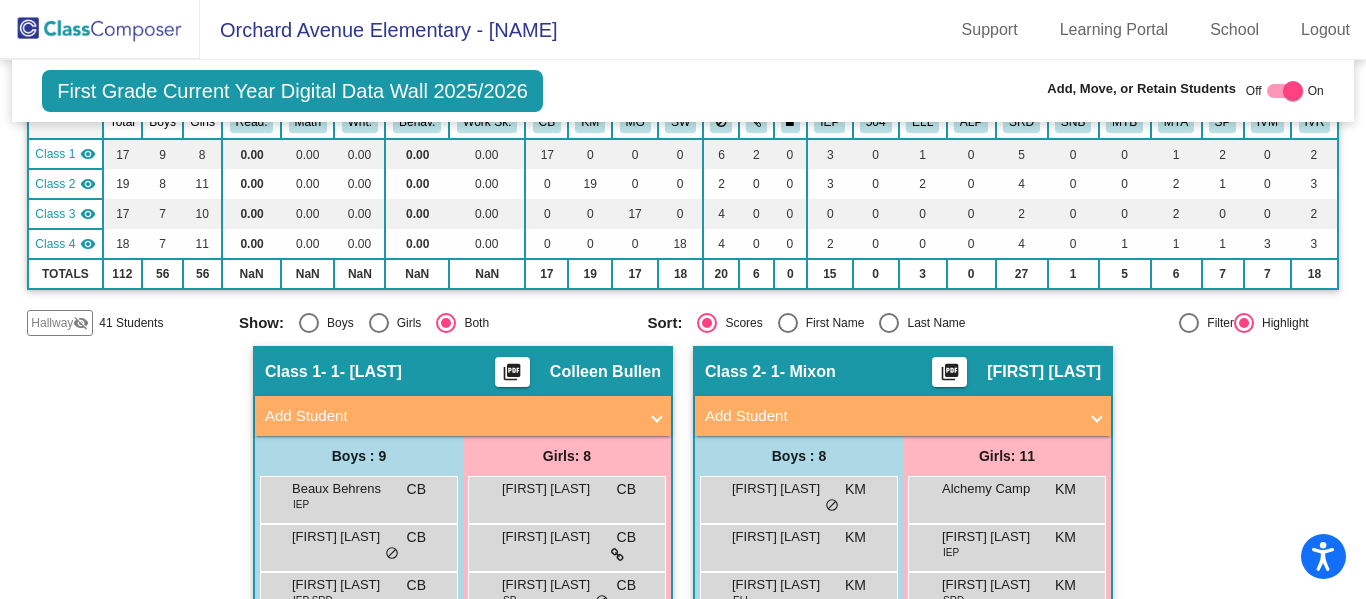 click on "Hallway" 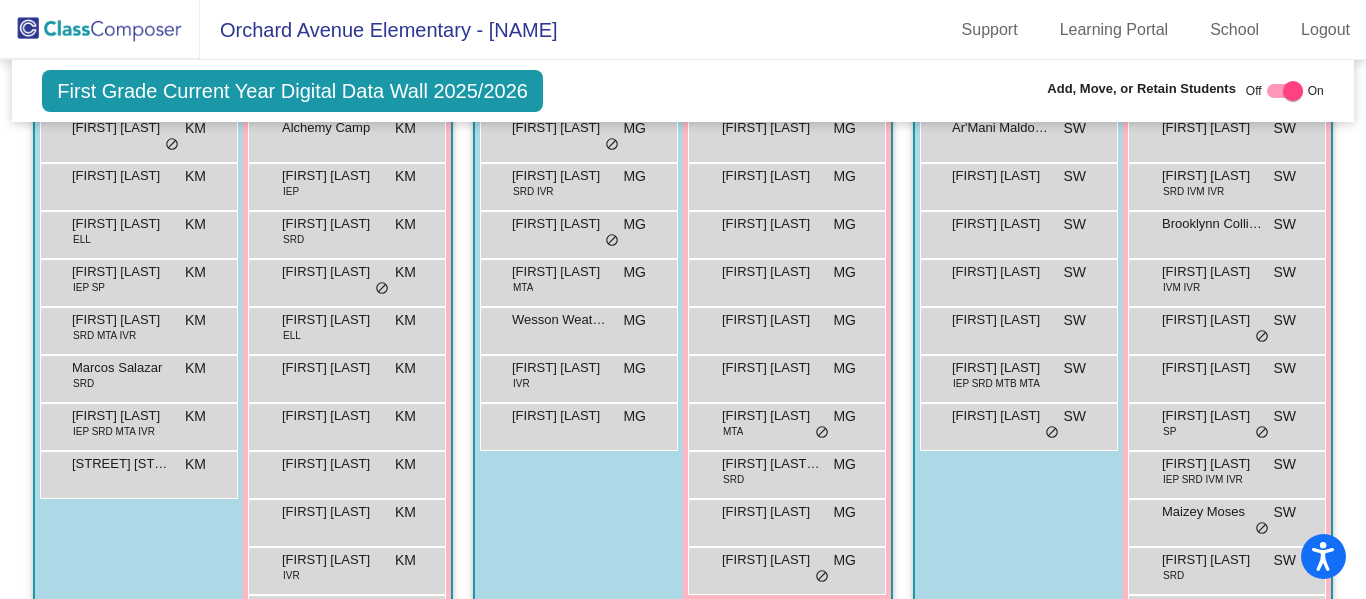 scroll, scrollTop: 1884, scrollLeft: 0, axis: vertical 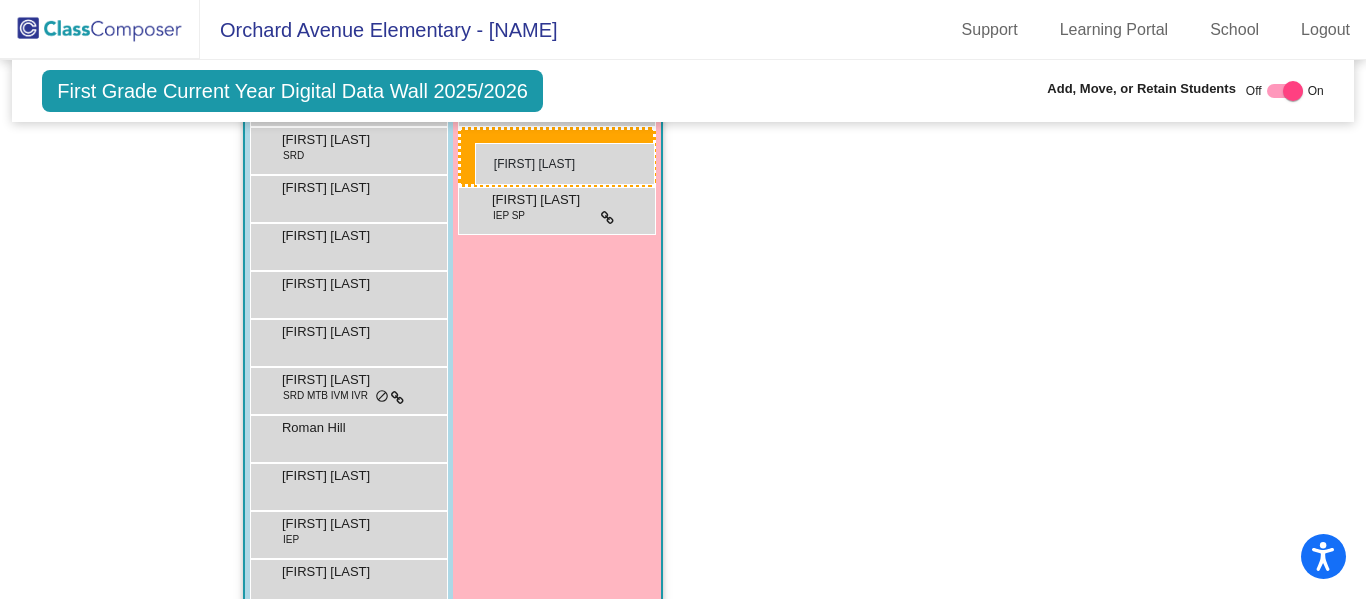 drag, startPoint x: 774, startPoint y: 372, endPoint x: 476, endPoint y: 143, distance: 375.82574 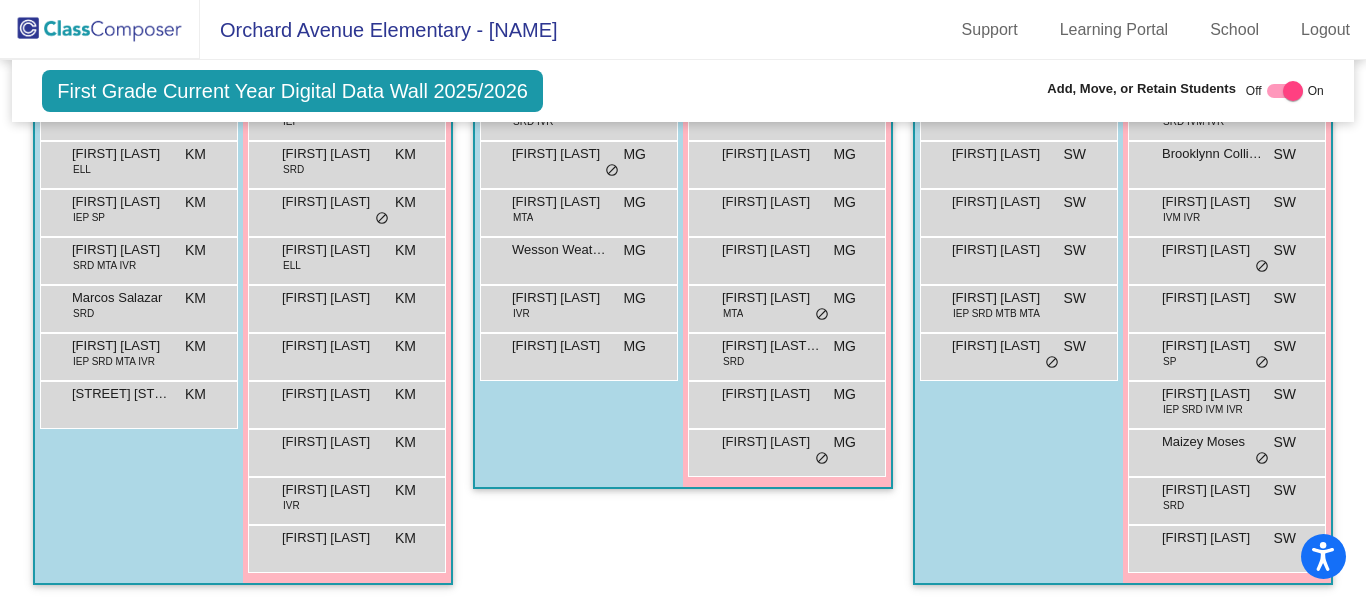 scroll, scrollTop: 1966, scrollLeft: 0, axis: vertical 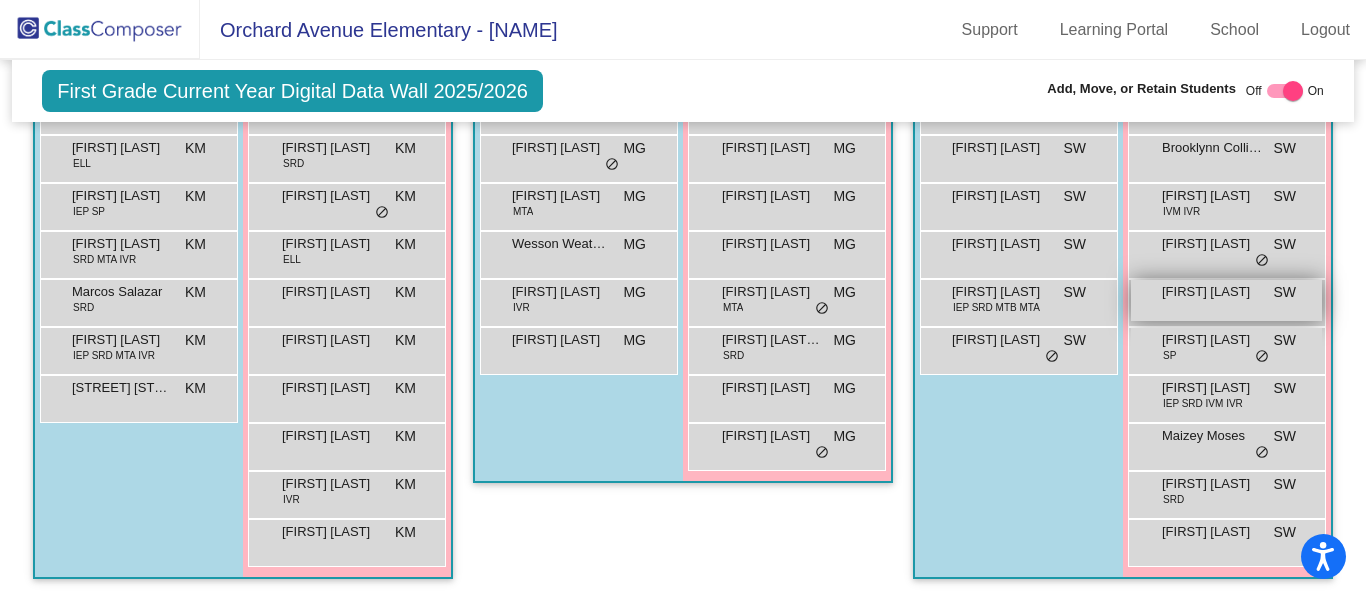click on "[FIRST] [LAST]" at bounding box center [1212, 292] 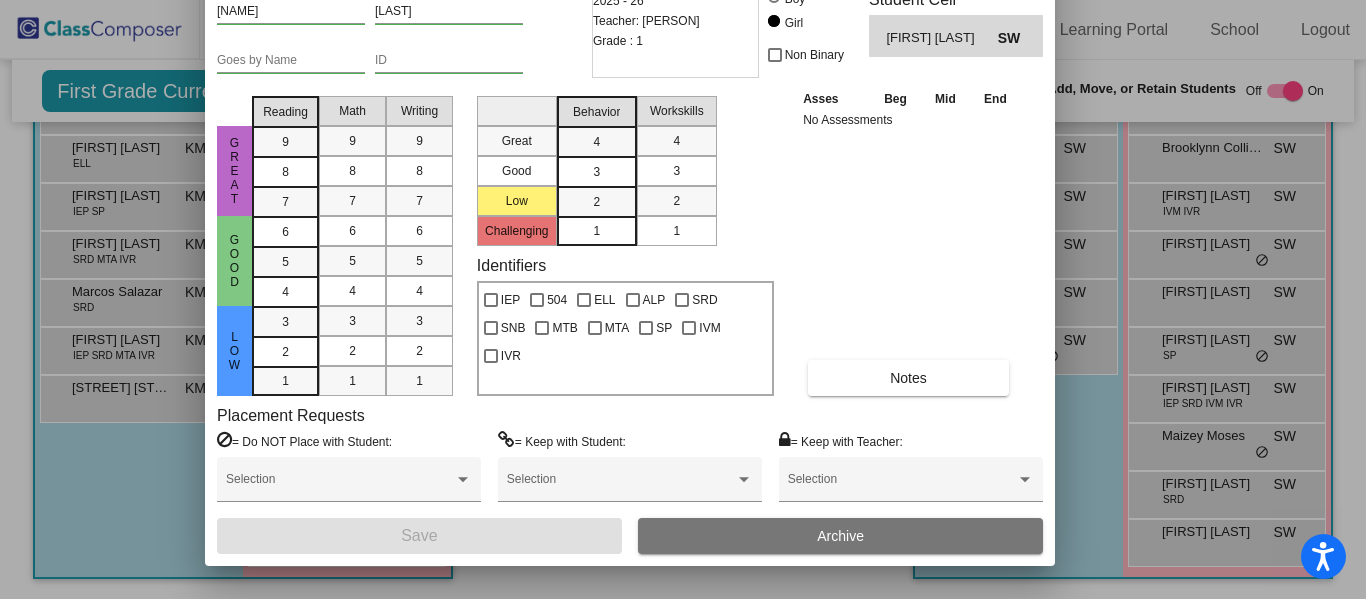 drag, startPoint x: 560, startPoint y: 13, endPoint x: 505, endPoint y: -67, distance: 97.082436 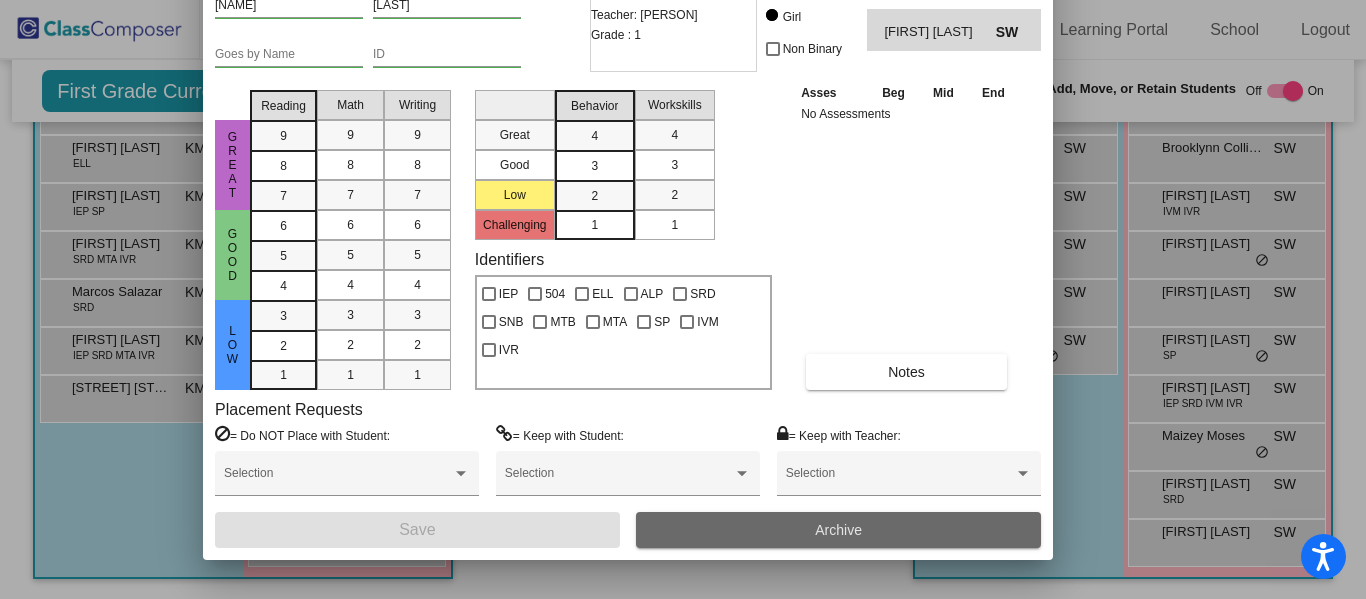 click on "Archive" at bounding box center [838, 530] 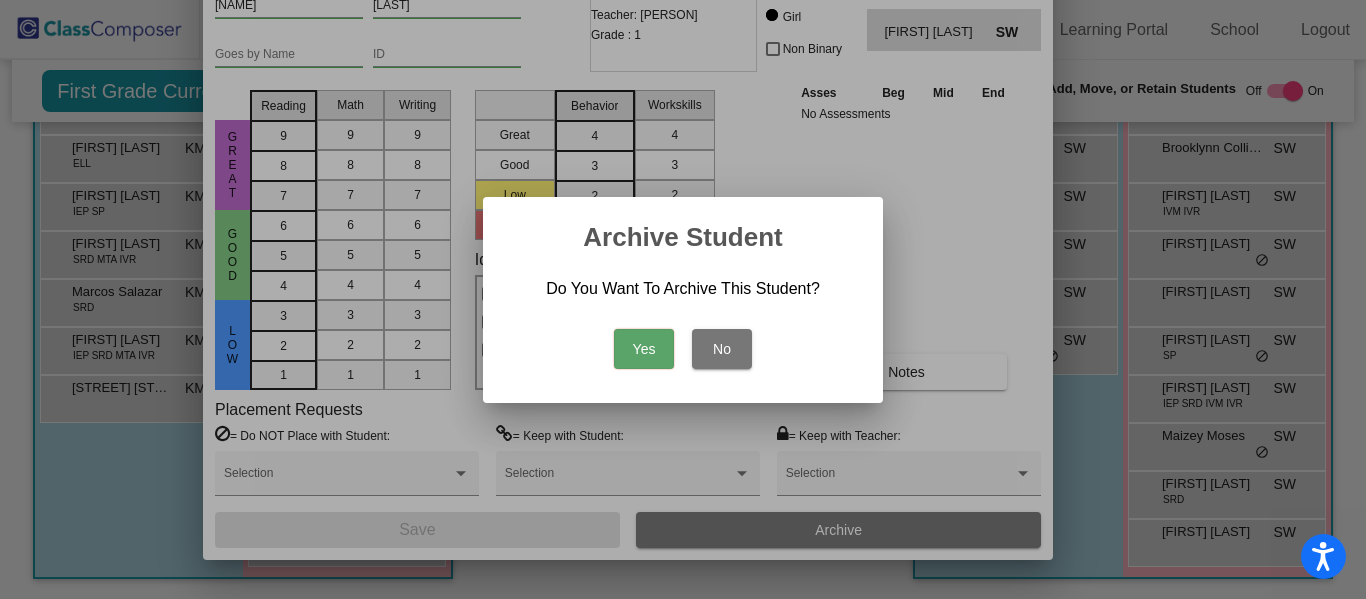 click on "Yes" at bounding box center (644, 349) 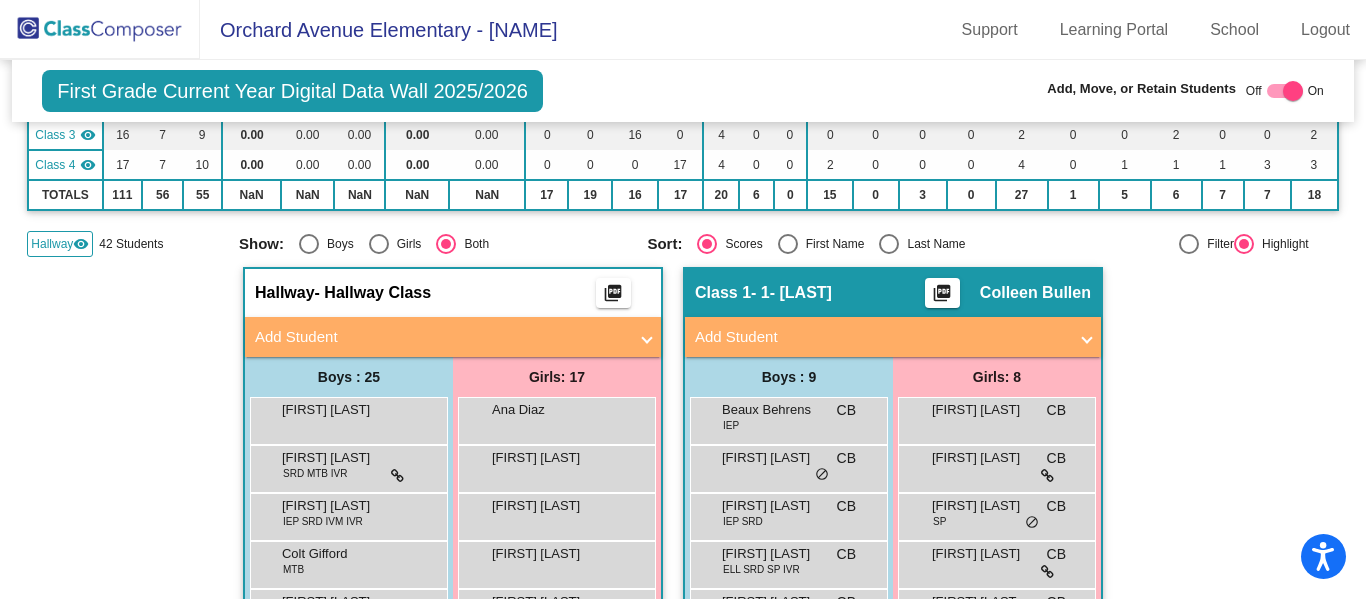 scroll, scrollTop: 0, scrollLeft: 0, axis: both 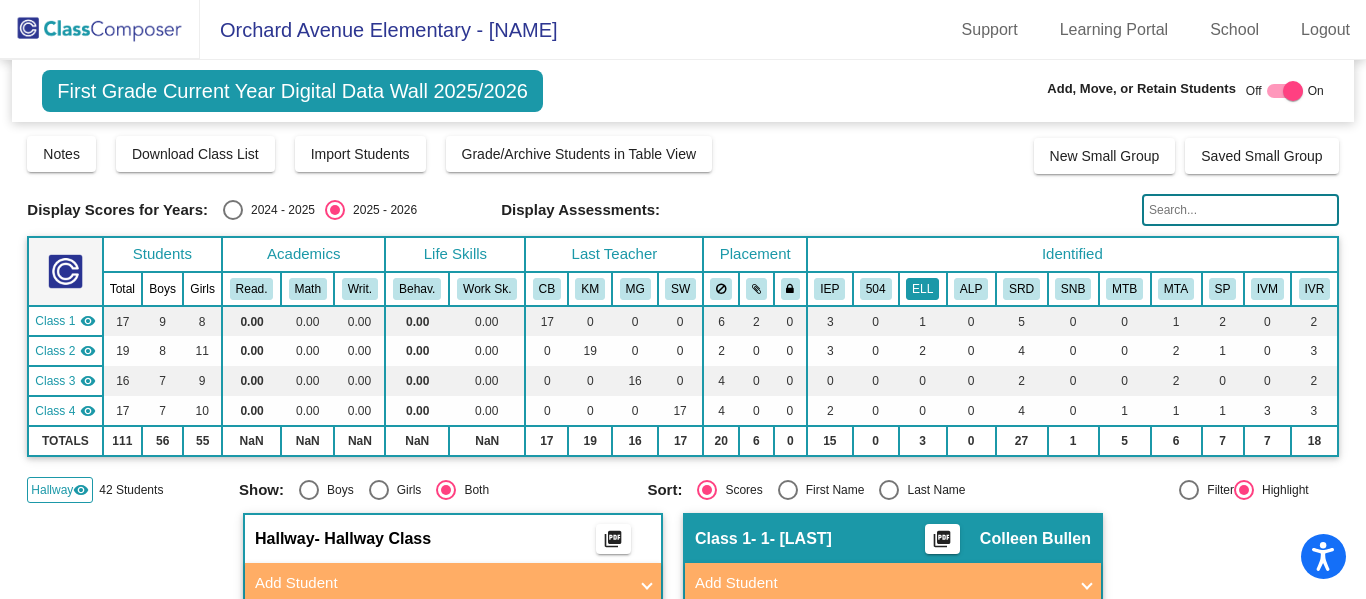 click on "ELL" 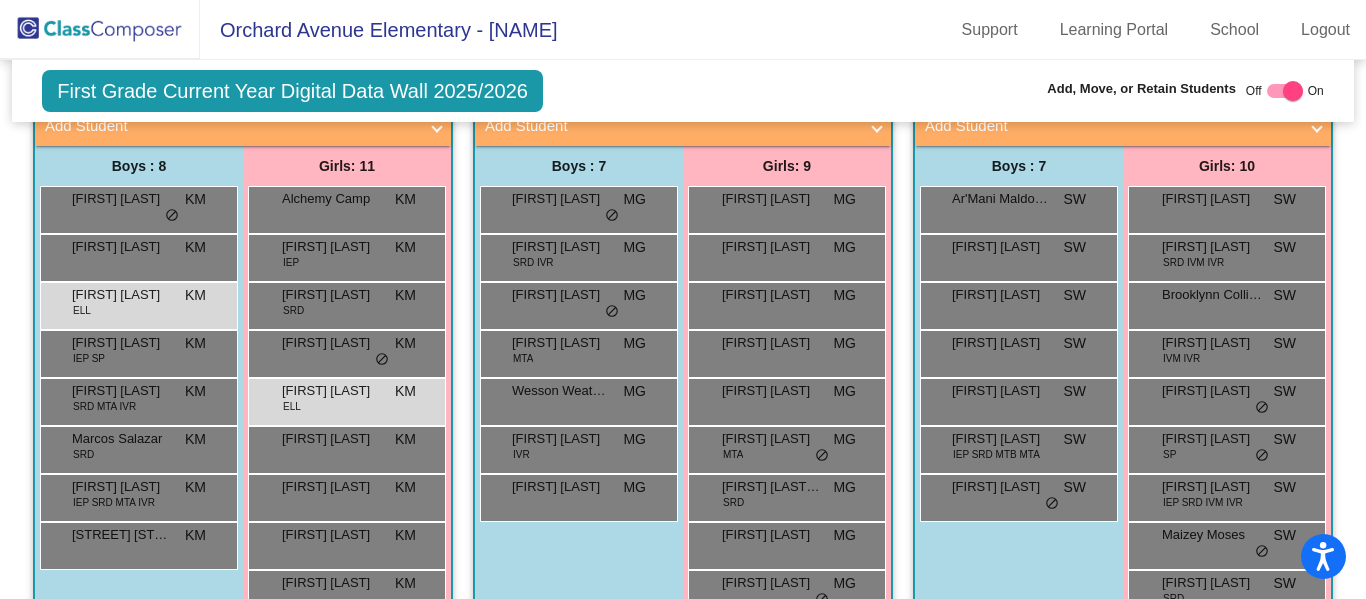 scroll, scrollTop: 1779, scrollLeft: 0, axis: vertical 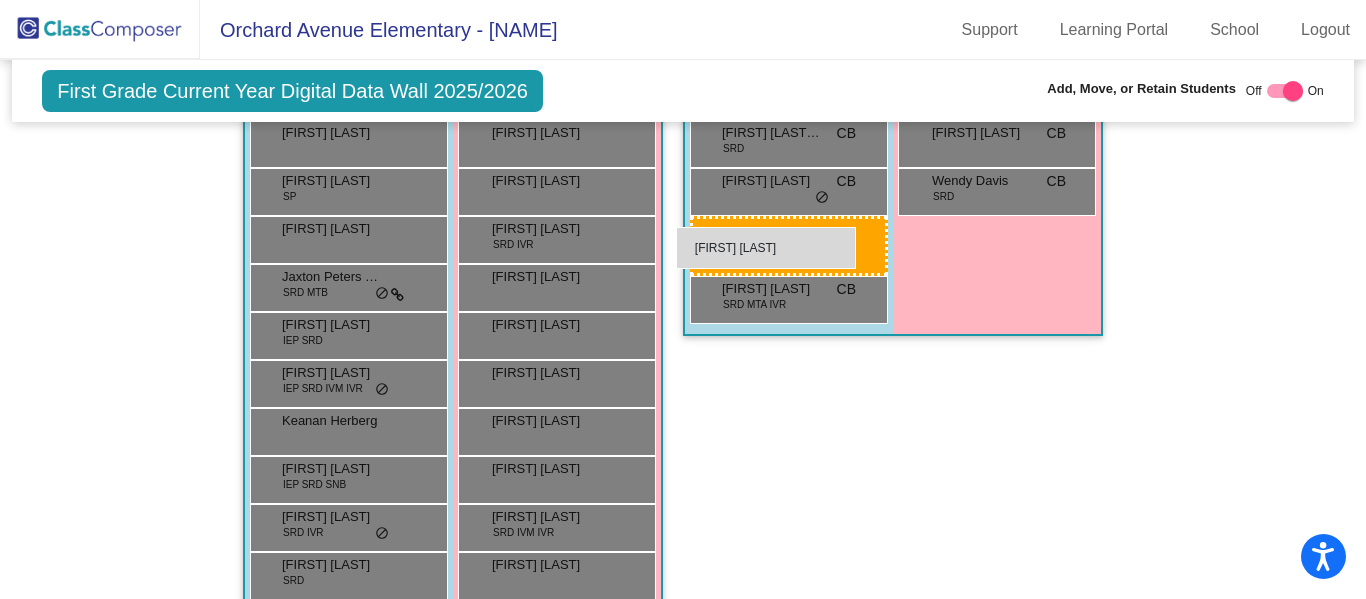 drag, startPoint x: 148, startPoint y: 338, endPoint x: 676, endPoint y: 227, distance: 539.54144 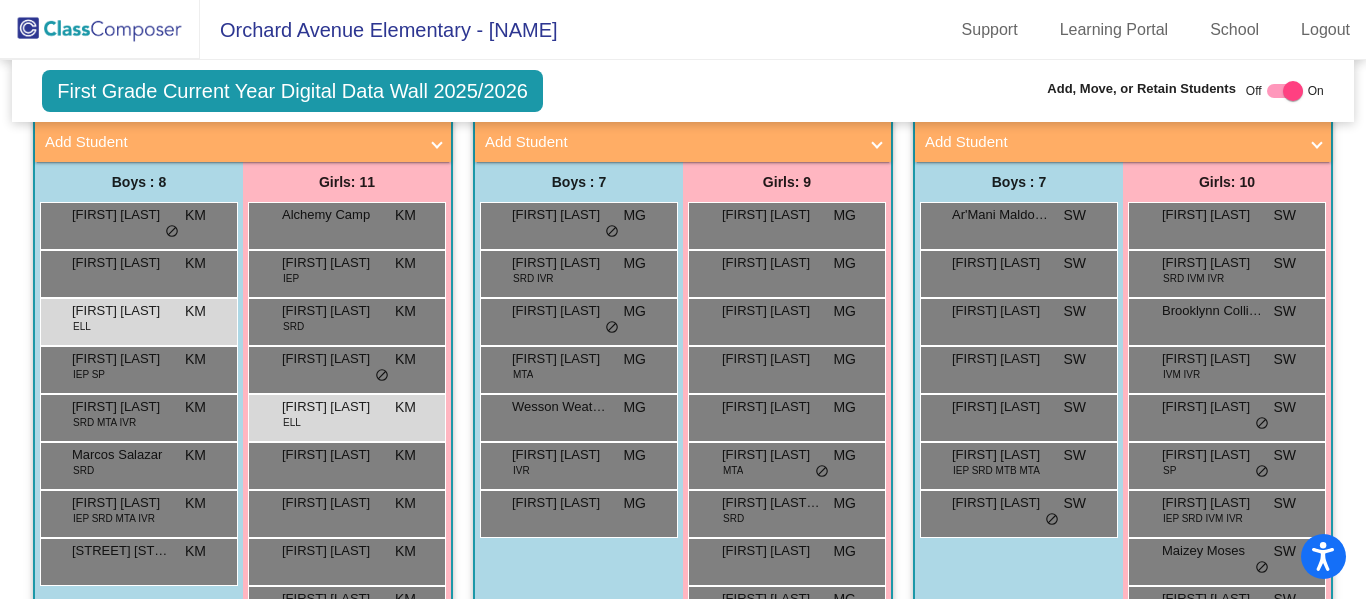 scroll, scrollTop: 1805, scrollLeft: 0, axis: vertical 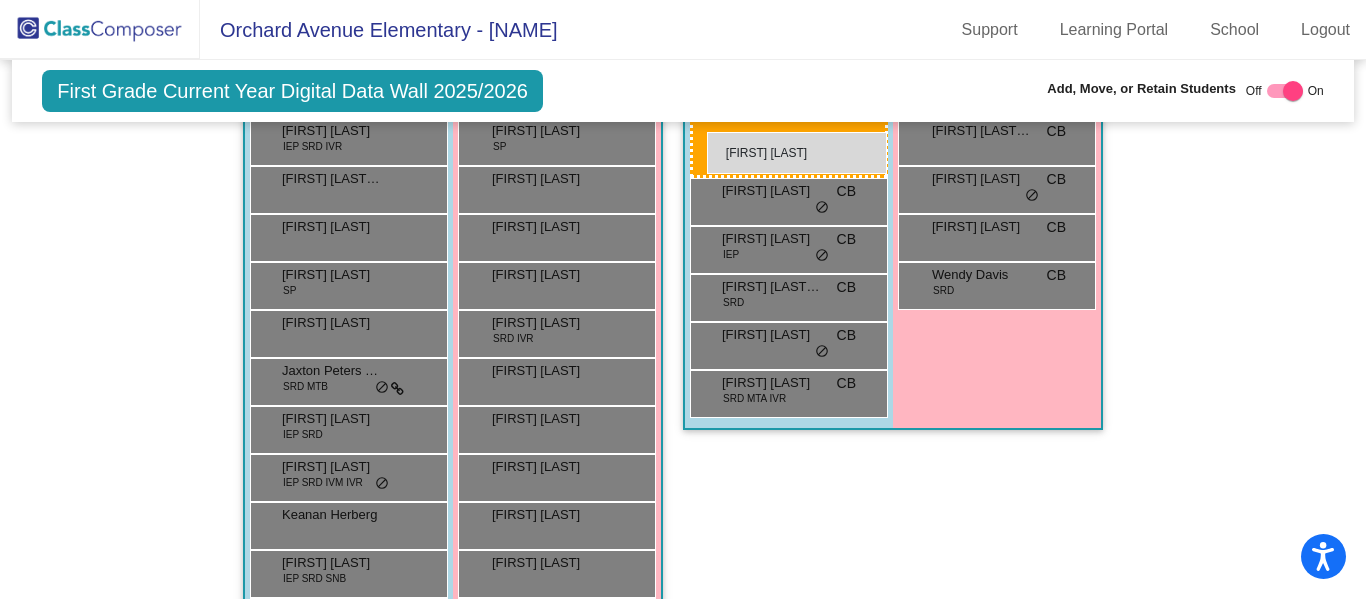 drag, startPoint x: 127, startPoint y: 313, endPoint x: 706, endPoint y: 132, distance: 606.6317 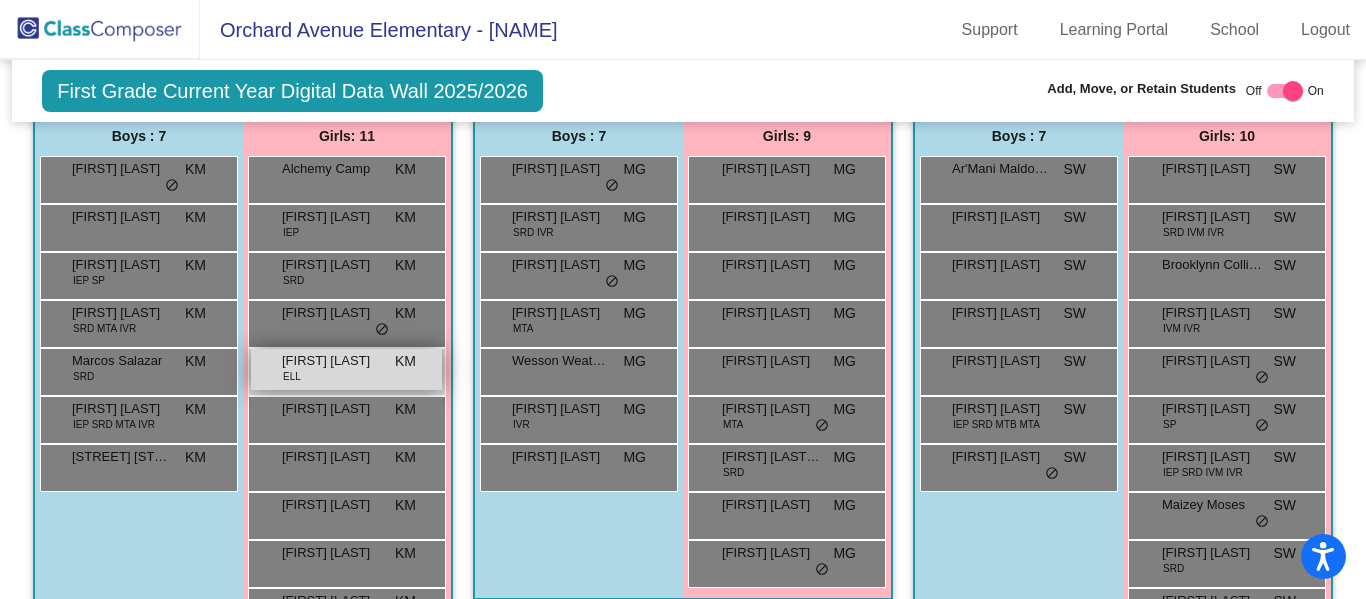 scroll, scrollTop: 1850, scrollLeft: 0, axis: vertical 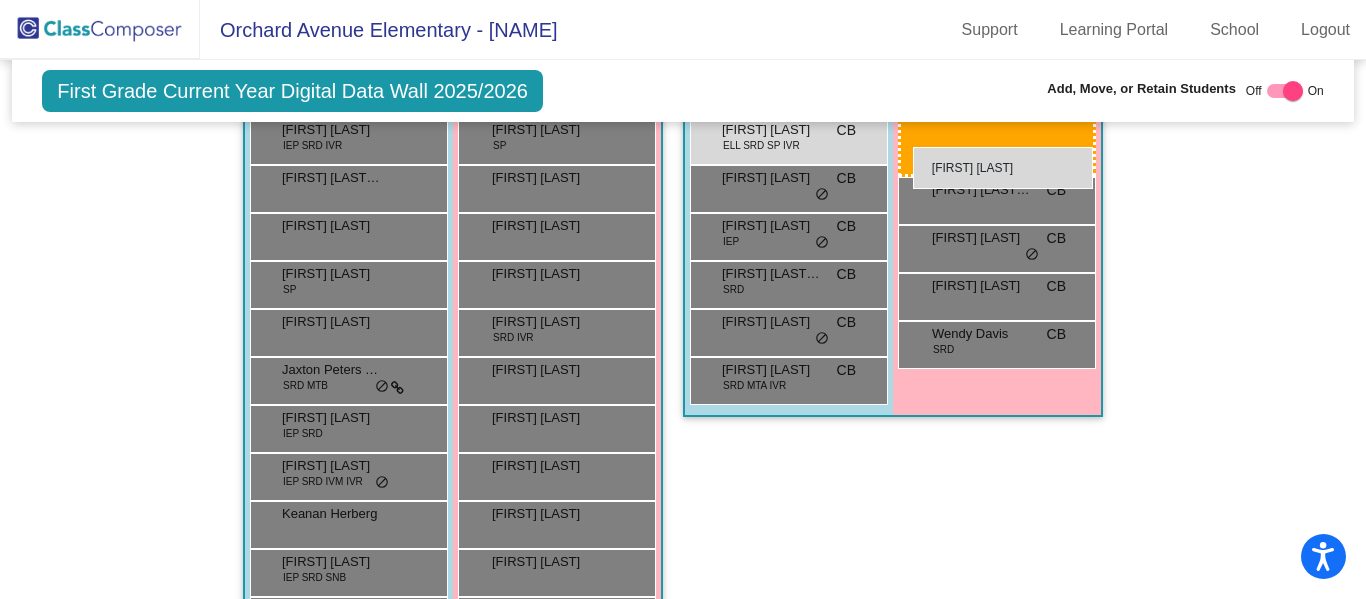 drag, startPoint x: 371, startPoint y: 367, endPoint x: 913, endPoint y: 148, distance: 584.5725 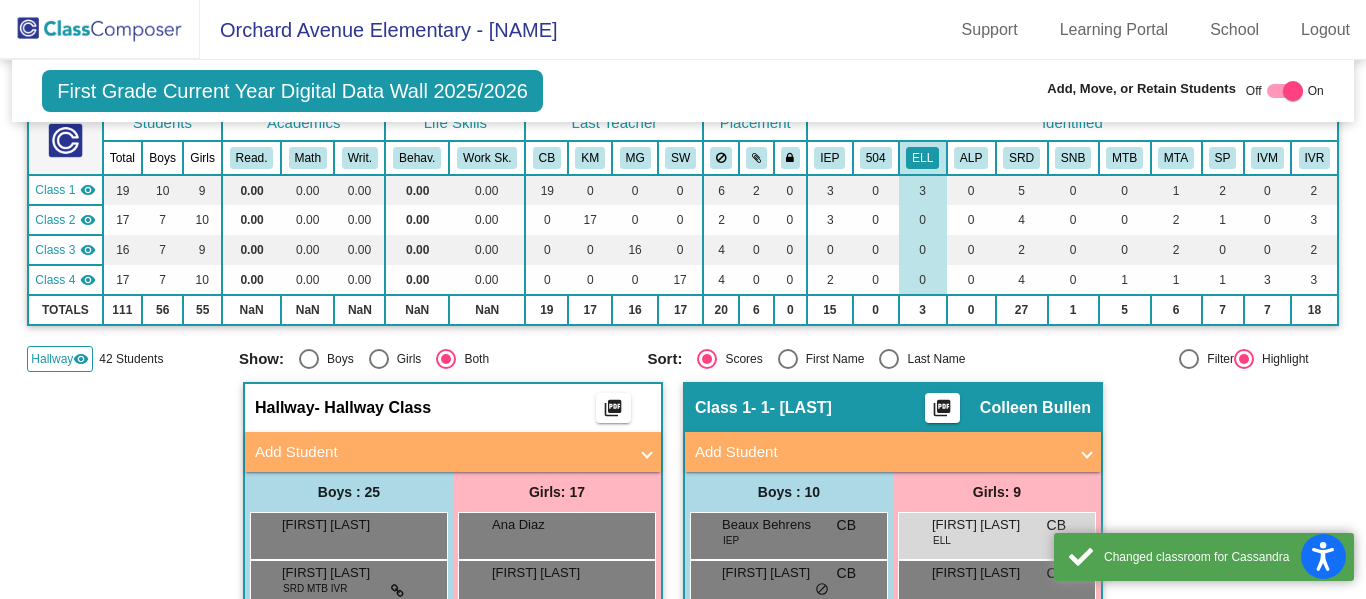 scroll, scrollTop: 107, scrollLeft: 0, axis: vertical 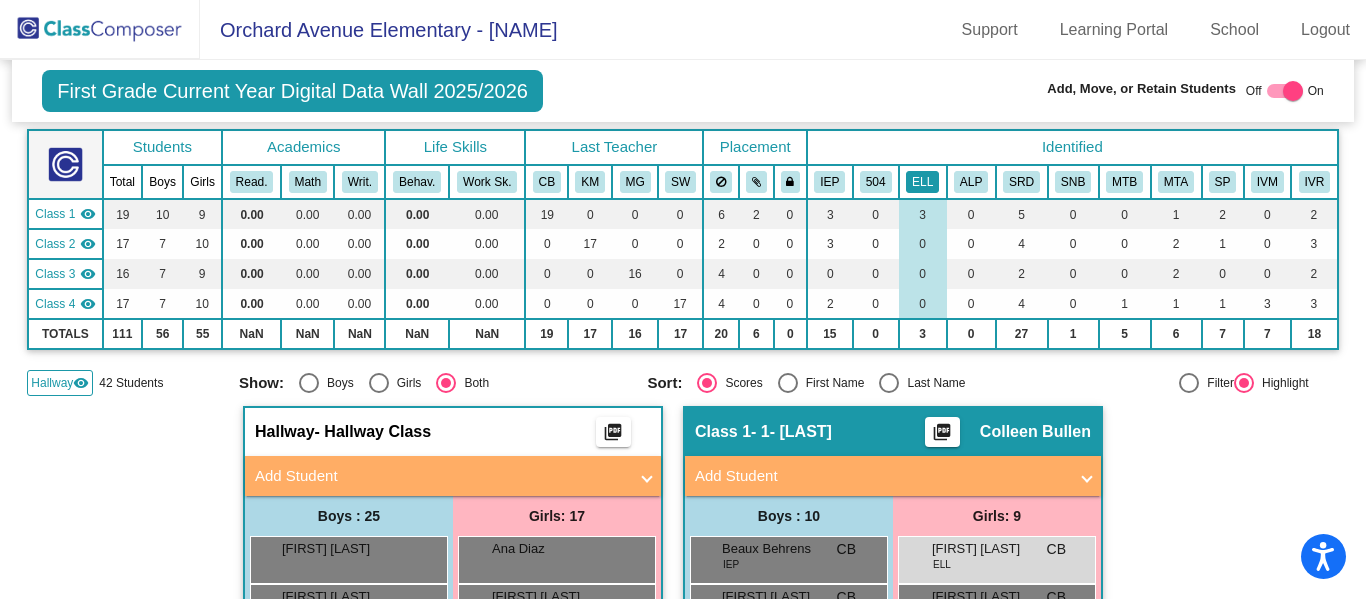 click on "ELL" 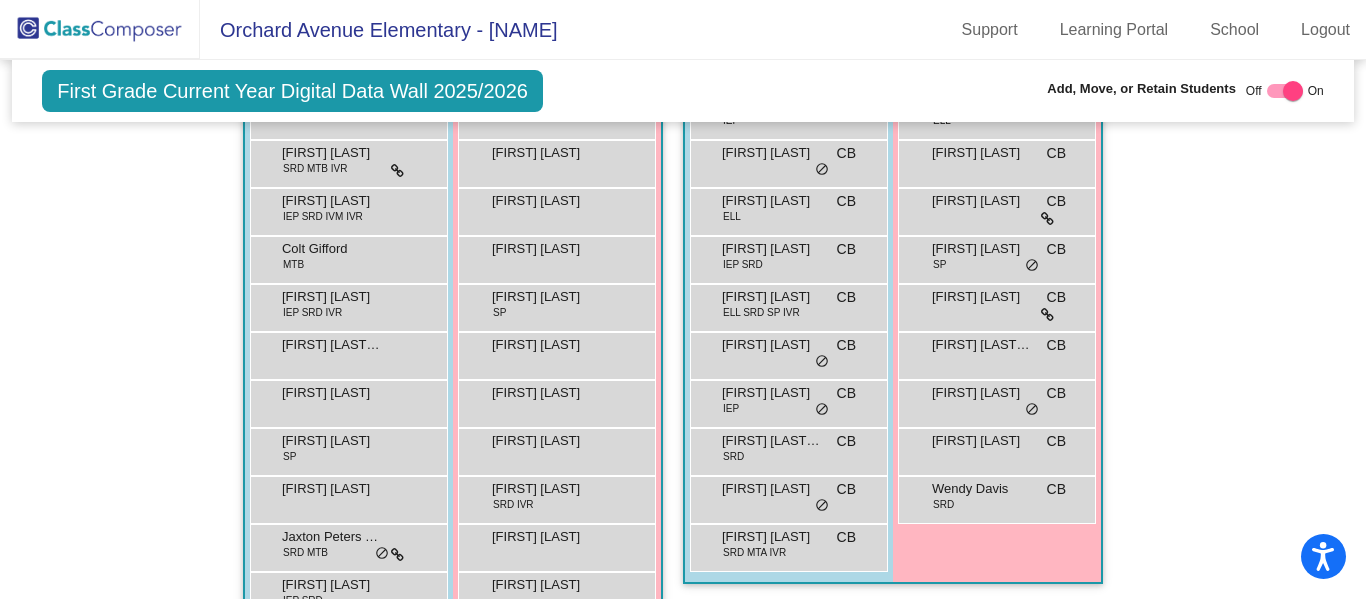 scroll, scrollTop: 558, scrollLeft: 0, axis: vertical 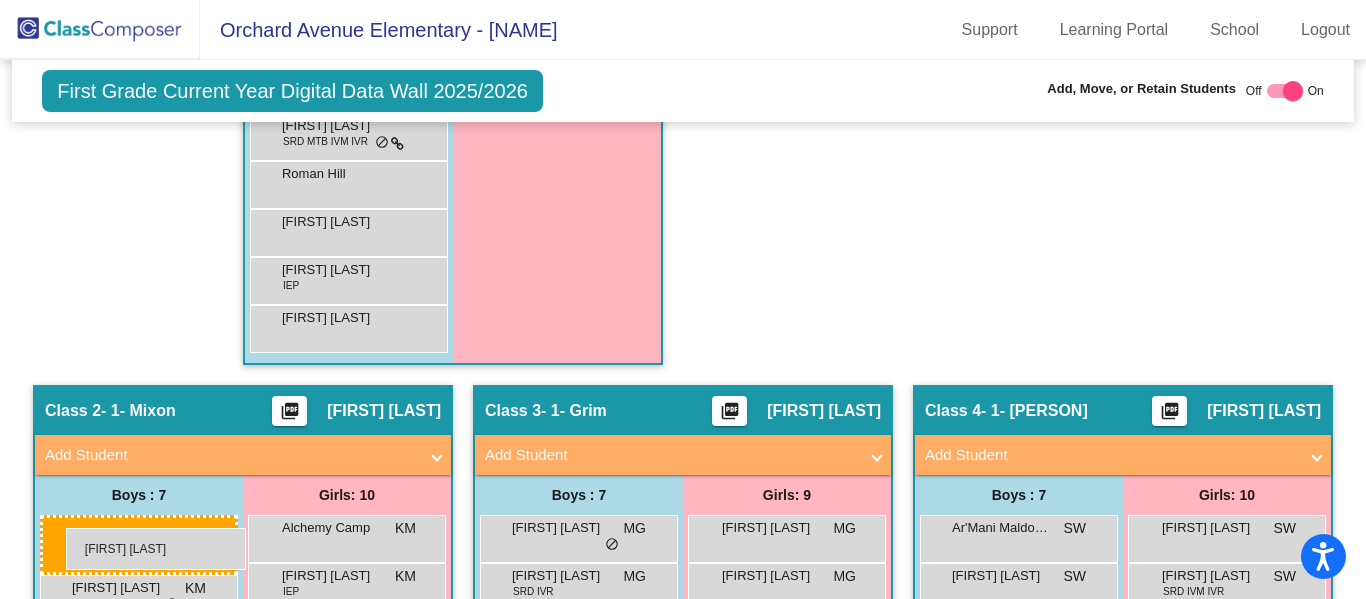 drag, startPoint x: 790, startPoint y: 292, endPoint x: 66, endPoint y: 528, distance: 761.4933 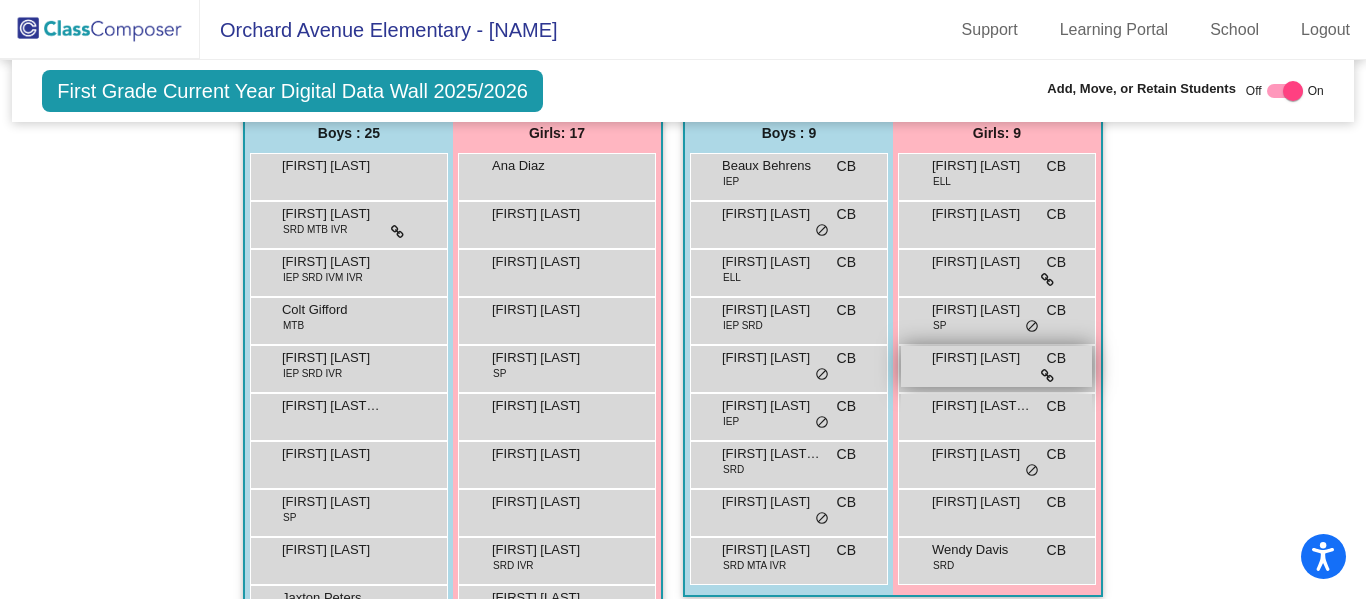 scroll, scrollTop: 492, scrollLeft: 0, axis: vertical 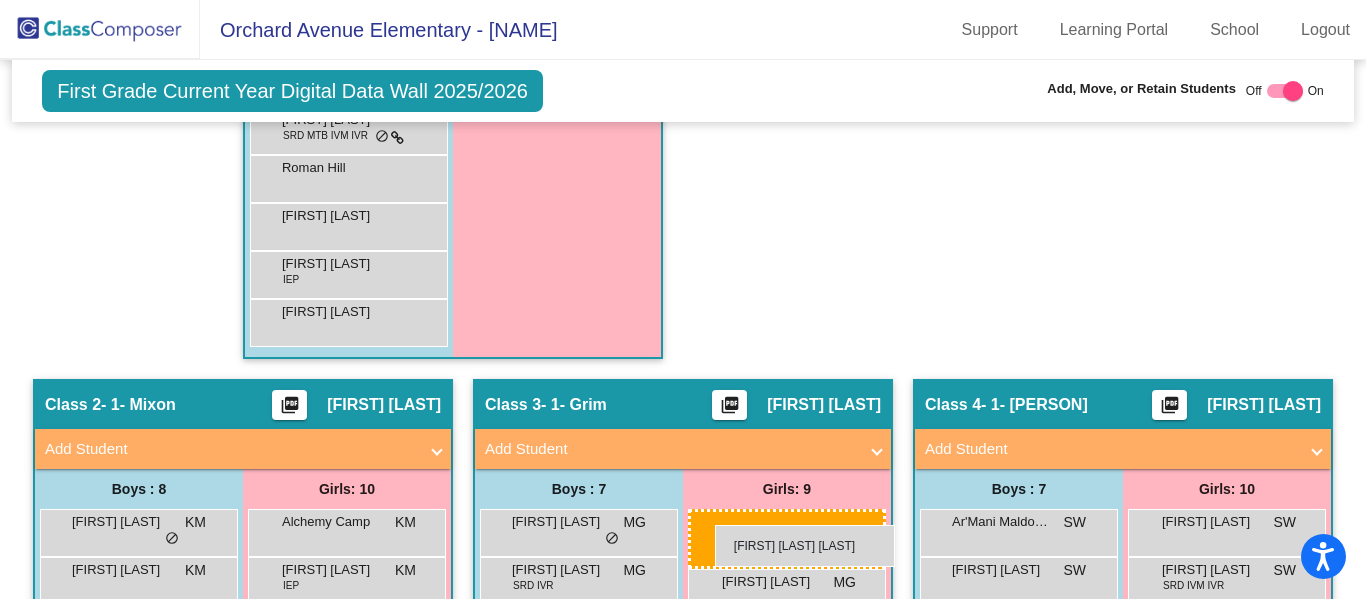 drag, startPoint x: 973, startPoint y: 419, endPoint x: 709, endPoint y: 522, distance: 283.38138 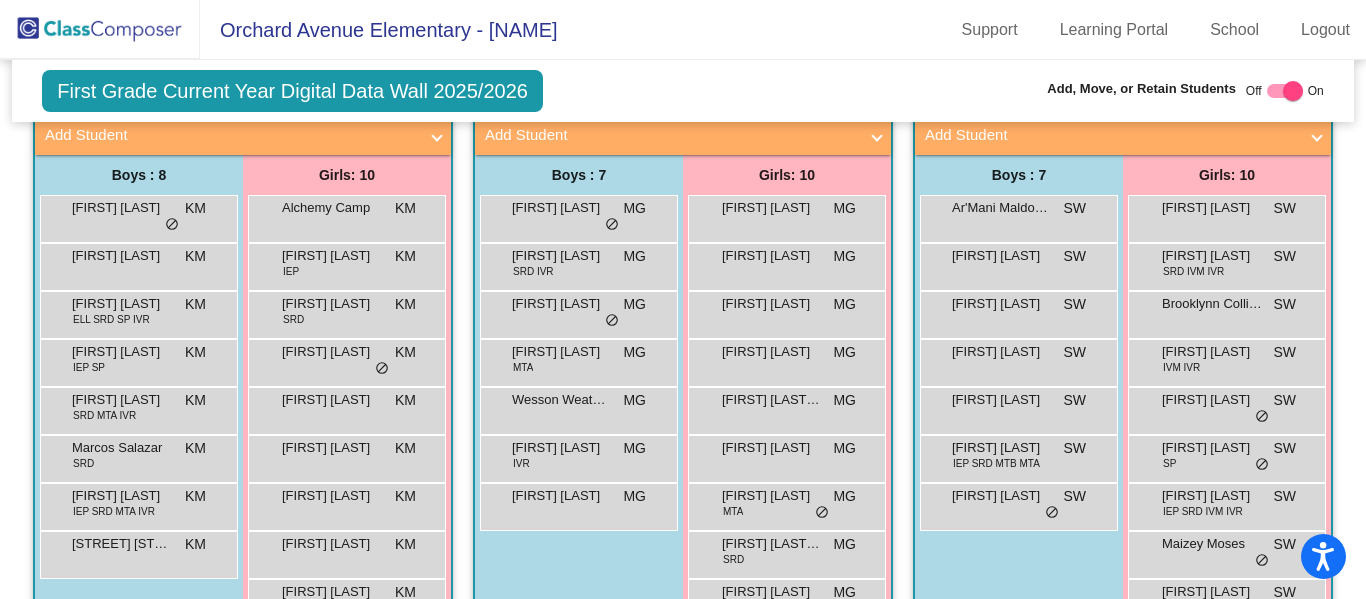 scroll, scrollTop: 1817, scrollLeft: 0, axis: vertical 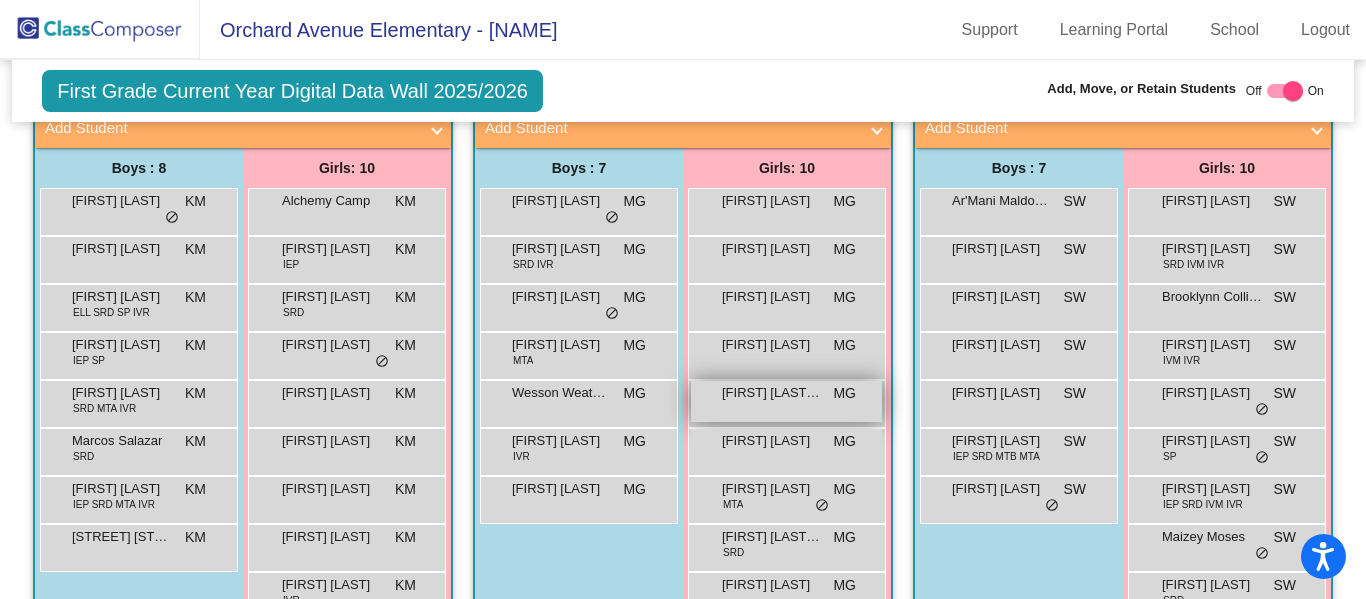click on "[FIRST] [LAST] [LAST] [INITIAL] lock do_not_disturb_alt" at bounding box center (786, 401) 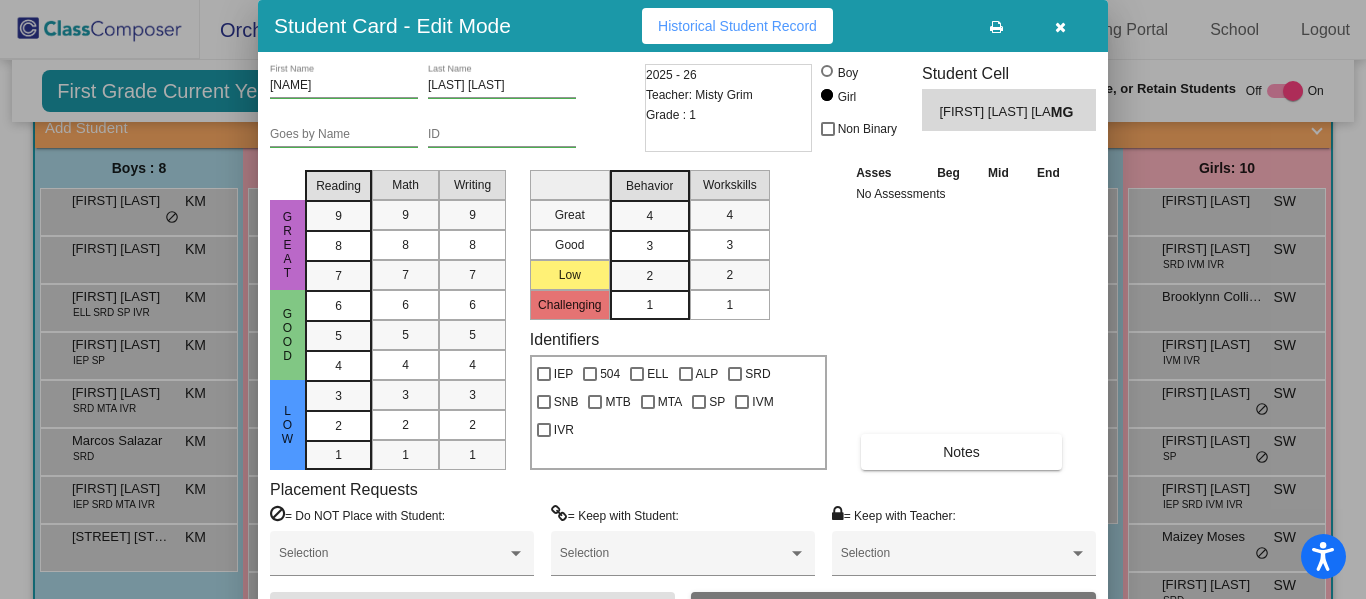 click at bounding box center (1060, 26) 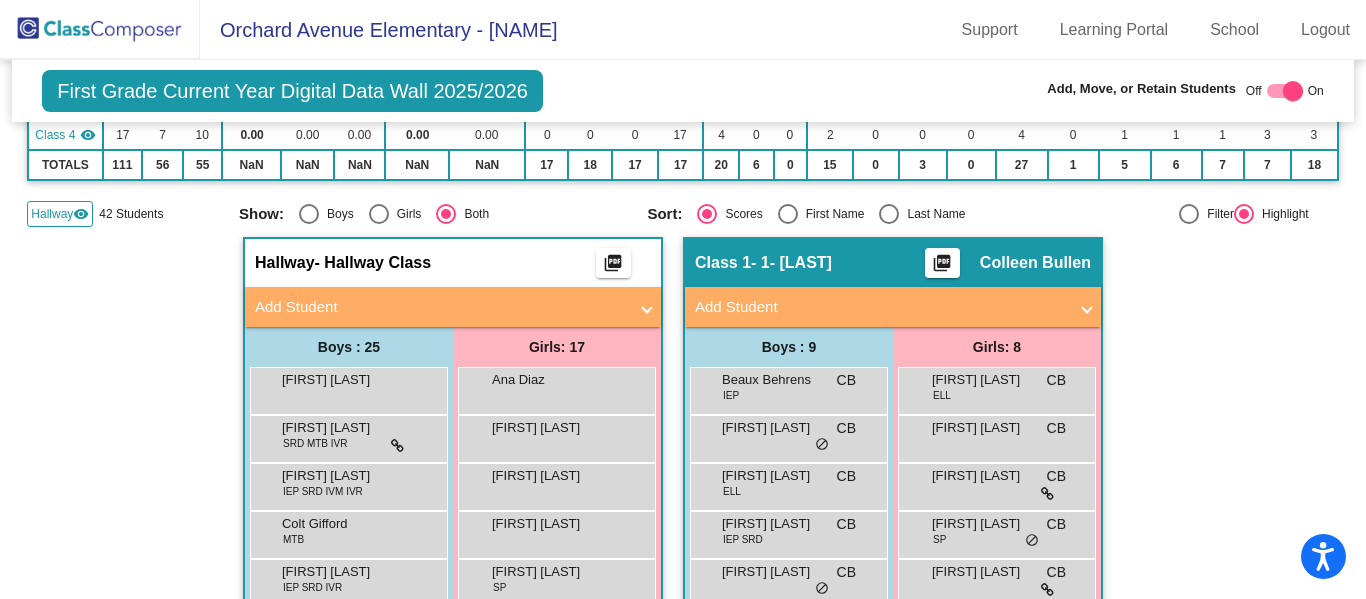 scroll, scrollTop: 277, scrollLeft: 0, axis: vertical 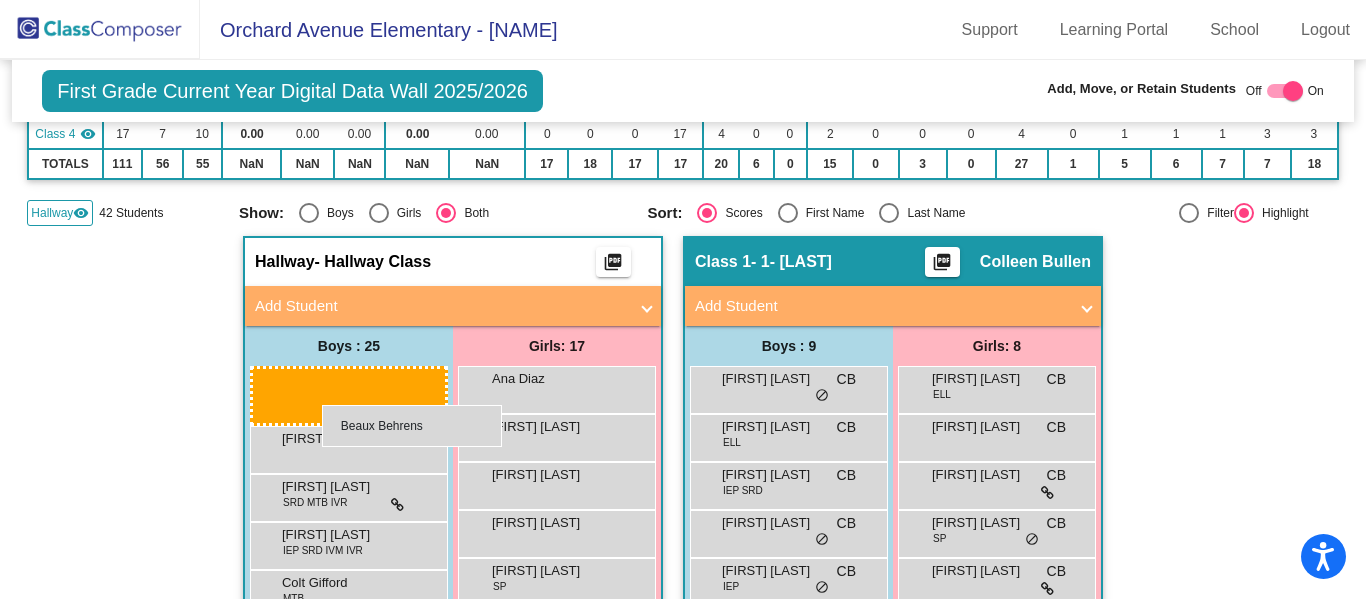 drag, startPoint x: 766, startPoint y: 390, endPoint x: 322, endPoint y: 405, distance: 444.2533 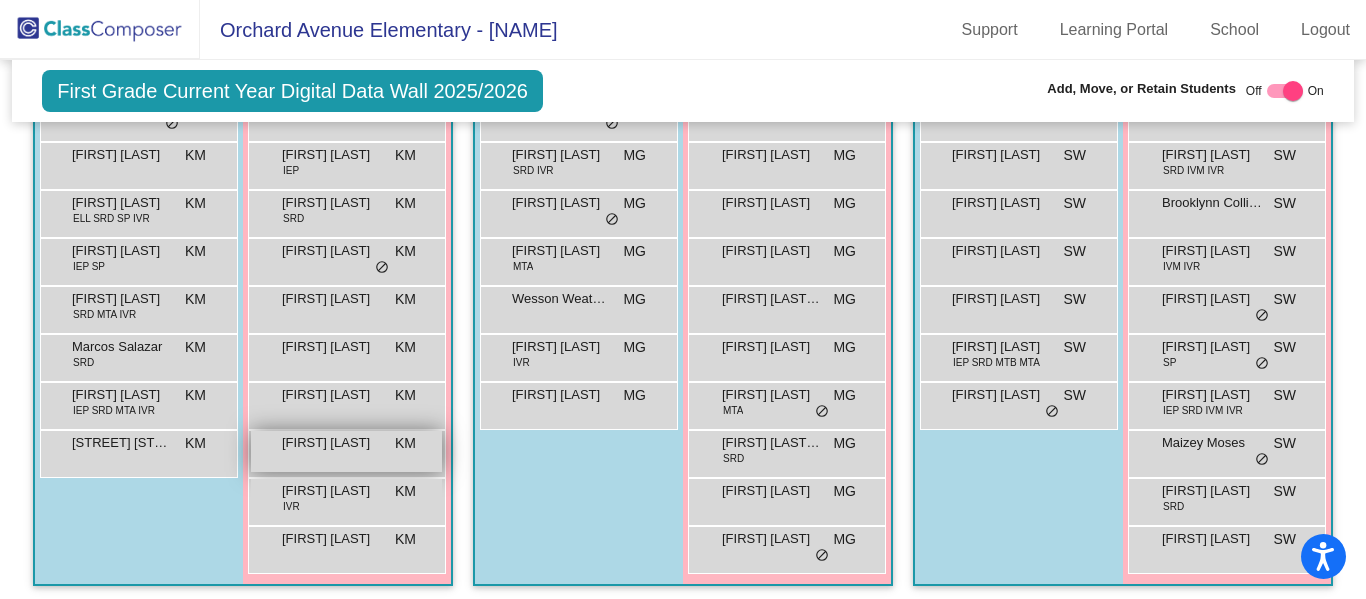 scroll, scrollTop: 1966, scrollLeft: 0, axis: vertical 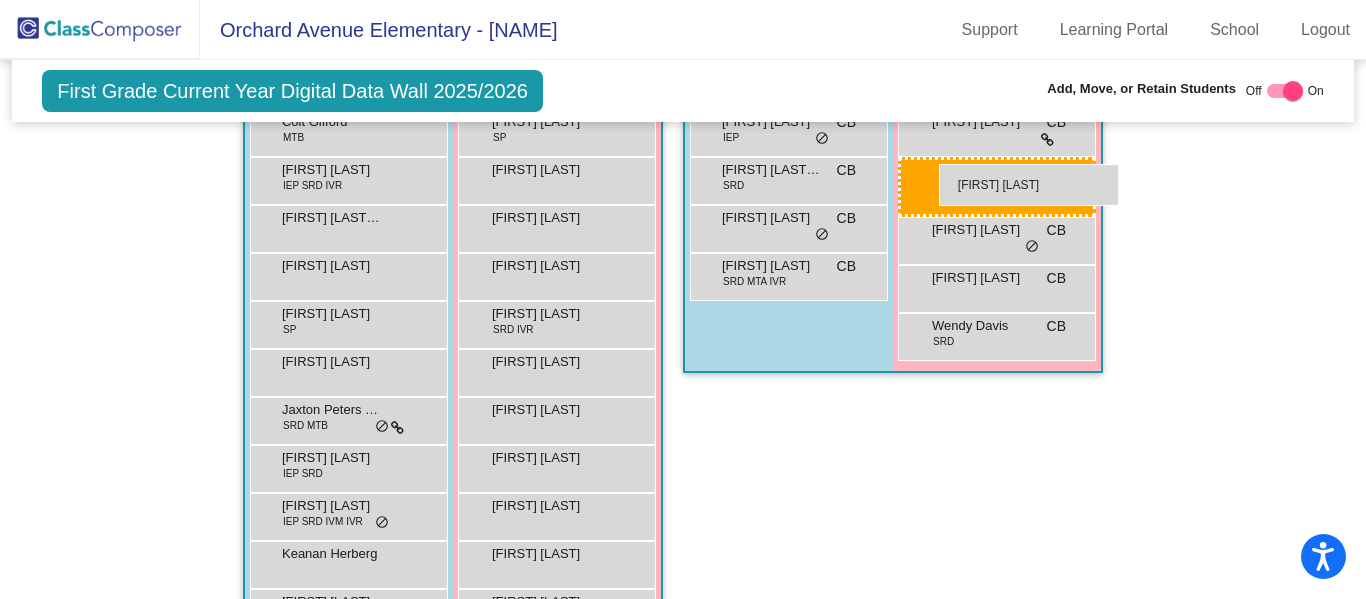 drag, startPoint x: 357, startPoint y: 400, endPoint x: 938, endPoint y: 164, distance: 627.10205 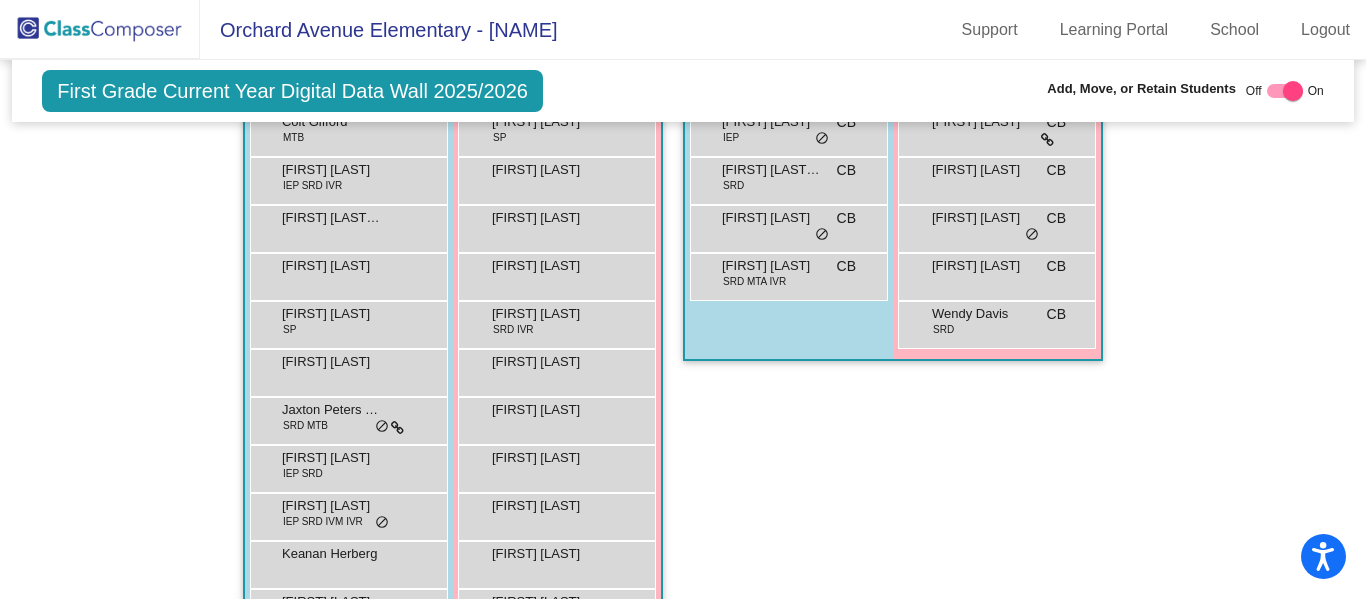 click on "Class 1   - 1- [LAST]  picture_as_pdf [FIRST] [LAST]  Add Student  First Name Last Name Student Id  (Recommended)   Boy   Girl   Non Binary Add Close  Boys : 8  [FIRST] [LAST] CB lock do_not_disturb_alt [FIRST] [LAST] ELL CB lock do_not_disturb_alt [FIRST] [LAST] IEP SRD CB lock do_not_disturb_alt [FIRST] [LAST] CB lock do_not_disturb_alt [FIRST] [LAST] IEP CB lock do_not_disturb_alt [FIRST] [LAST]- [LAST] SRD CB lock do_not_disturb_alt [FIRST] [LAST] CB lock do_not_disturb_alt [FIRST] [LAST] SRD MTA IVR CB lock do_not_disturb_alt Girls: 9 [FIRST] [LAST] ELL CB lock do_not_disturb_alt [FIRST] [LAST] CB lock do_not_disturb_alt [FIRST] [LAST] CB lock do_not_disturb_alt [FIRST] [LAST] SP CB lock do_not_disturb_alt [FIRST] [LAST] CB lock do_not_disturb_alt [FIRST] [LAST] CB lock do_not_disturb_alt [FIRST] [LAST] CB lock do_not_disturb_alt [FIRST] [LAST] CB lock do_not_disturb_alt [FIRST] [LAST] SRD CB lock do_not_disturb_alt" 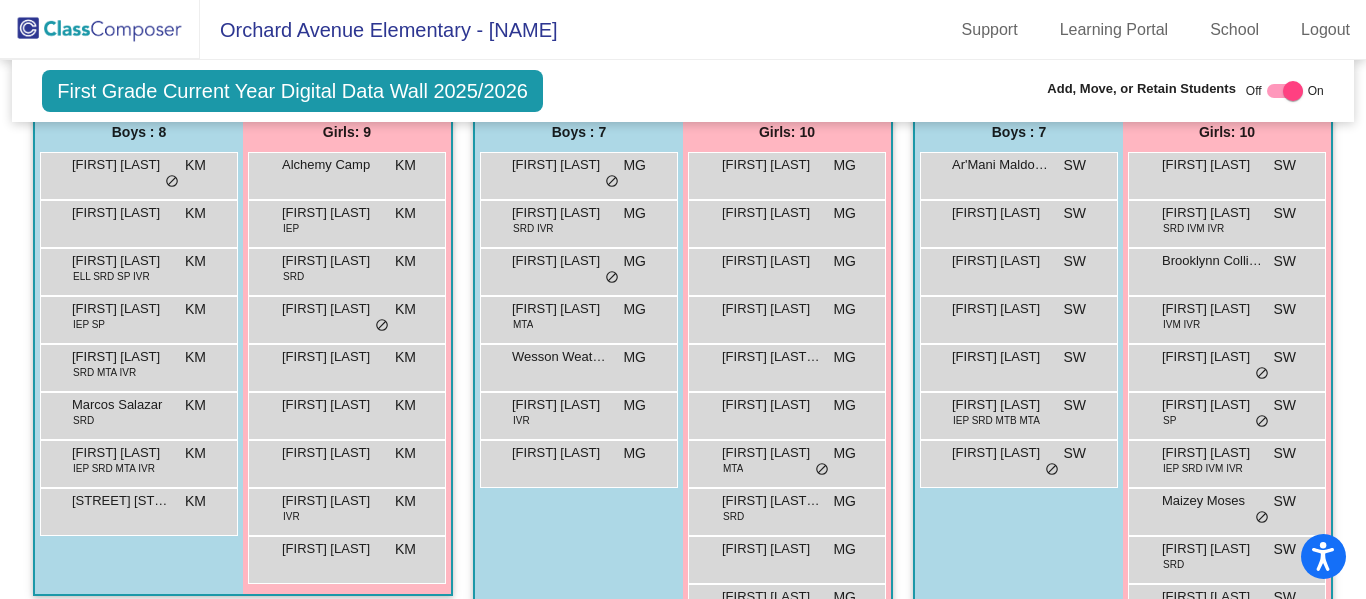 scroll, scrollTop: 1893, scrollLeft: 0, axis: vertical 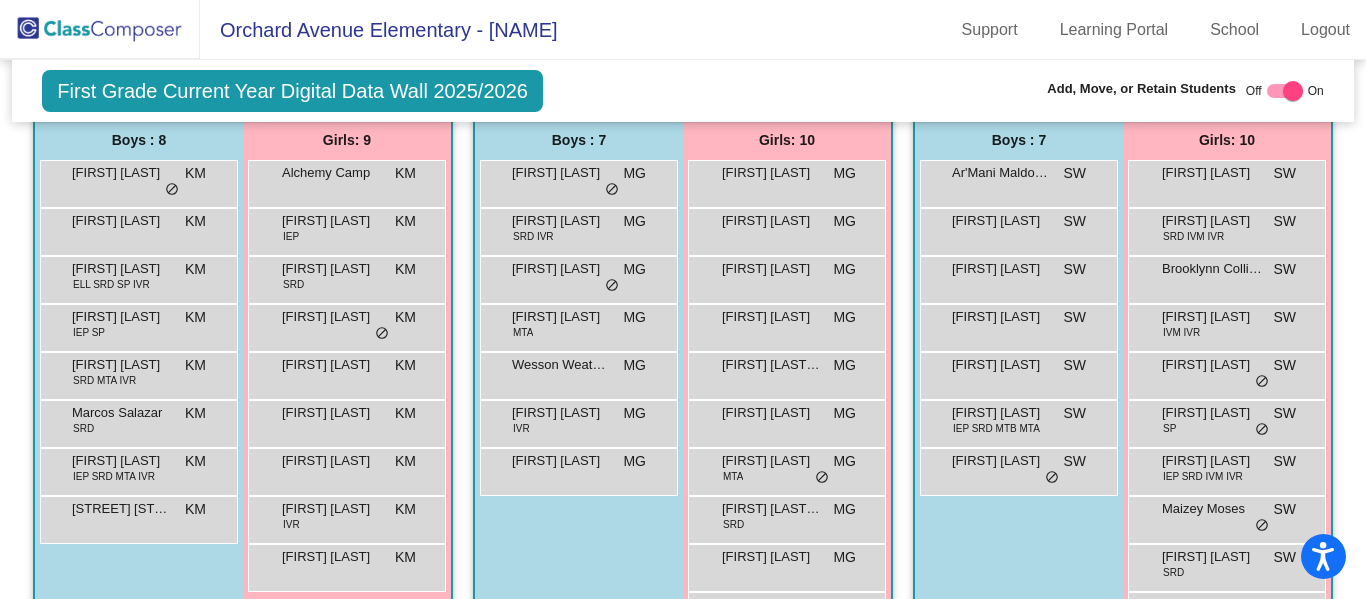 click 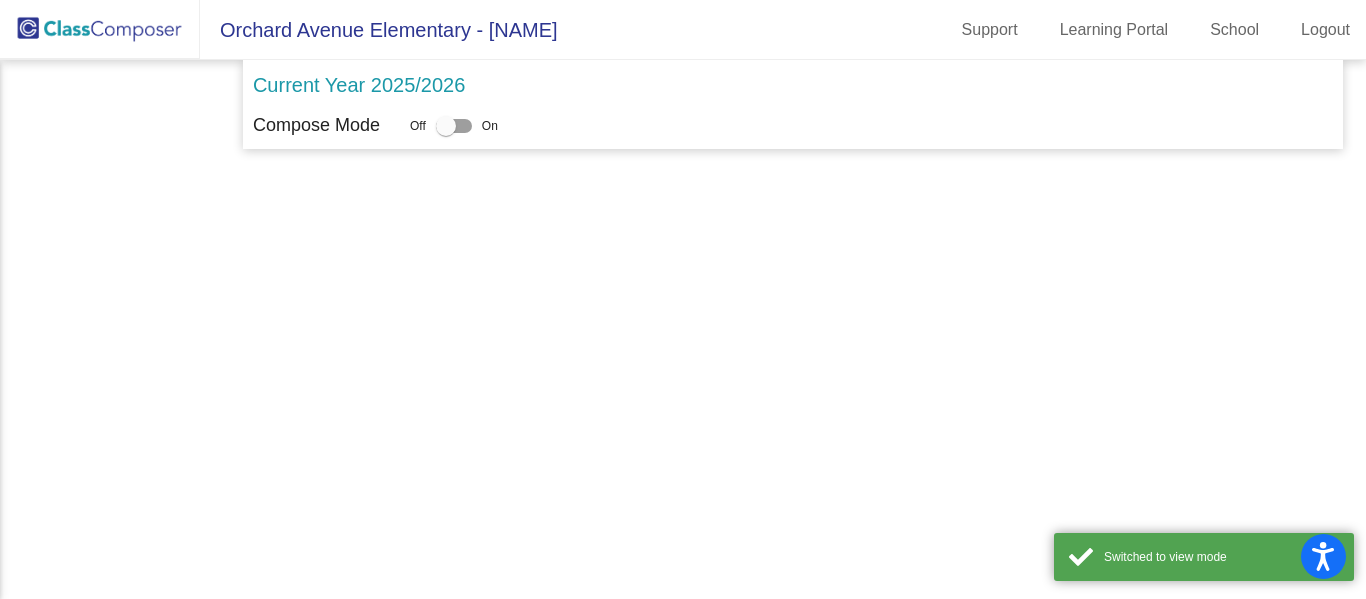 scroll, scrollTop: 0, scrollLeft: 0, axis: both 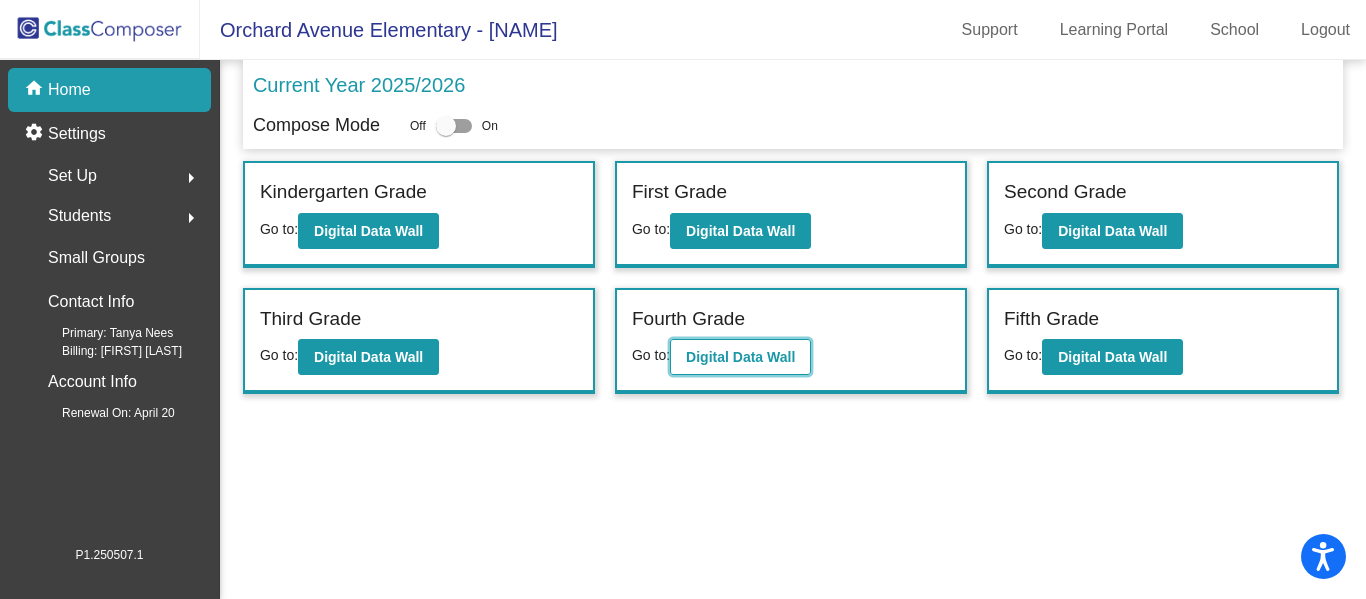 click on "Digital Data Wall" 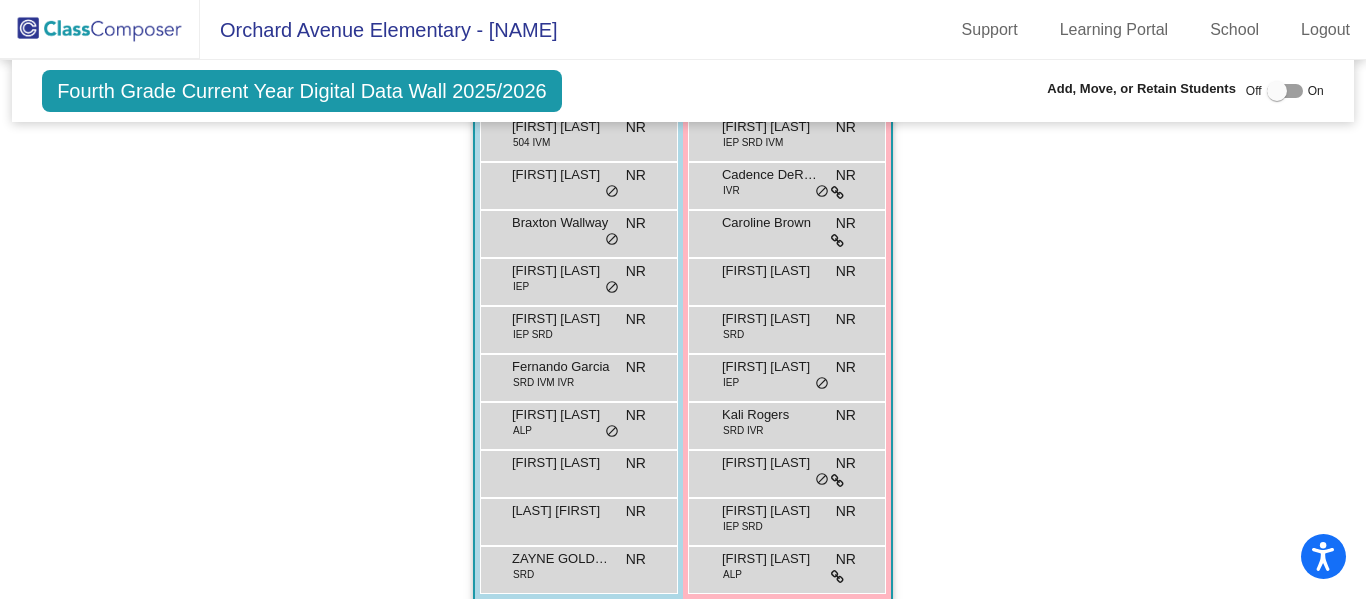 scroll, scrollTop: 1163, scrollLeft: 0, axis: vertical 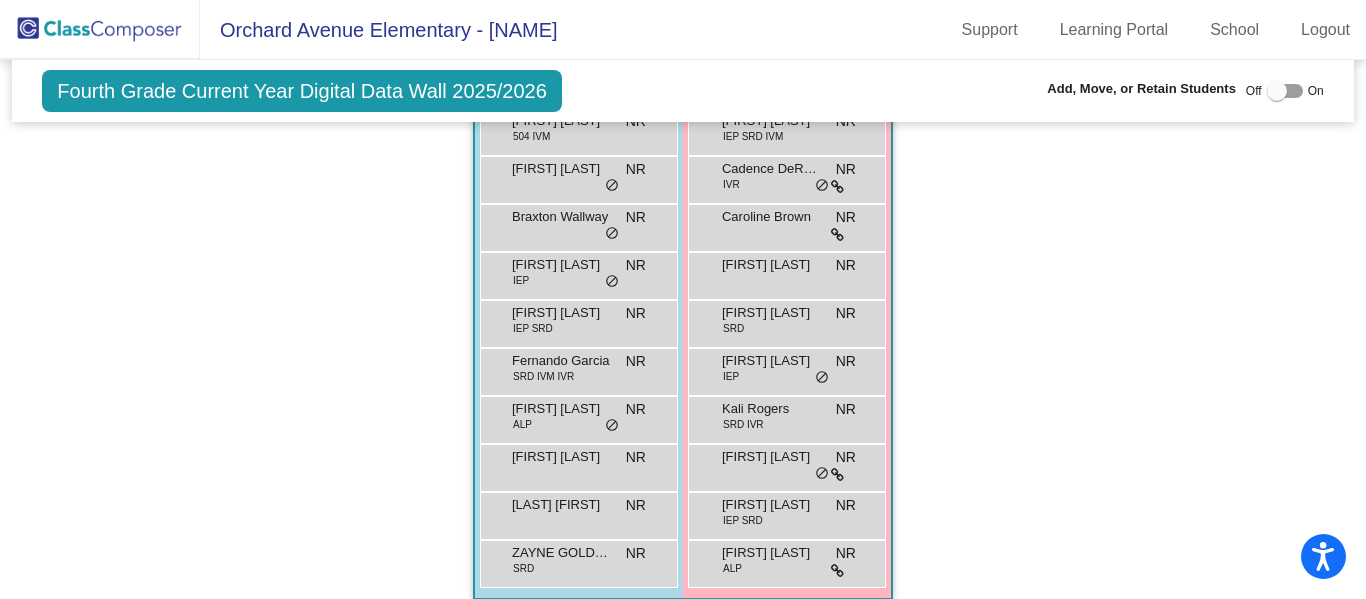 click at bounding box center [1285, 91] 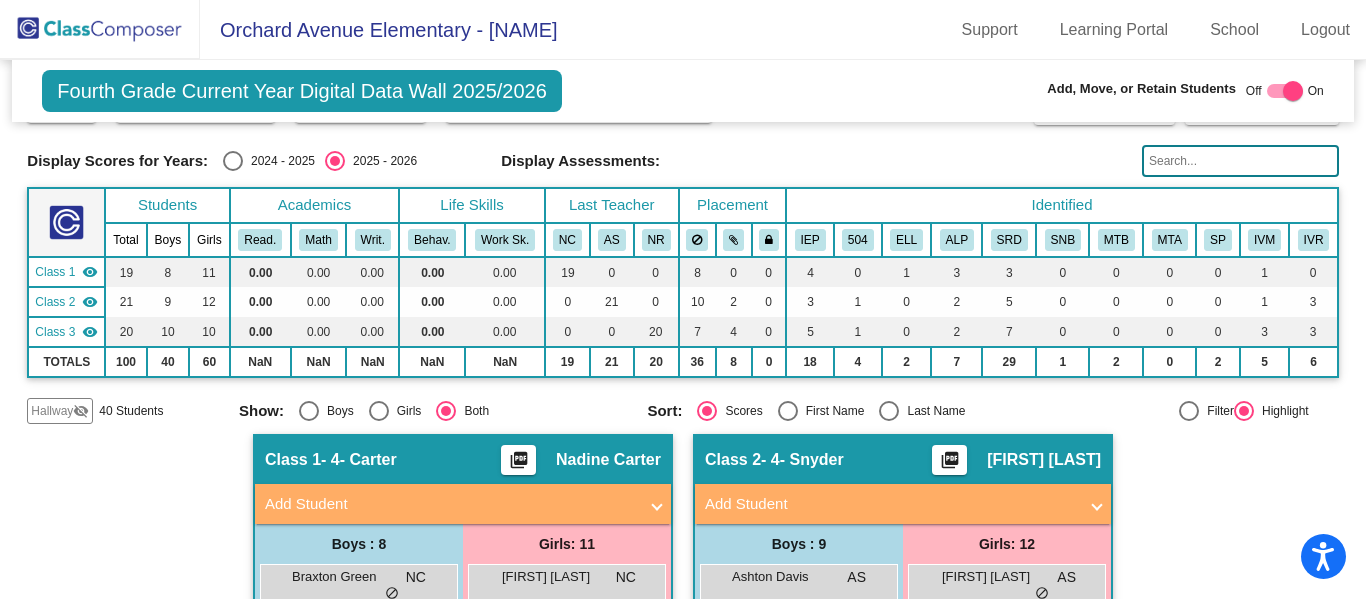 scroll, scrollTop: 0, scrollLeft: 0, axis: both 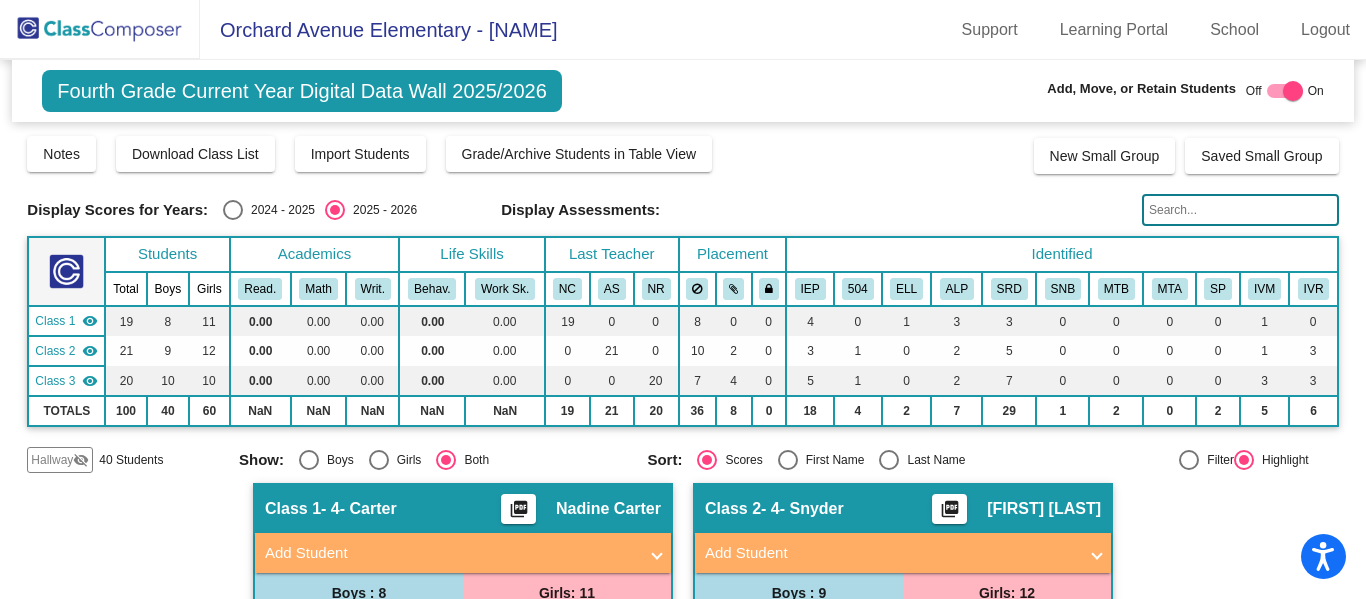 click 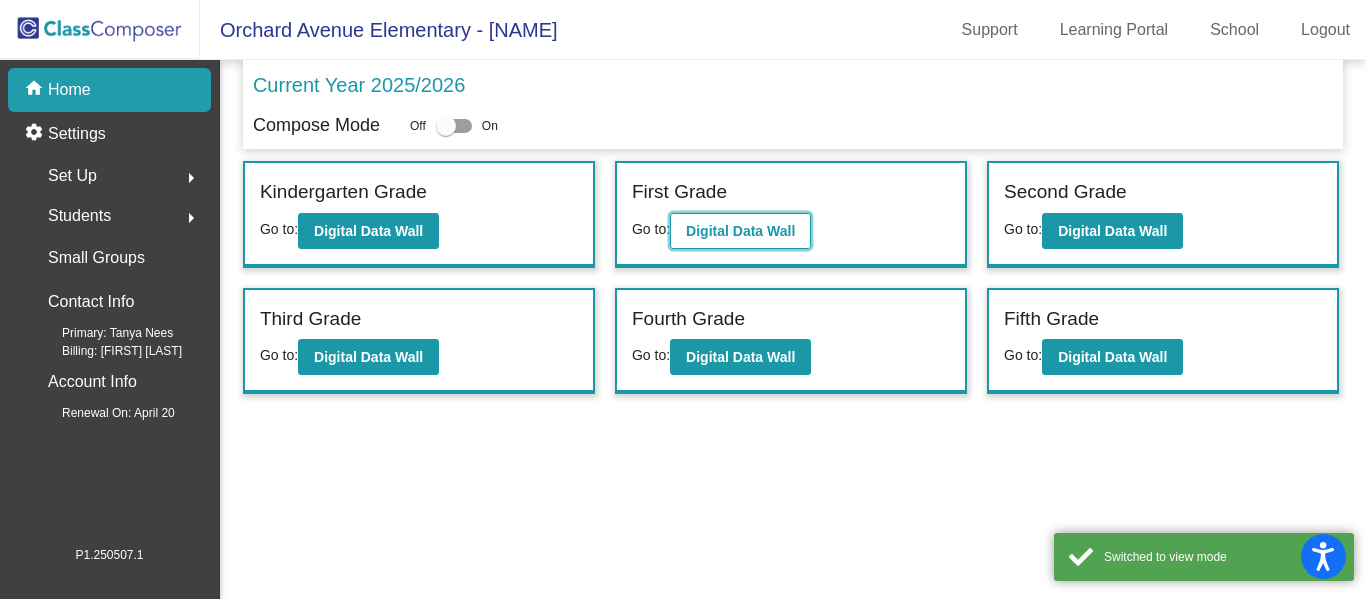 click on "Digital Data Wall" 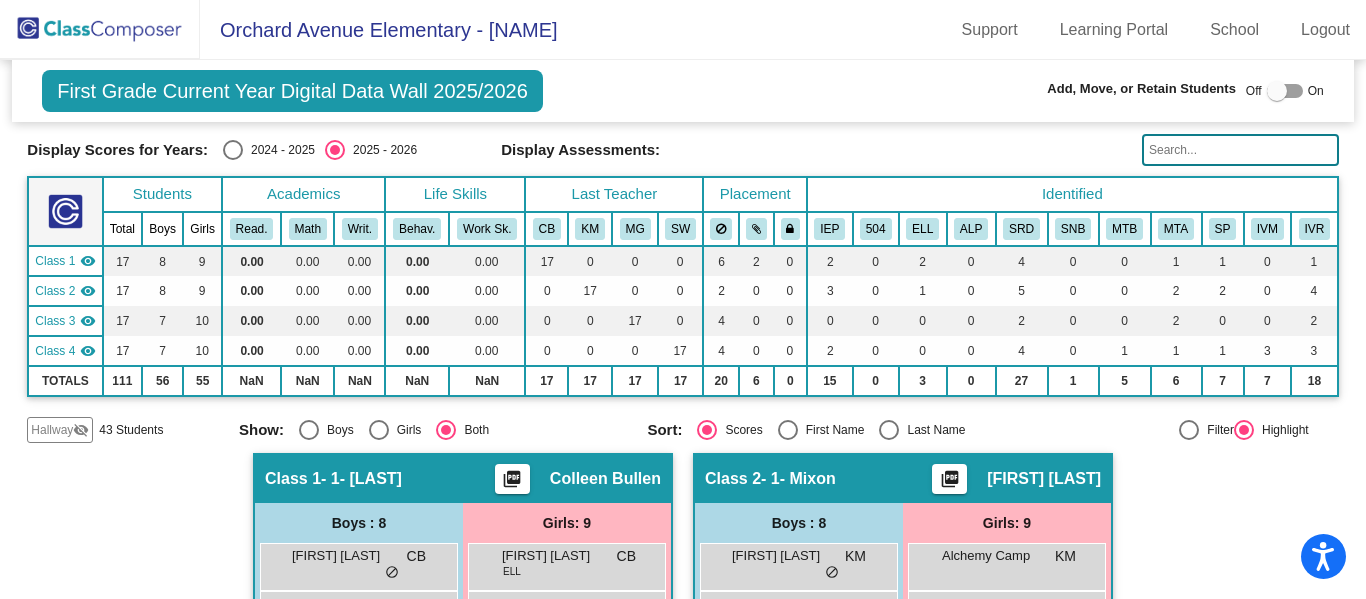 scroll, scrollTop: 0, scrollLeft: 0, axis: both 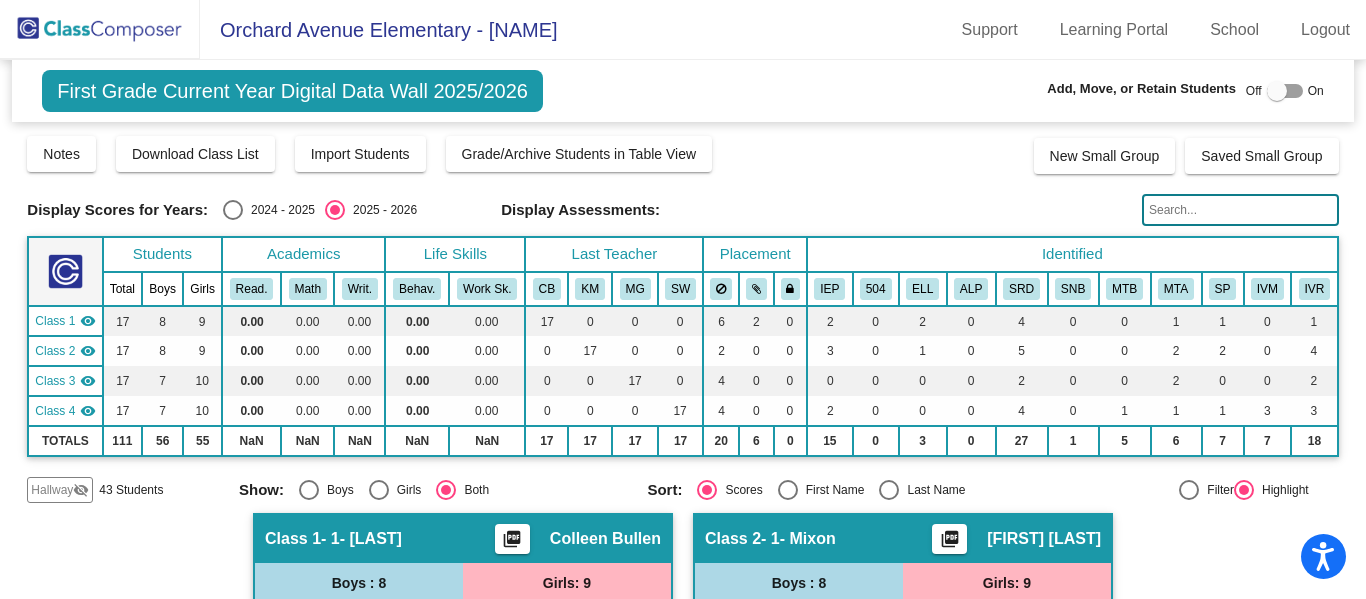 click on "Hallway" 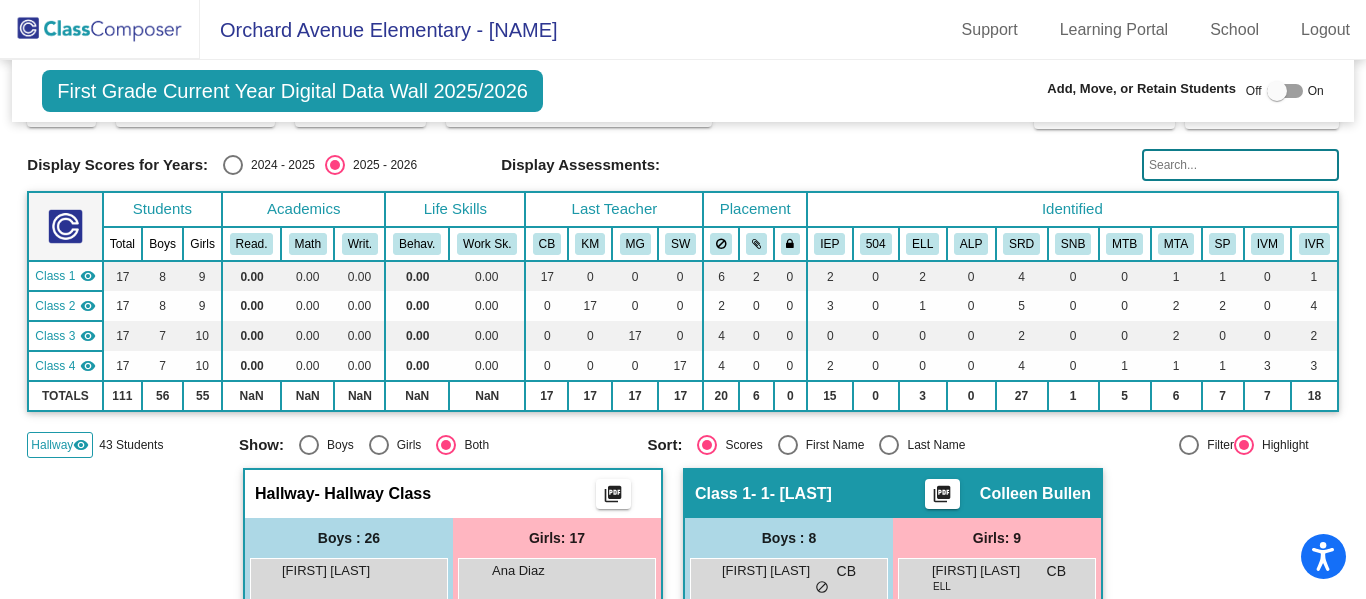 scroll, scrollTop: 0, scrollLeft: 0, axis: both 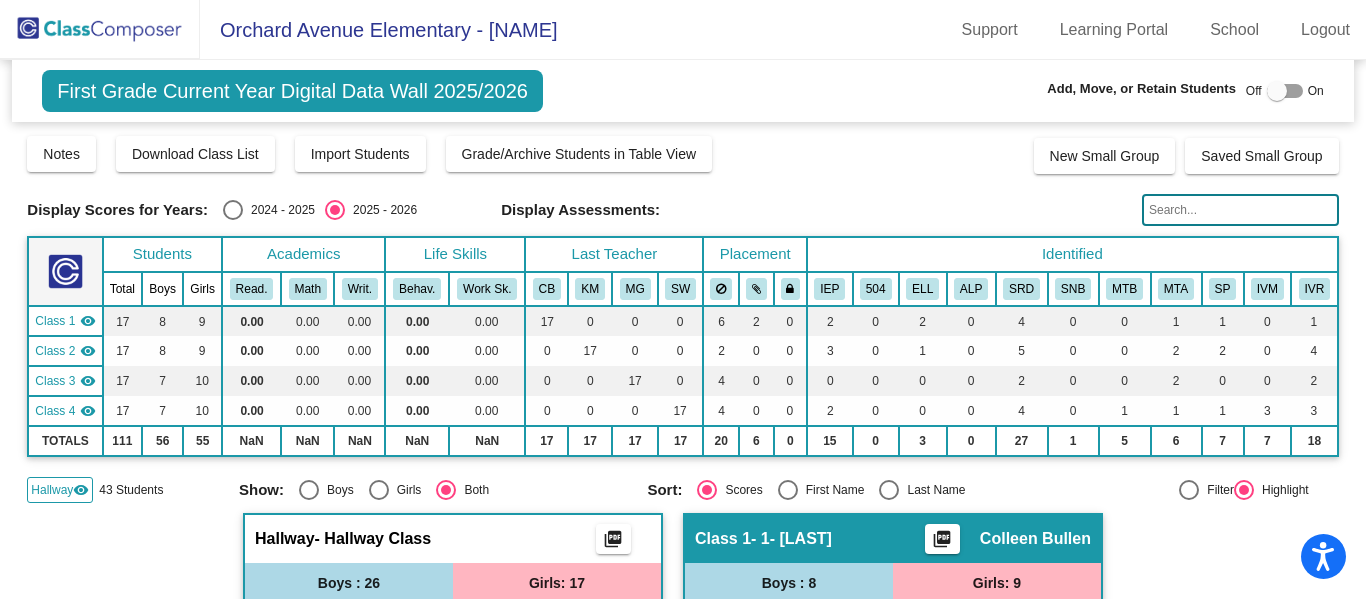 click 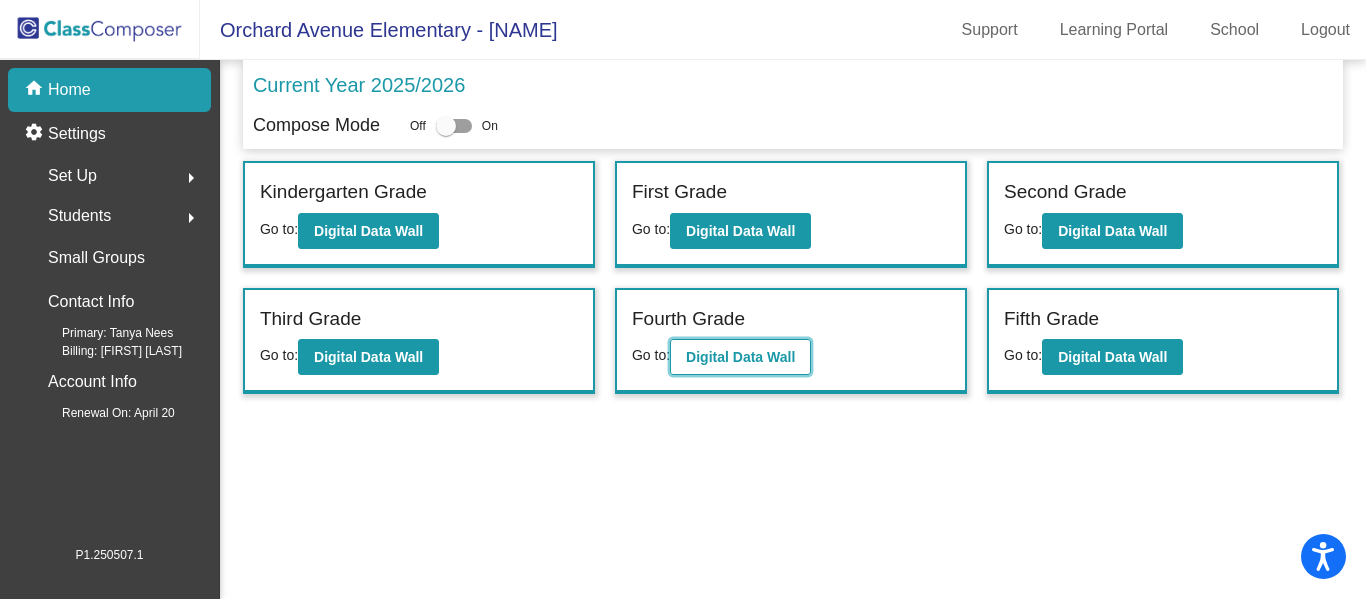 click on "Digital Data Wall" 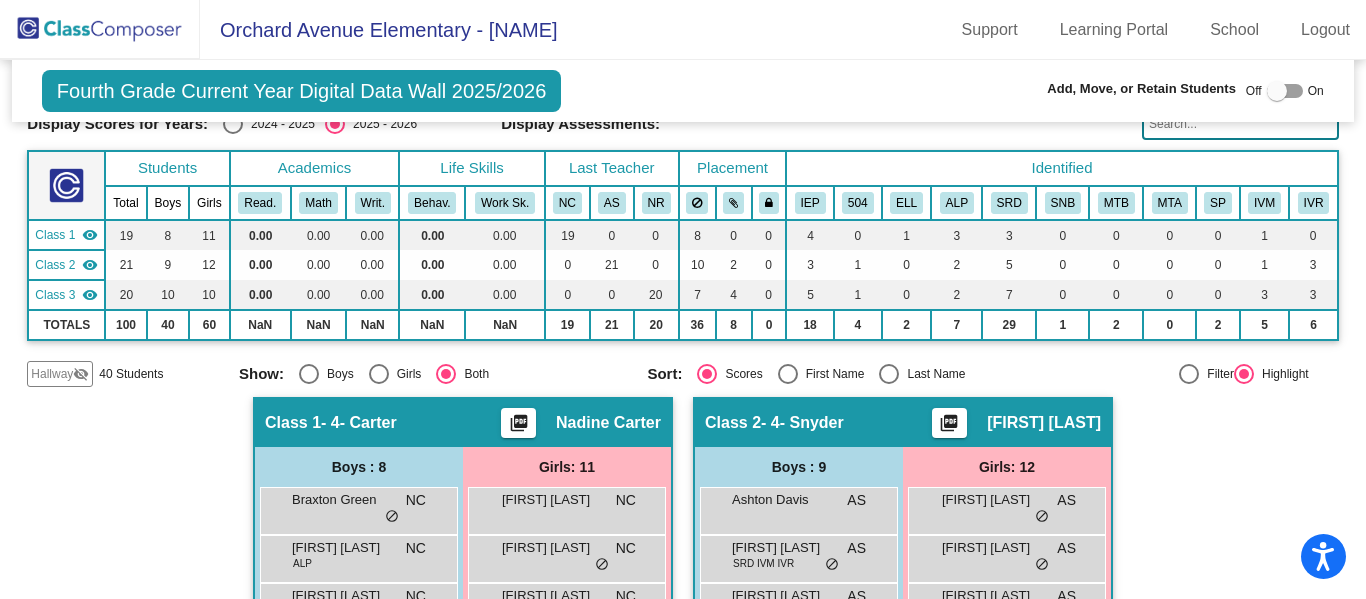 scroll, scrollTop: 0, scrollLeft: 0, axis: both 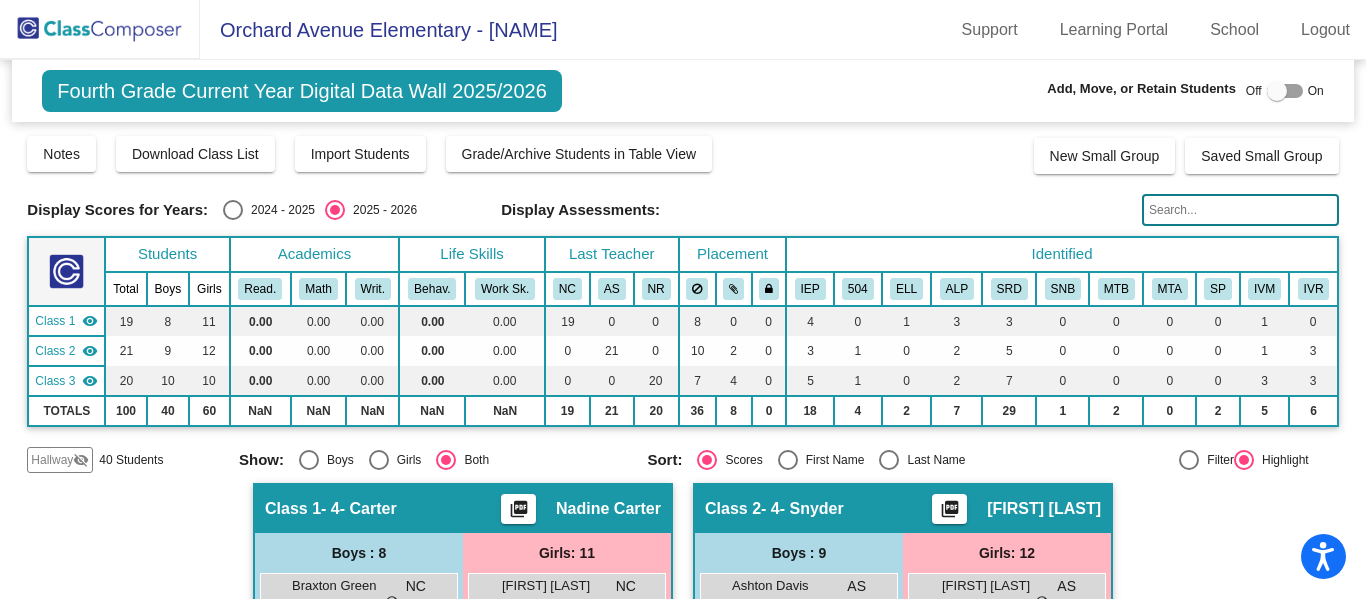 click at bounding box center [1285, 91] 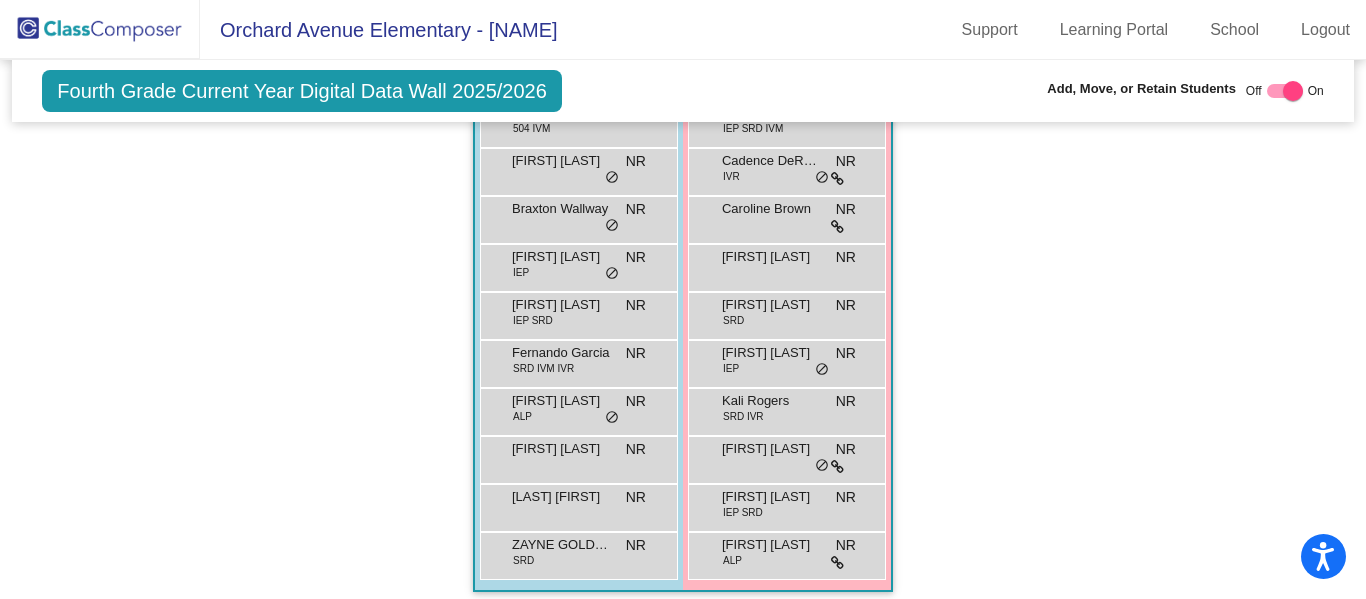 scroll, scrollTop: 1247, scrollLeft: 0, axis: vertical 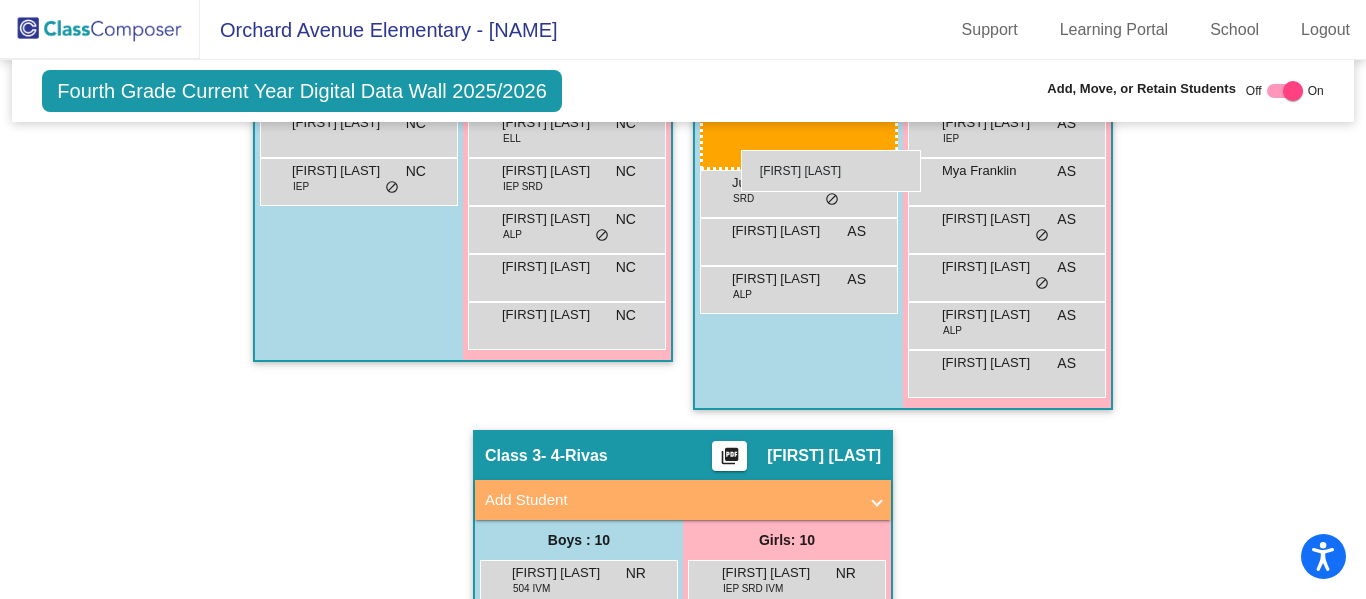 drag, startPoint x: 572, startPoint y: 311, endPoint x: 741, endPoint y: 150, distance: 233.4138 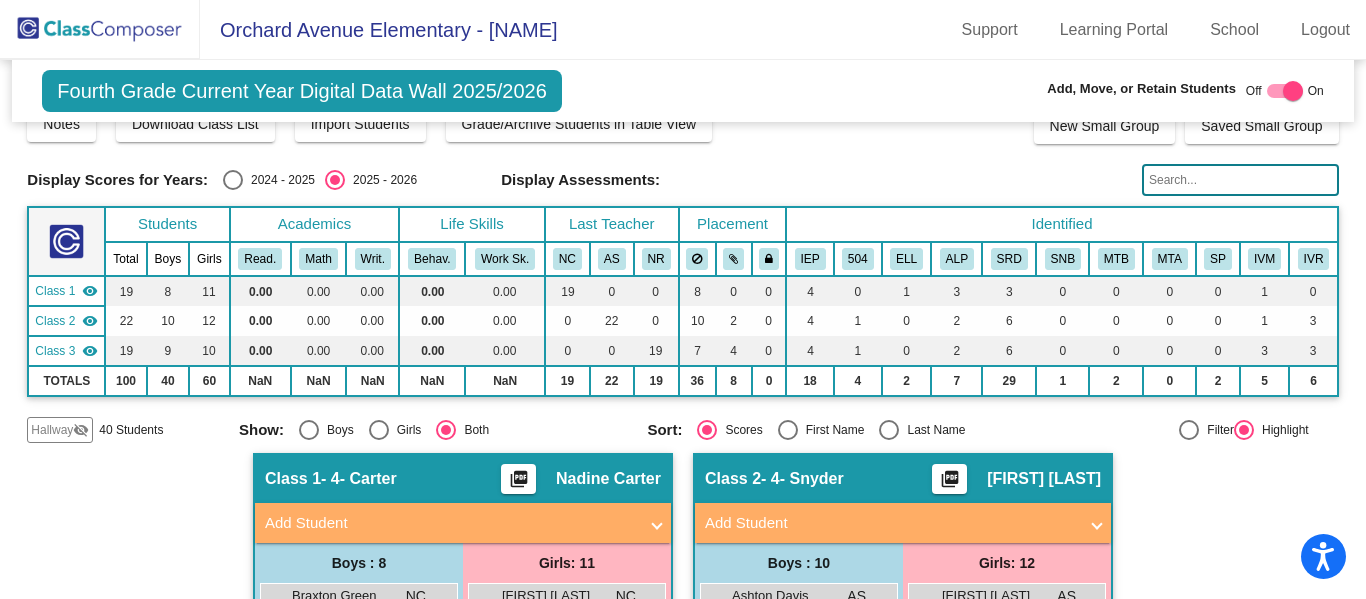 scroll, scrollTop: 20, scrollLeft: 0, axis: vertical 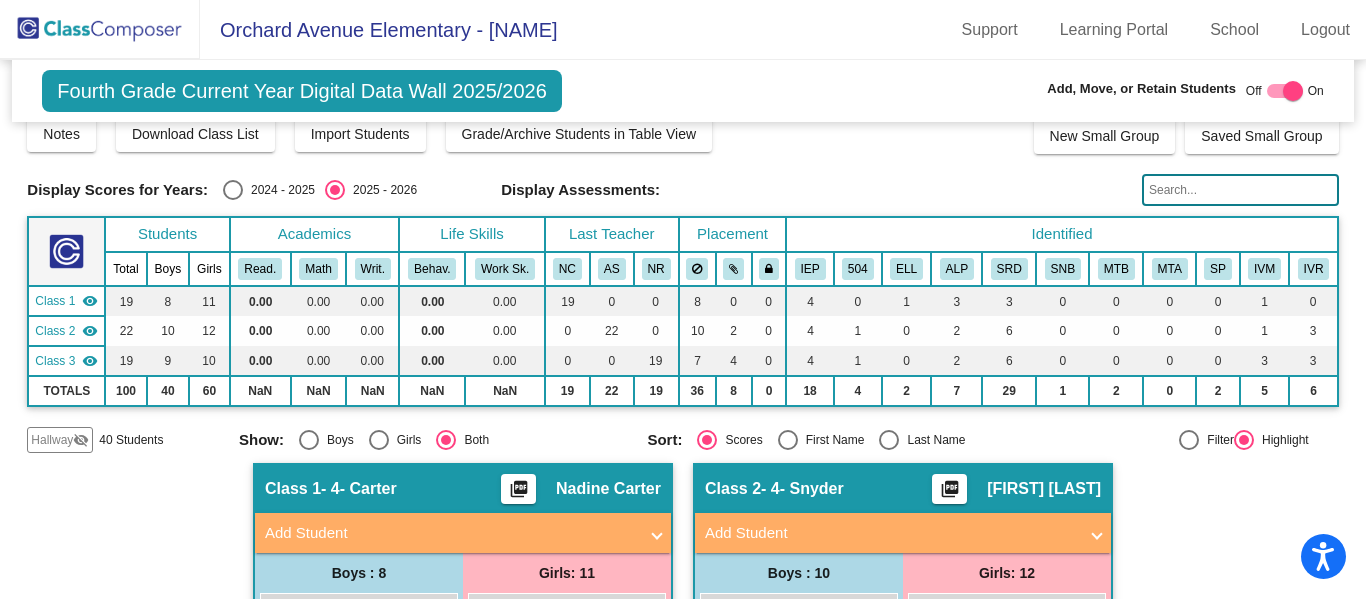 click 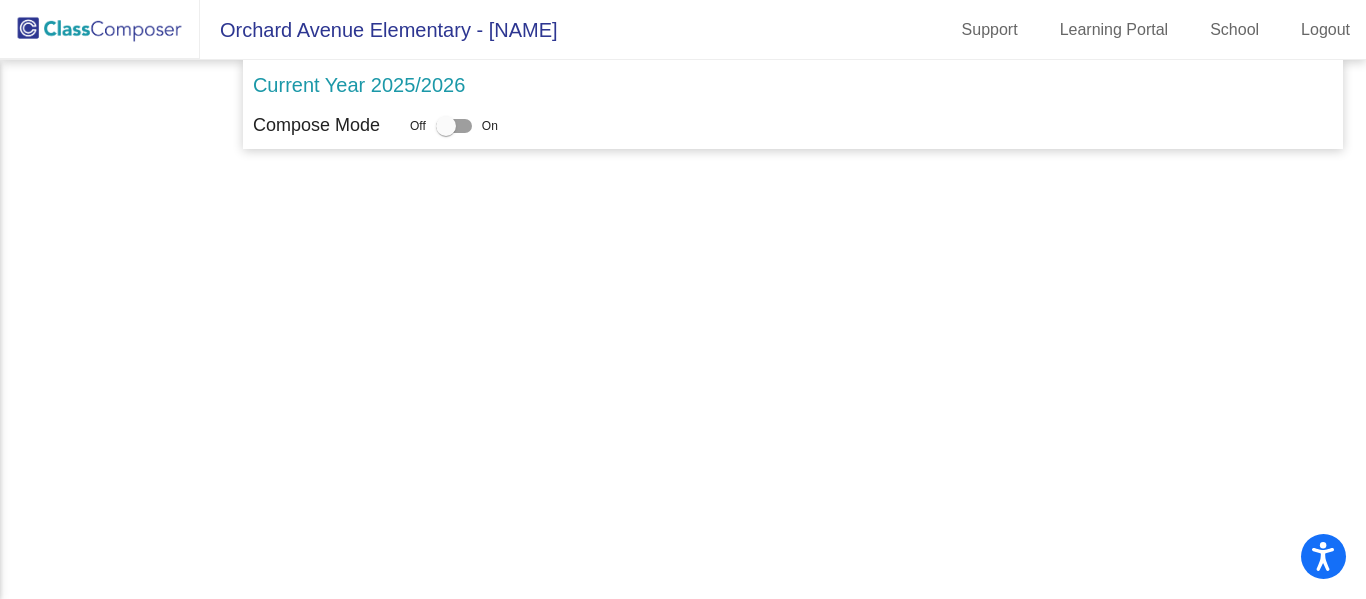 scroll, scrollTop: 0, scrollLeft: 0, axis: both 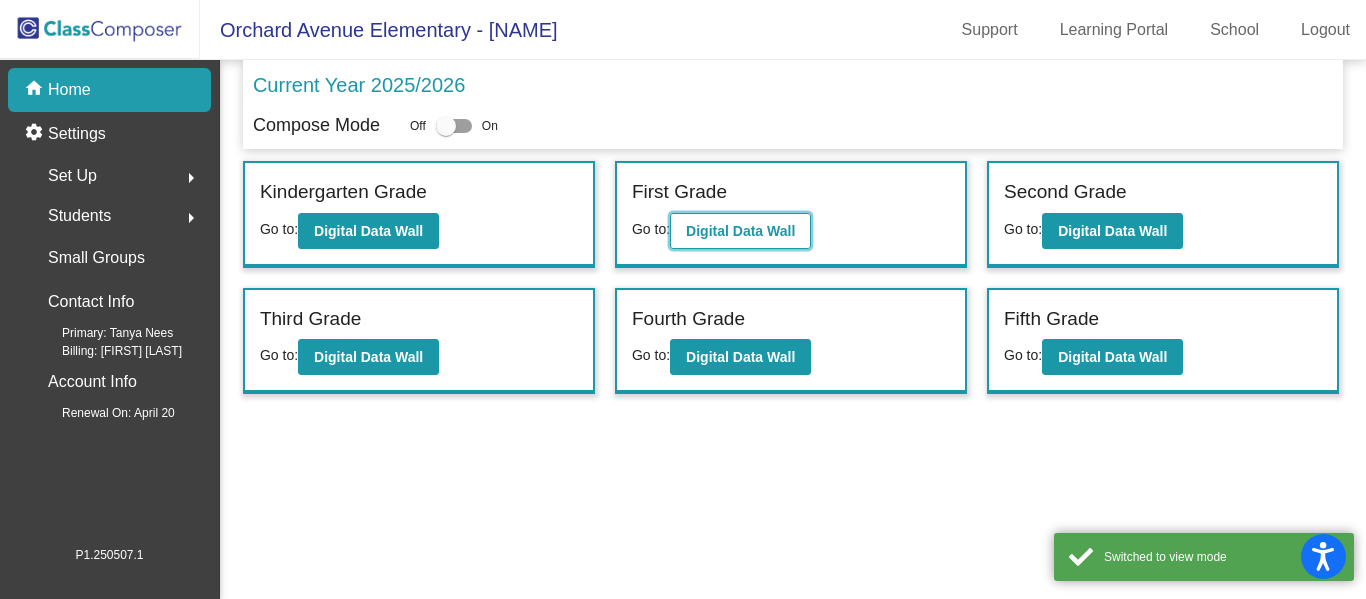 click on "Digital Data Wall" 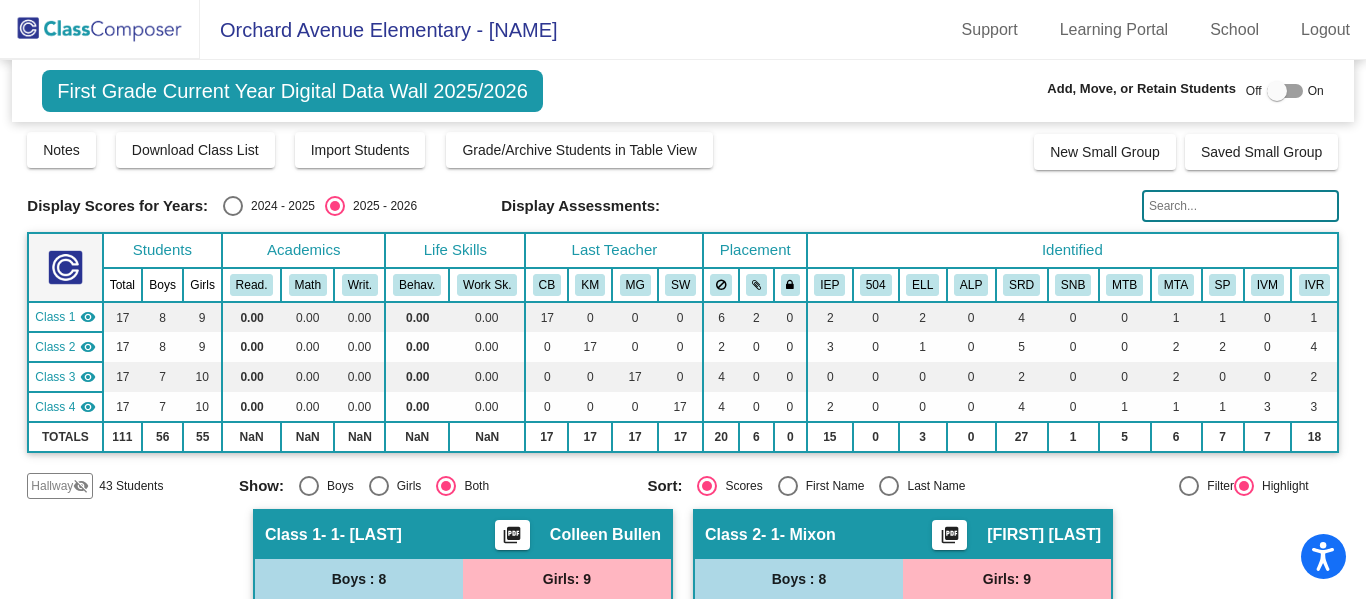 scroll, scrollTop: 0, scrollLeft: 0, axis: both 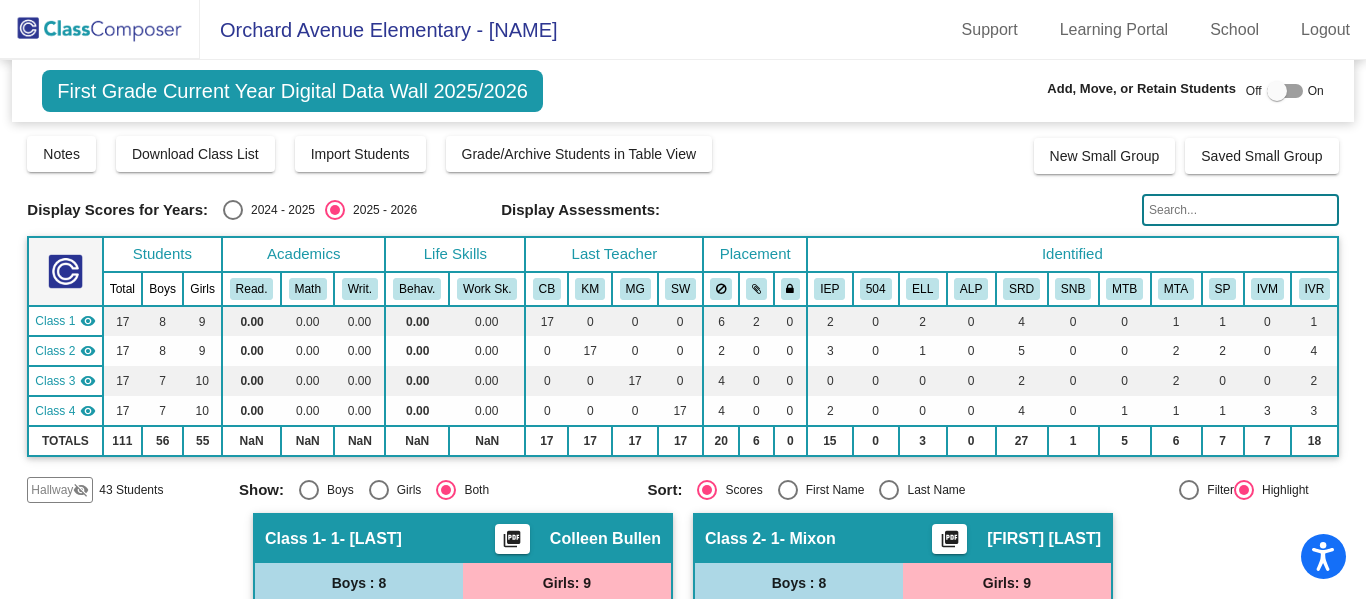 click 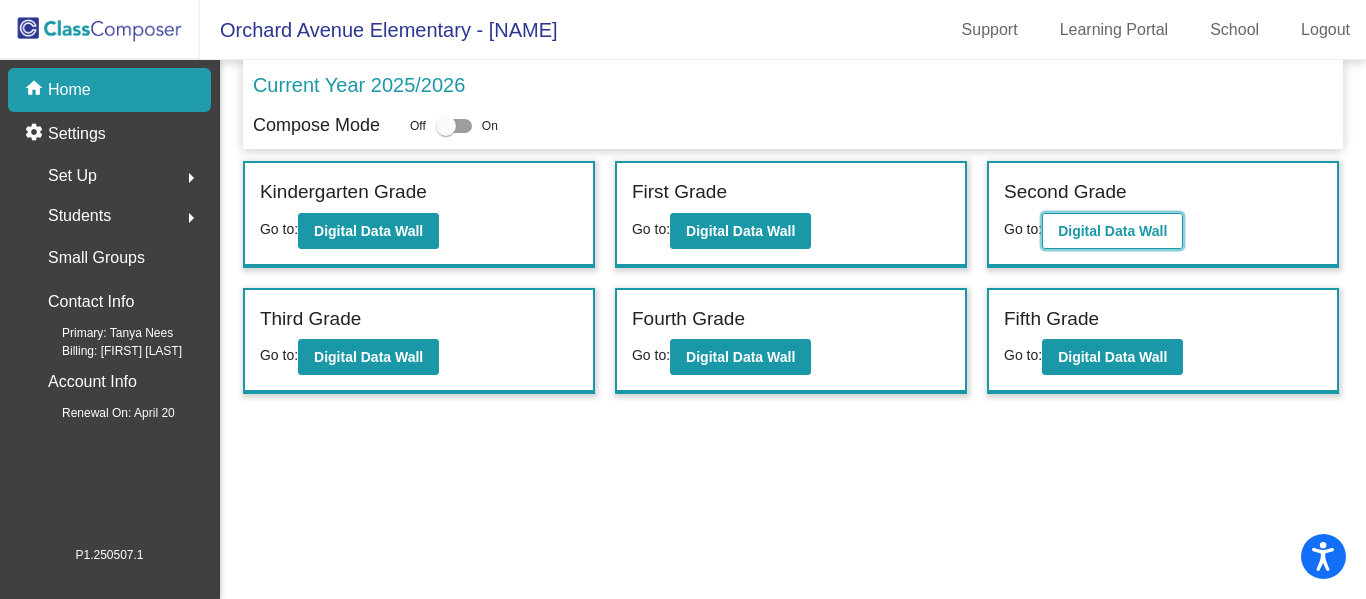 click on "Digital Data Wall" 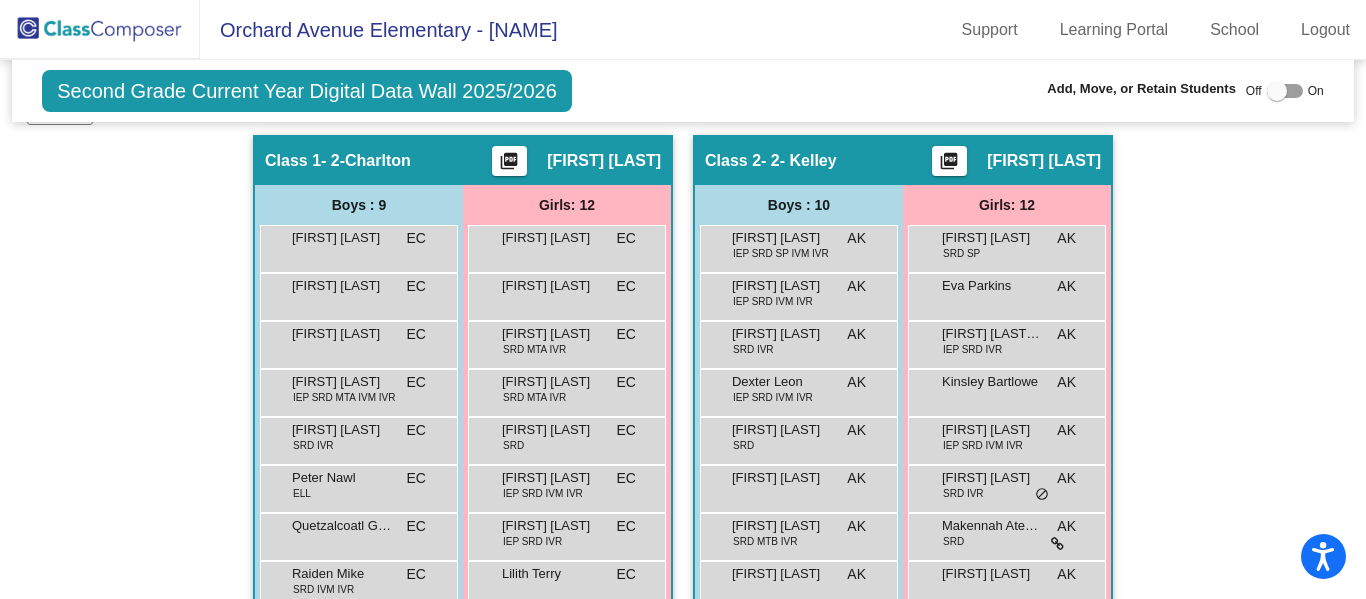 scroll, scrollTop: 0, scrollLeft: 0, axis: both 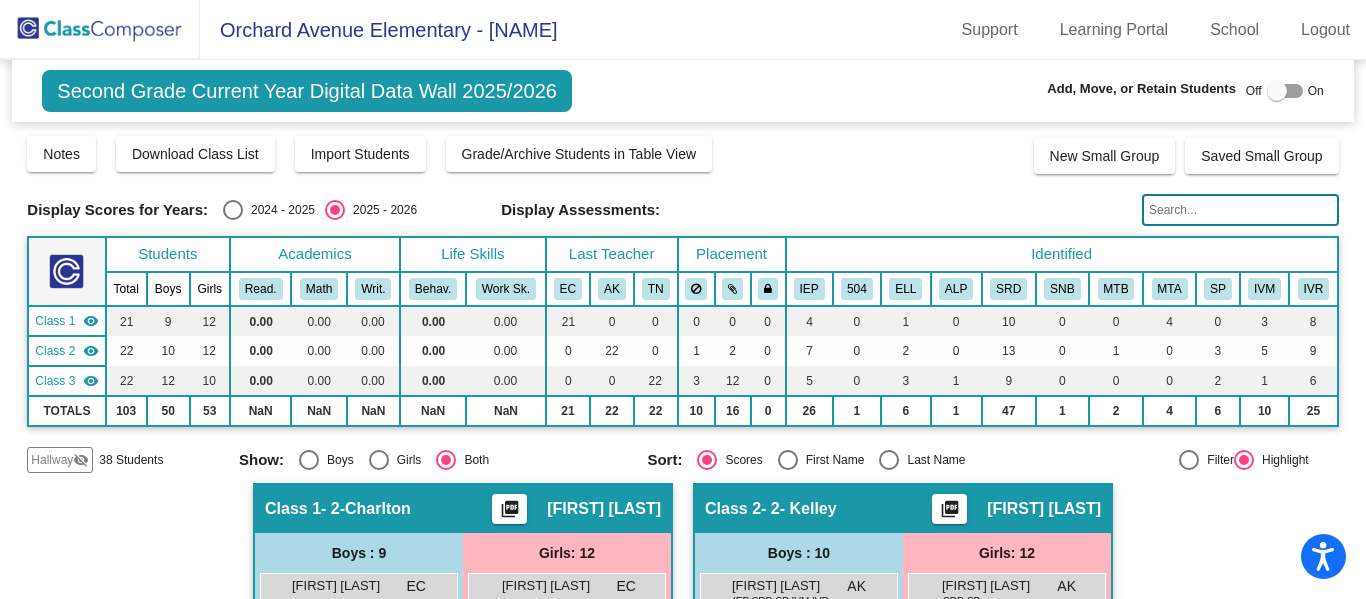 click 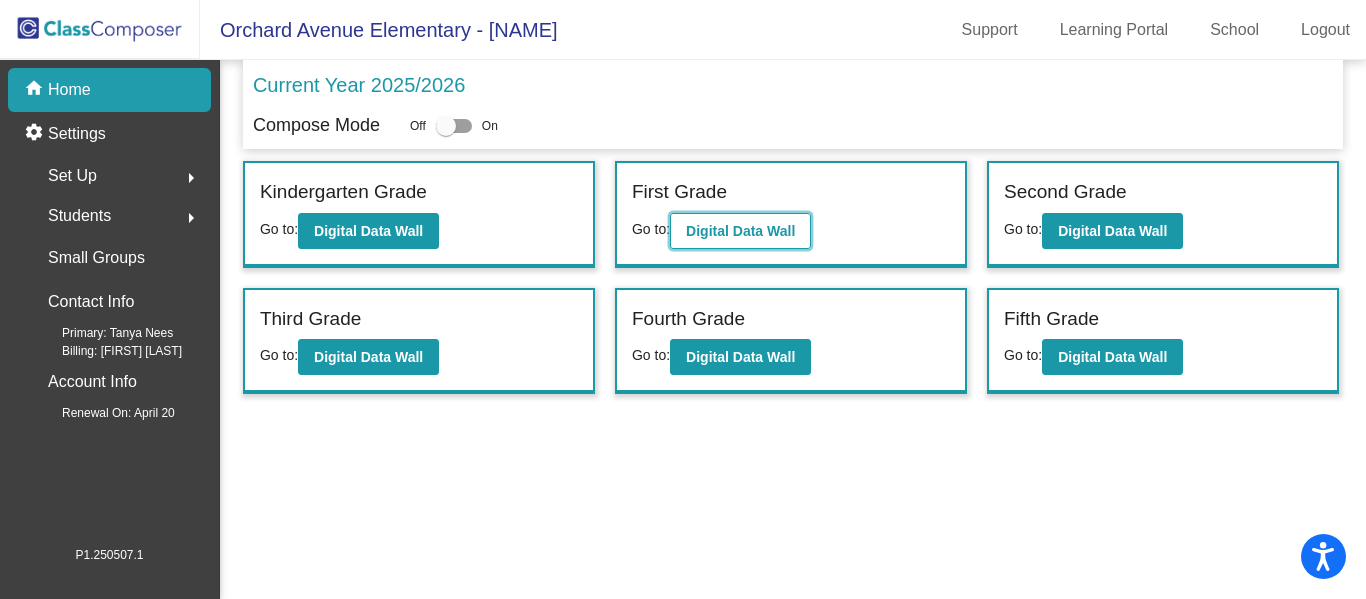 click on "Digital Data Wall" 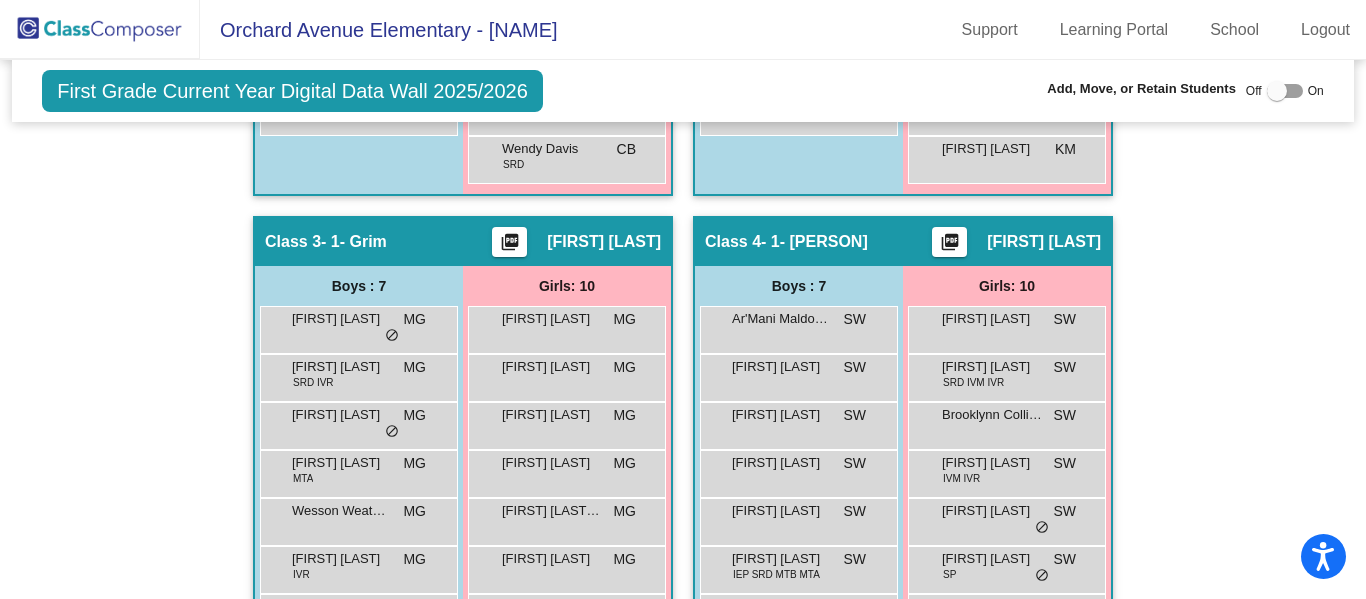 scroll, scrollTop: 863, scrollLeft: 0, axis: vertical 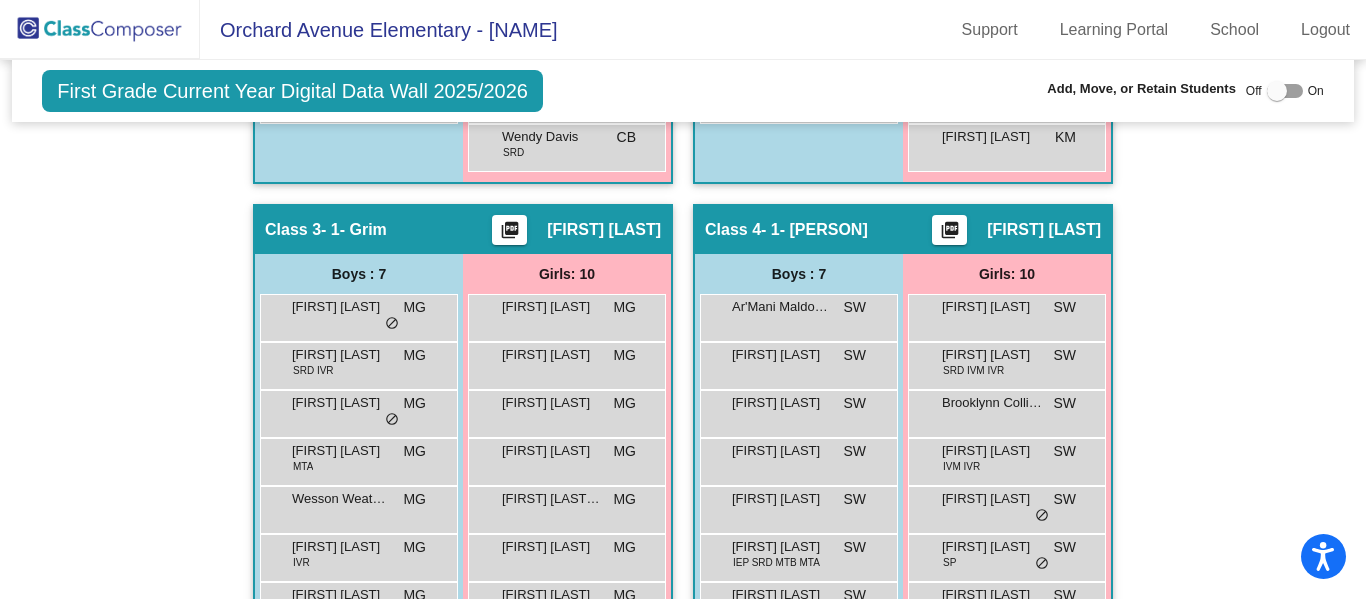 click at bounding box center (1285, 91) 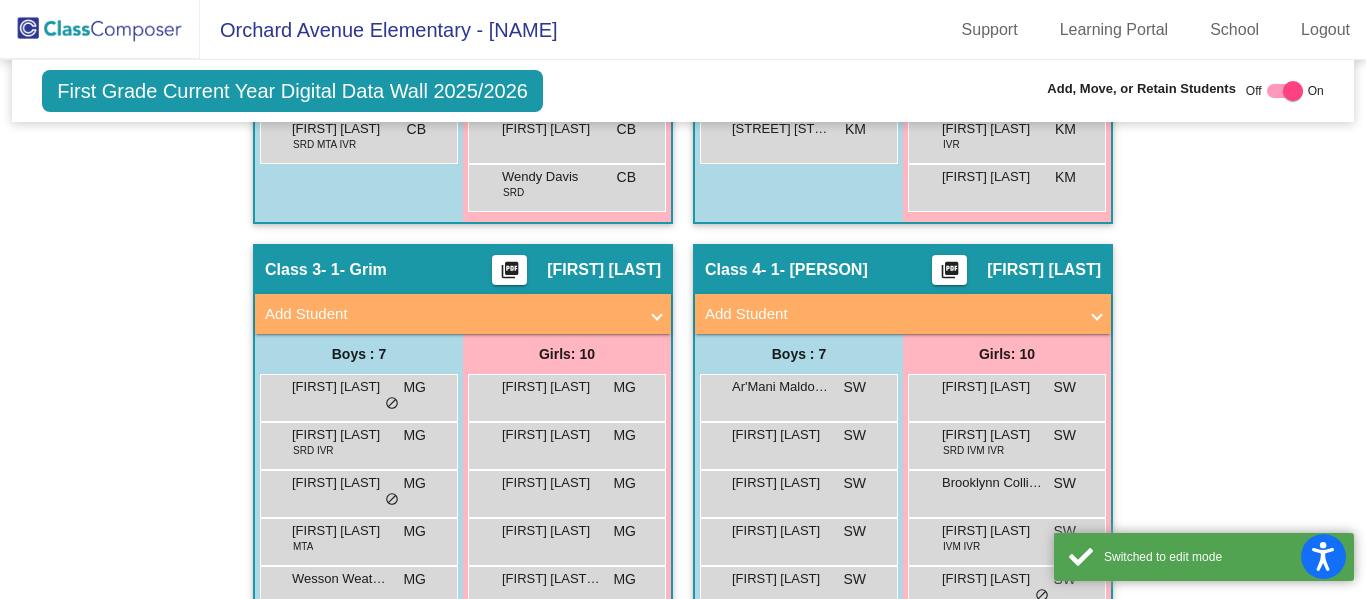 scroll, scrollTop: 903, scrollLeft: 0, axis: vertical 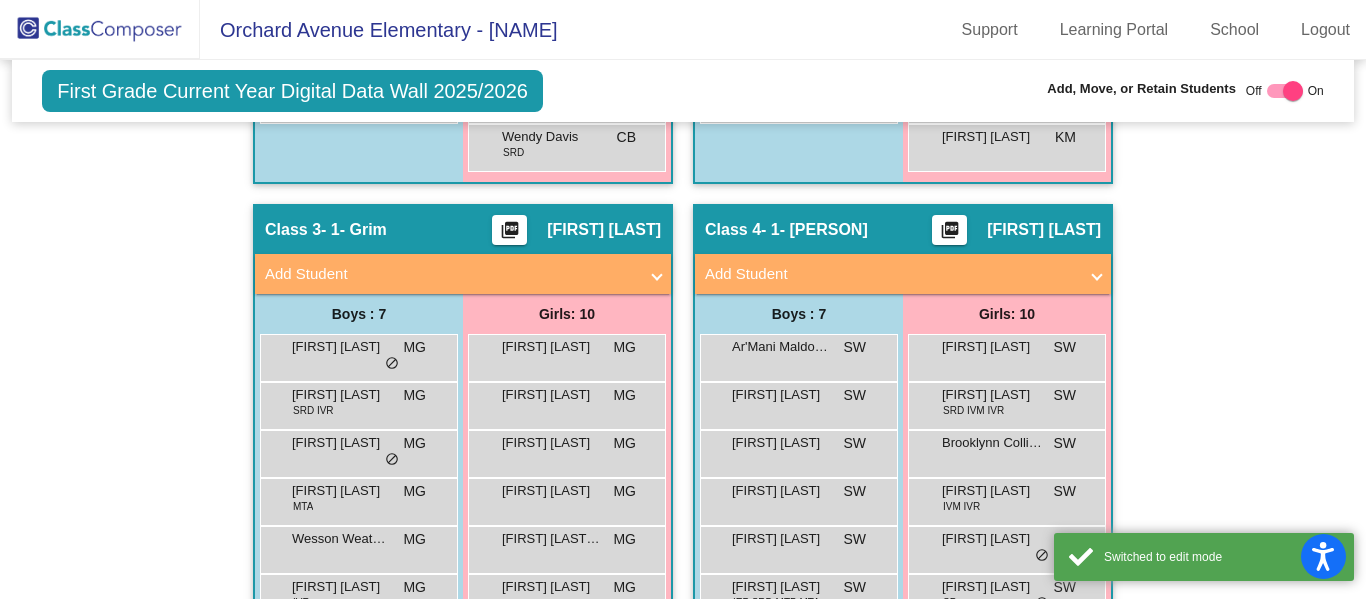 click on "Add Student" at bounding box center [451, 274] 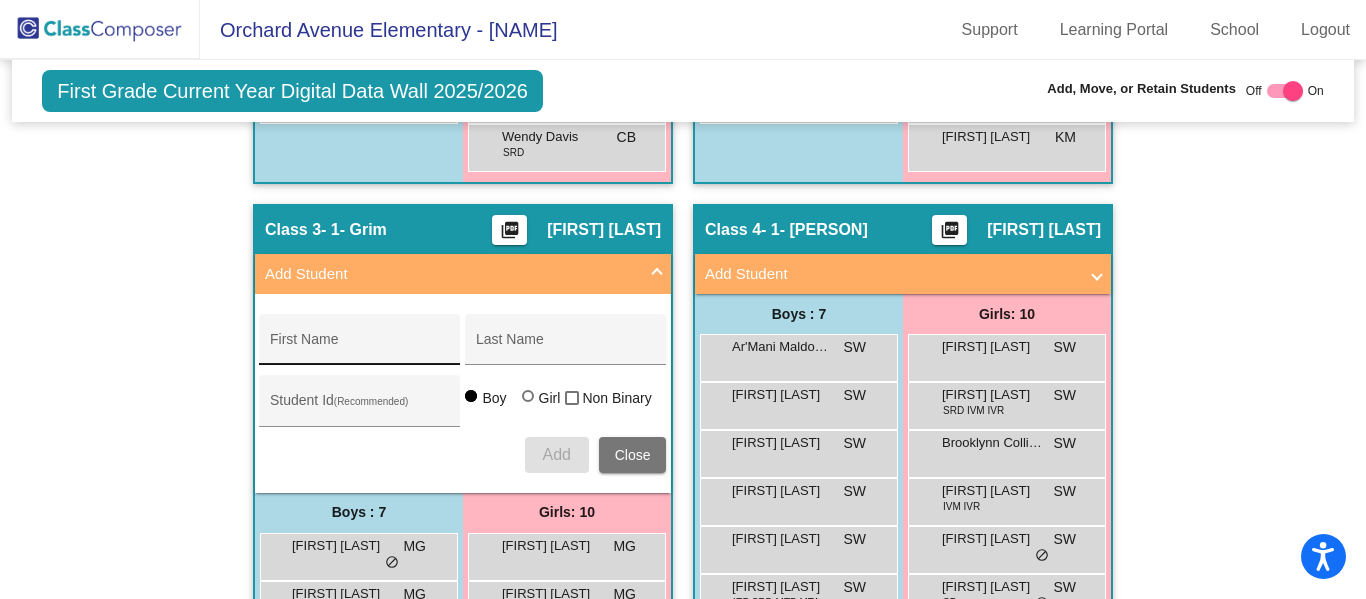 click on "First Name" at bounding box center (360, 345) 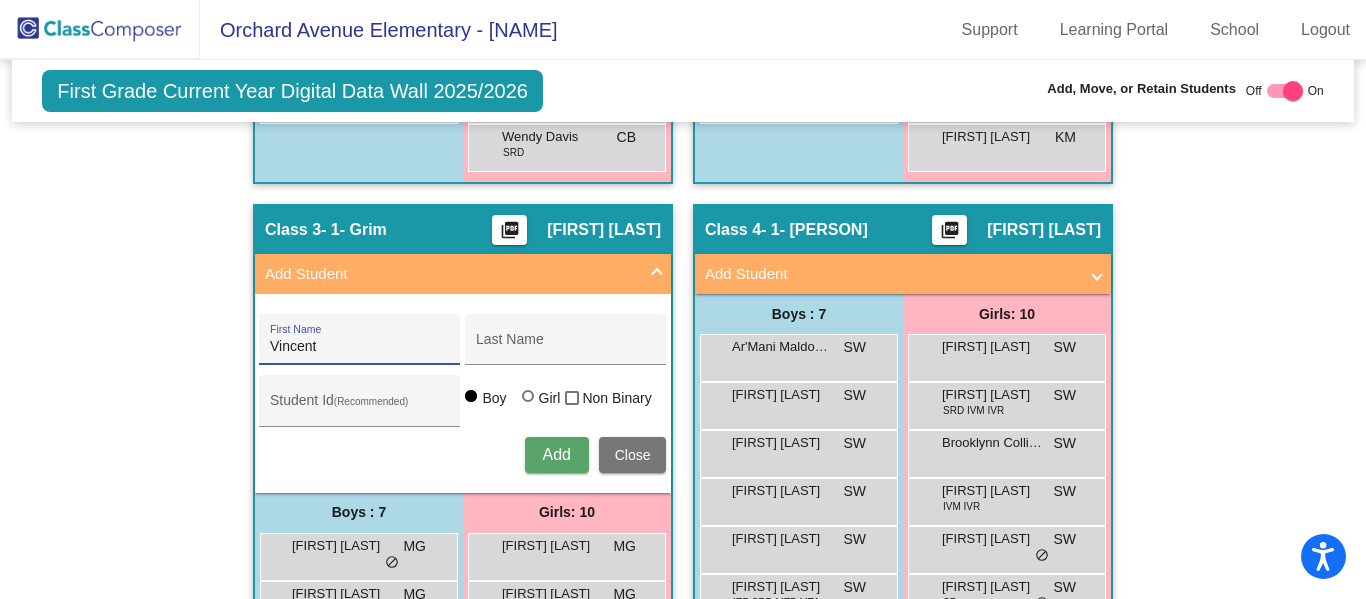 type on "Vincent" 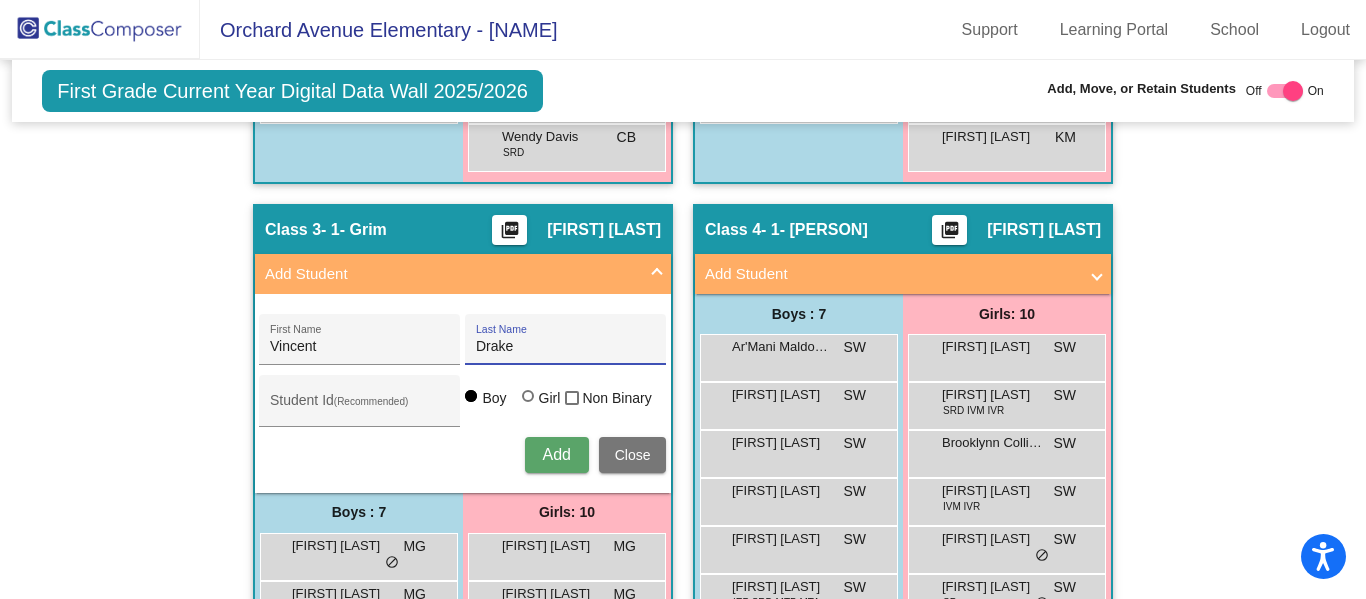 type on "Drake" 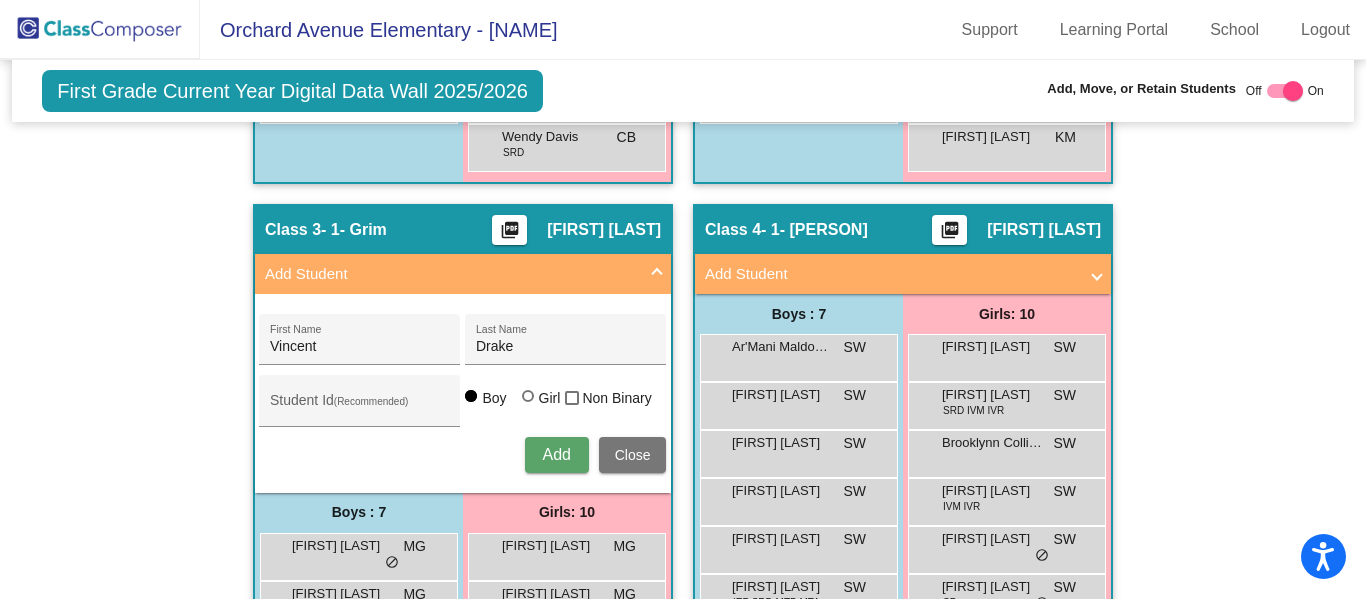 type 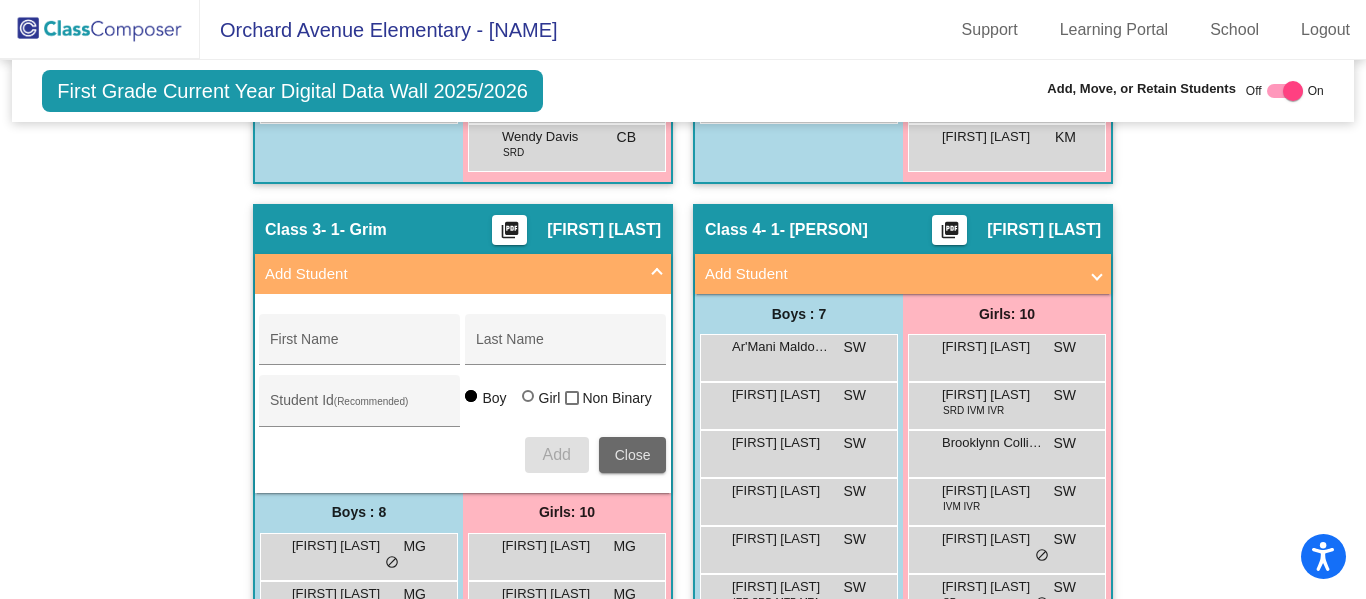click on "Close" at bounding box center (633, 455) 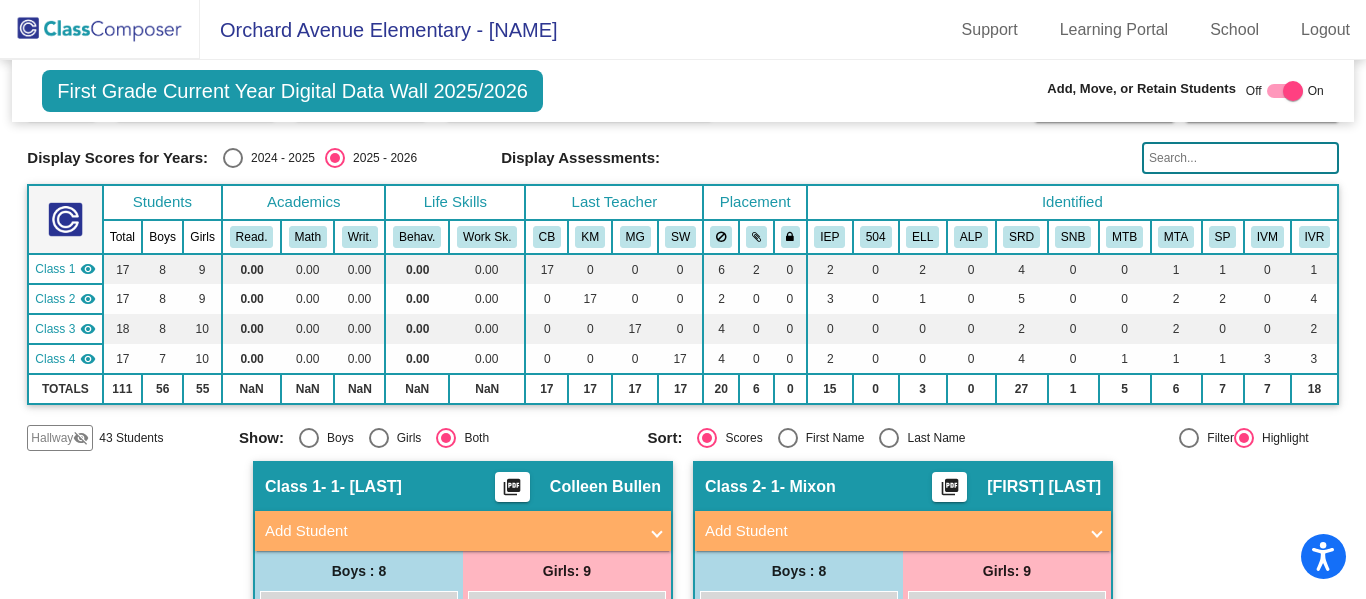 scroll, scrollTop: 46, scrollLeft: 0, axis: vertical 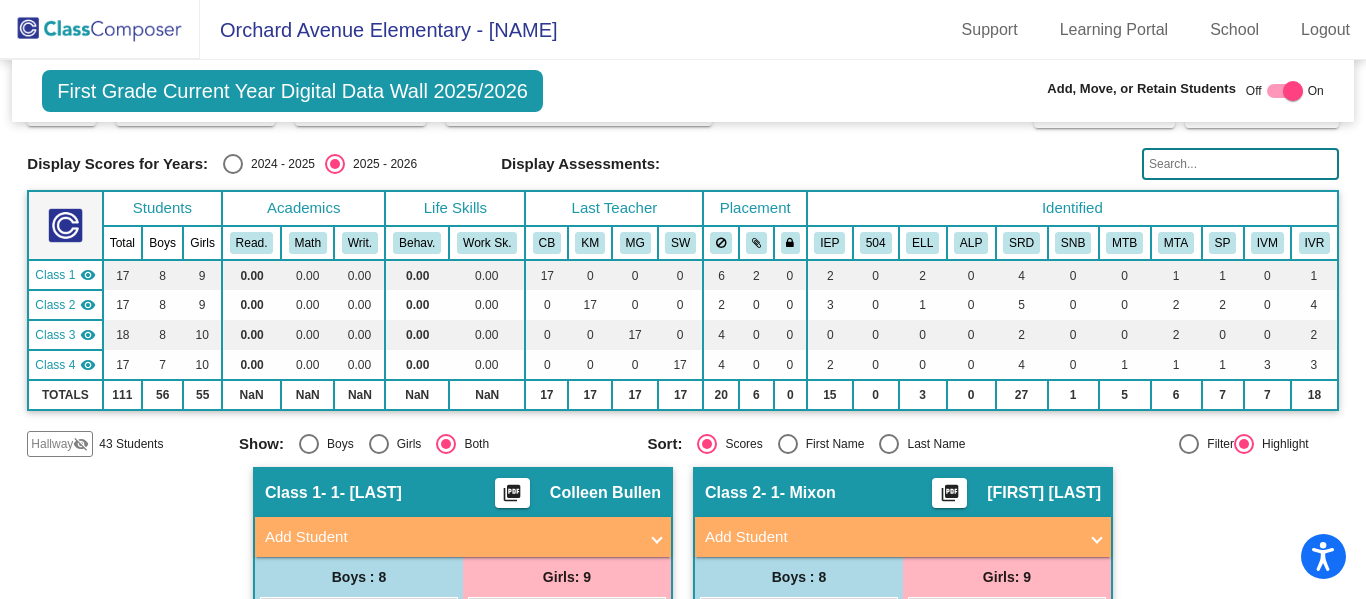 click on "Add Student" at bounding box center (451, 537) 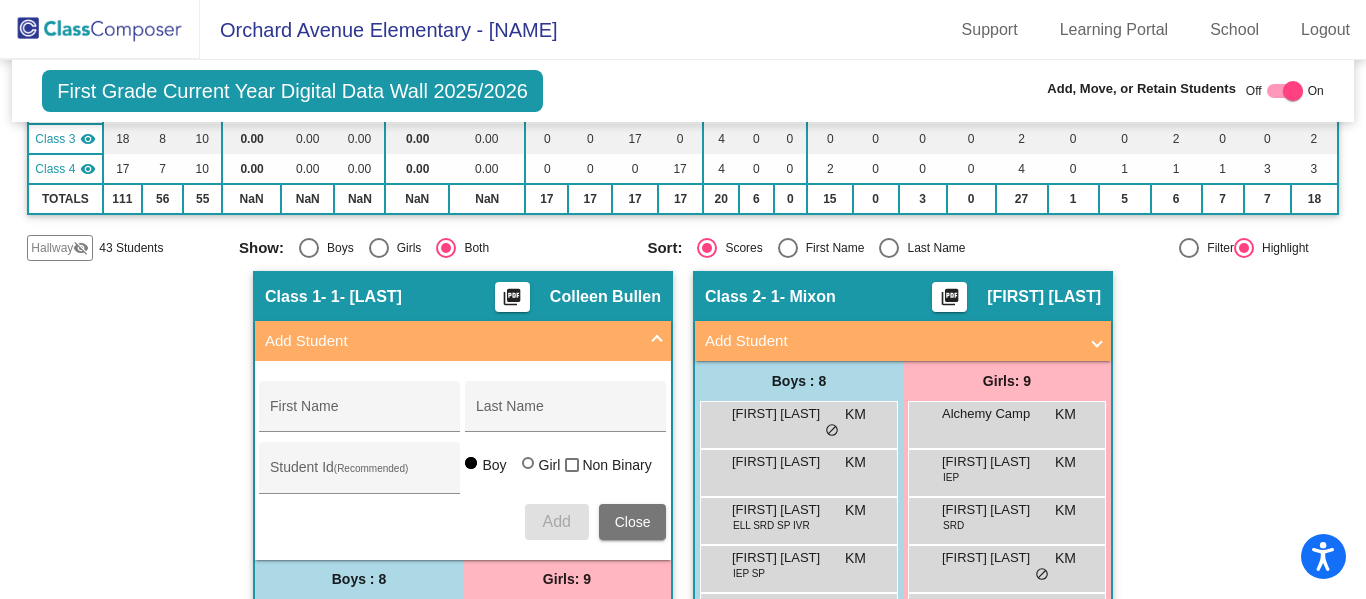 scroll, scrollTop: 252, scrollLeft: 0, axis: vertical 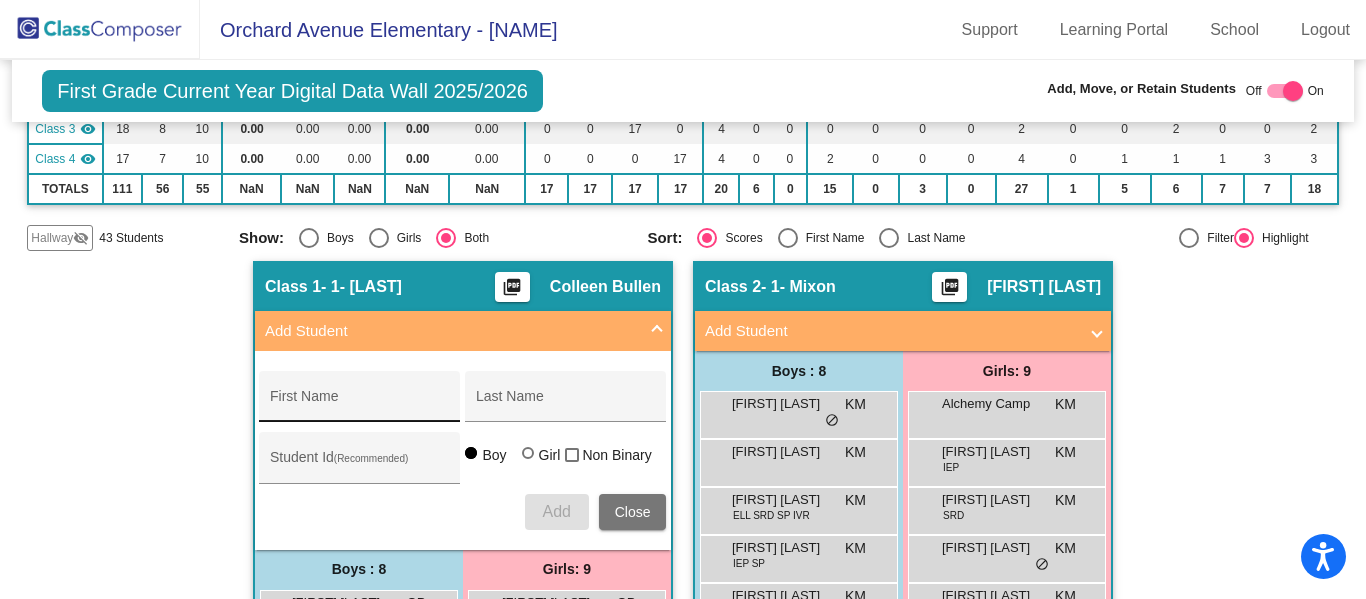 click on "First Name" at bounding box center (360, 404) 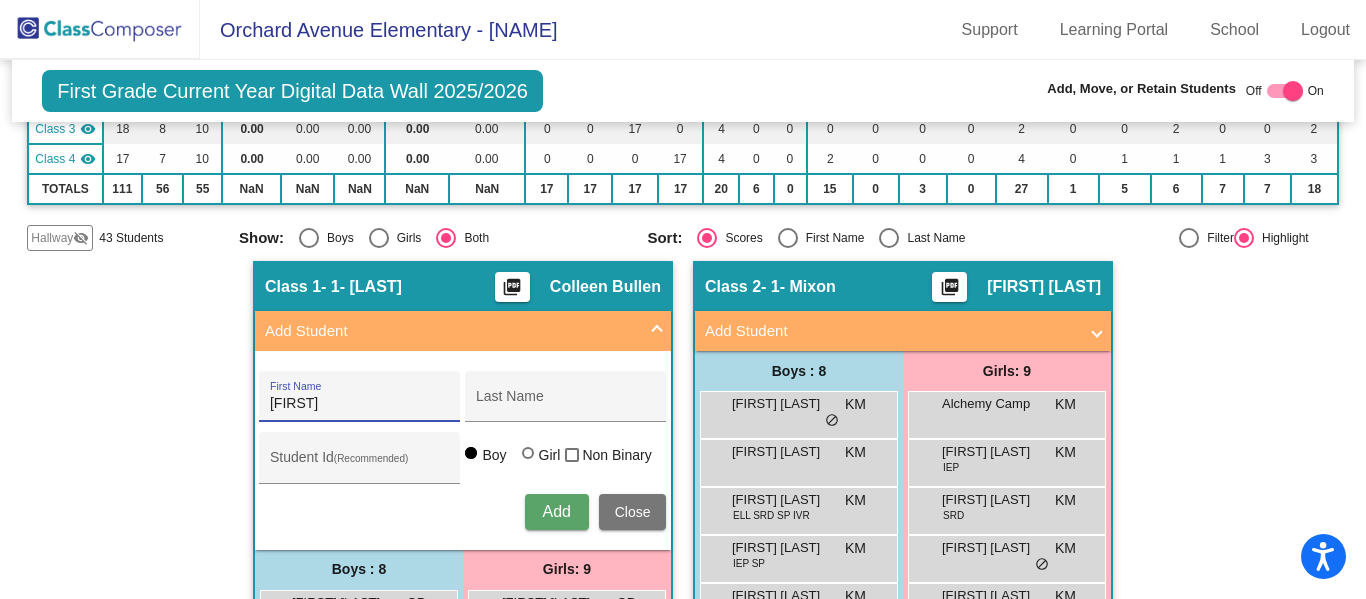 type on "[FIRST]" 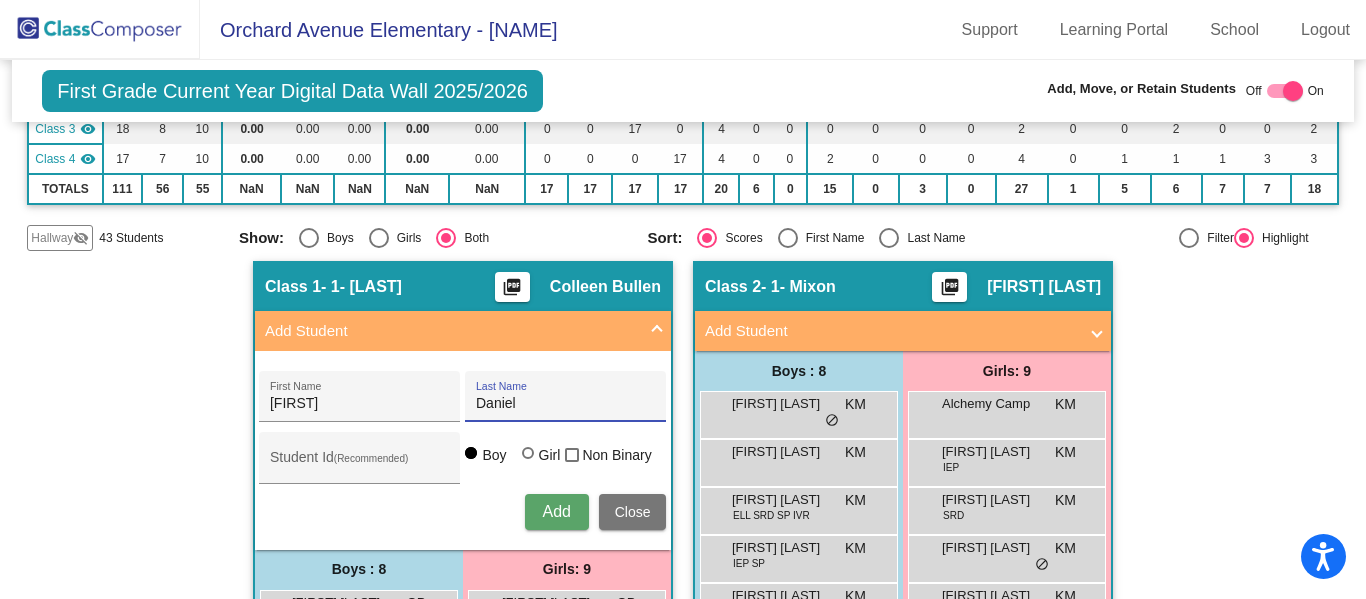 type on "Daniel" 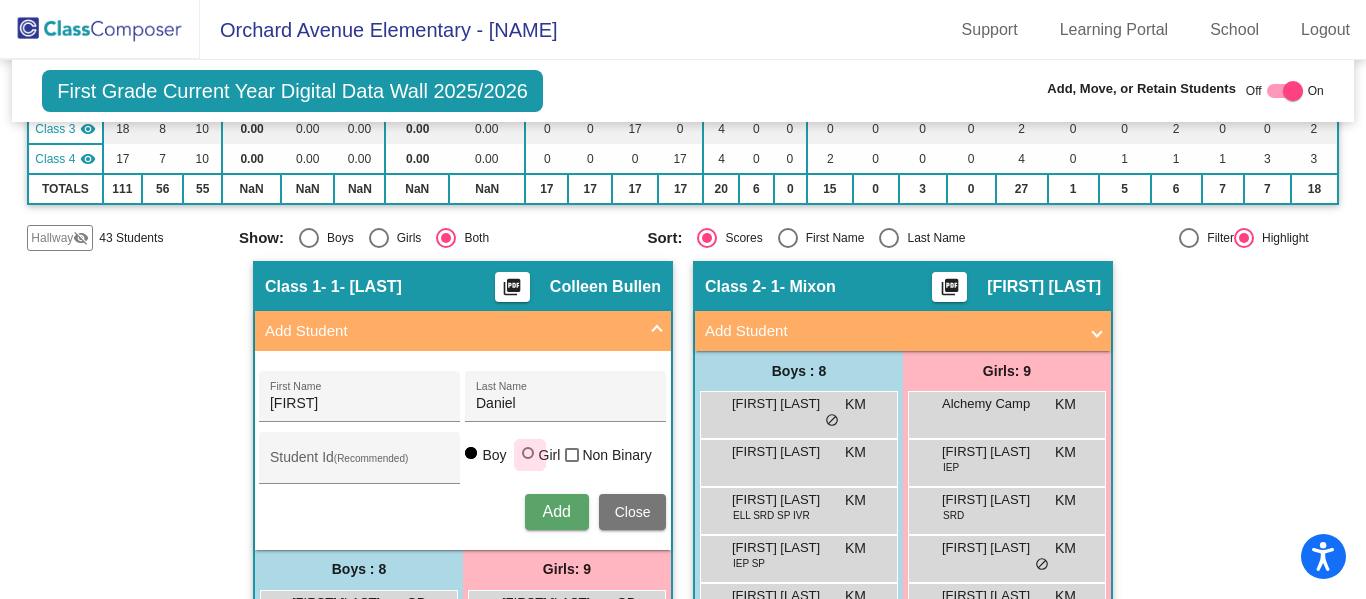 click at bounding box center [530, 455] 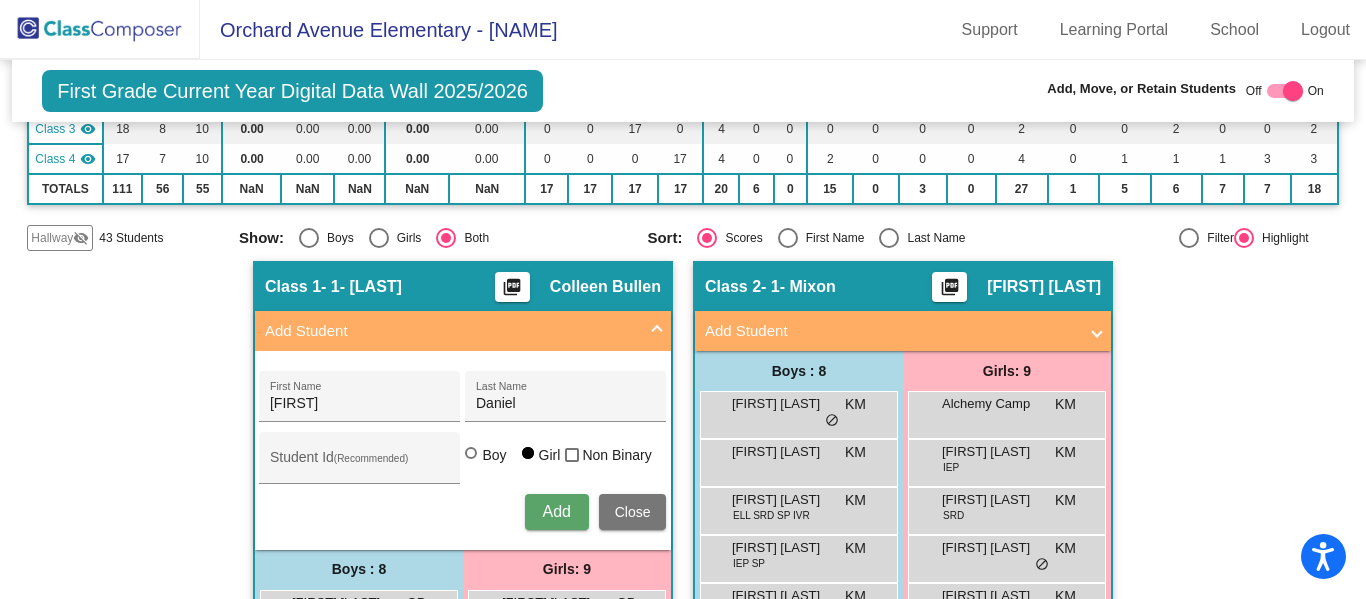click on "Add" at bounding box center (556, 511) 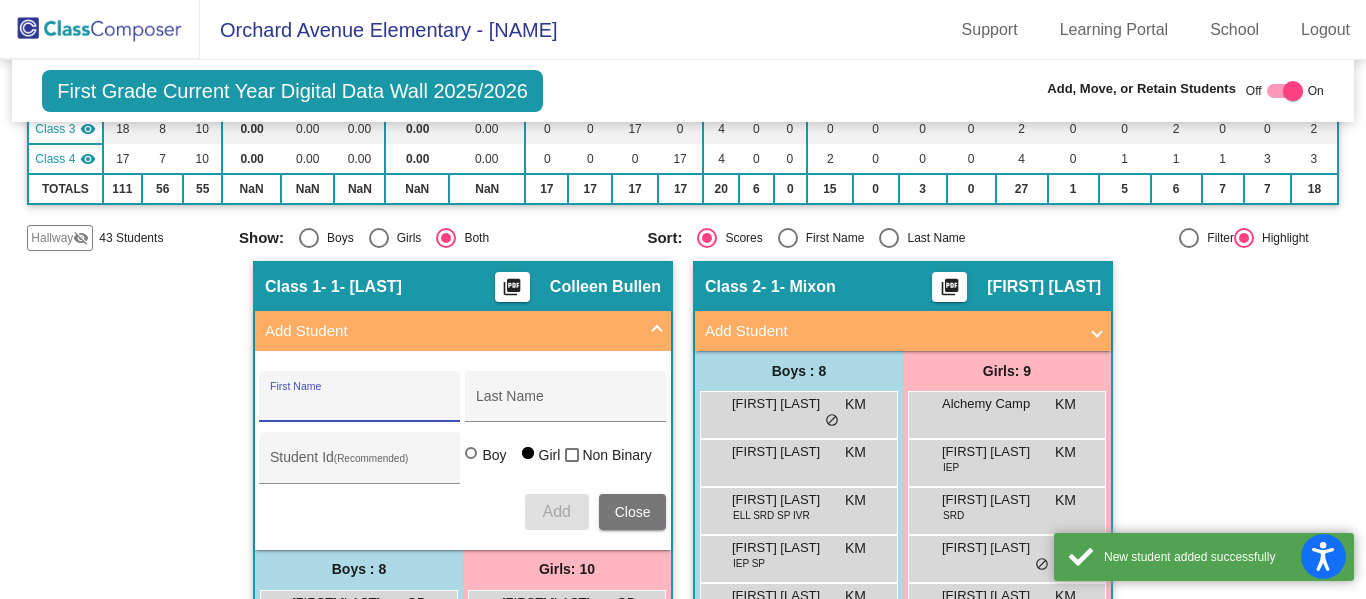 click at bounding box center (657, 331) 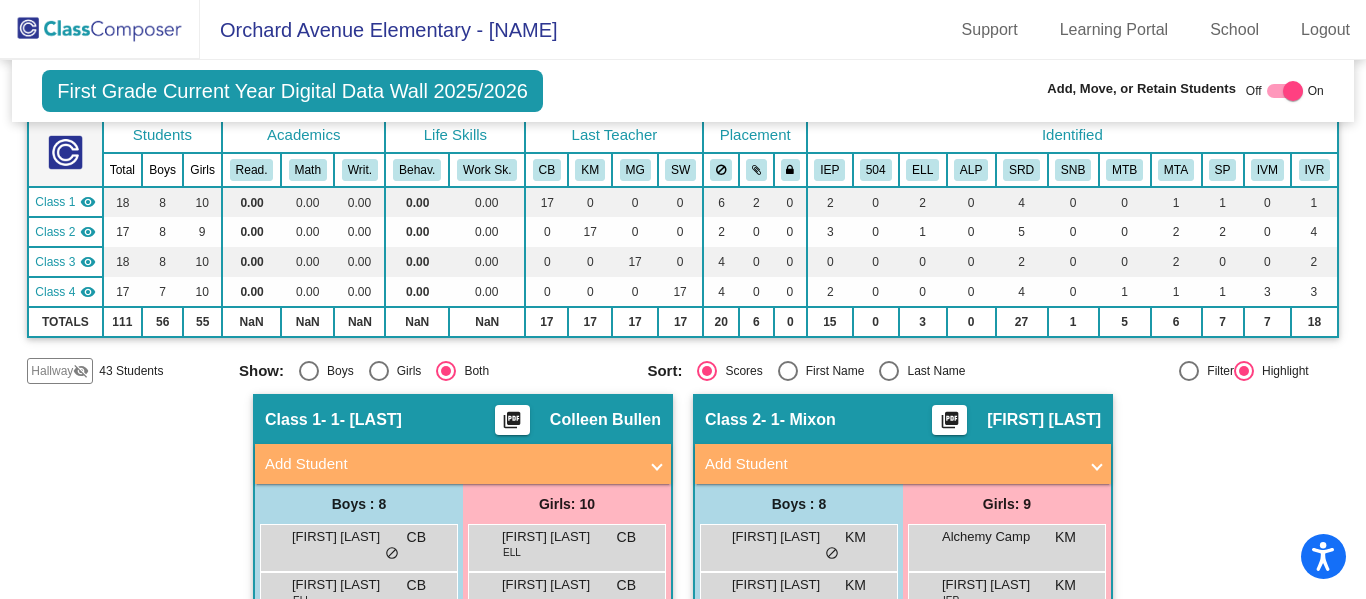 scroll, scrollTop: 0, scrollLeft: 0, axis: both 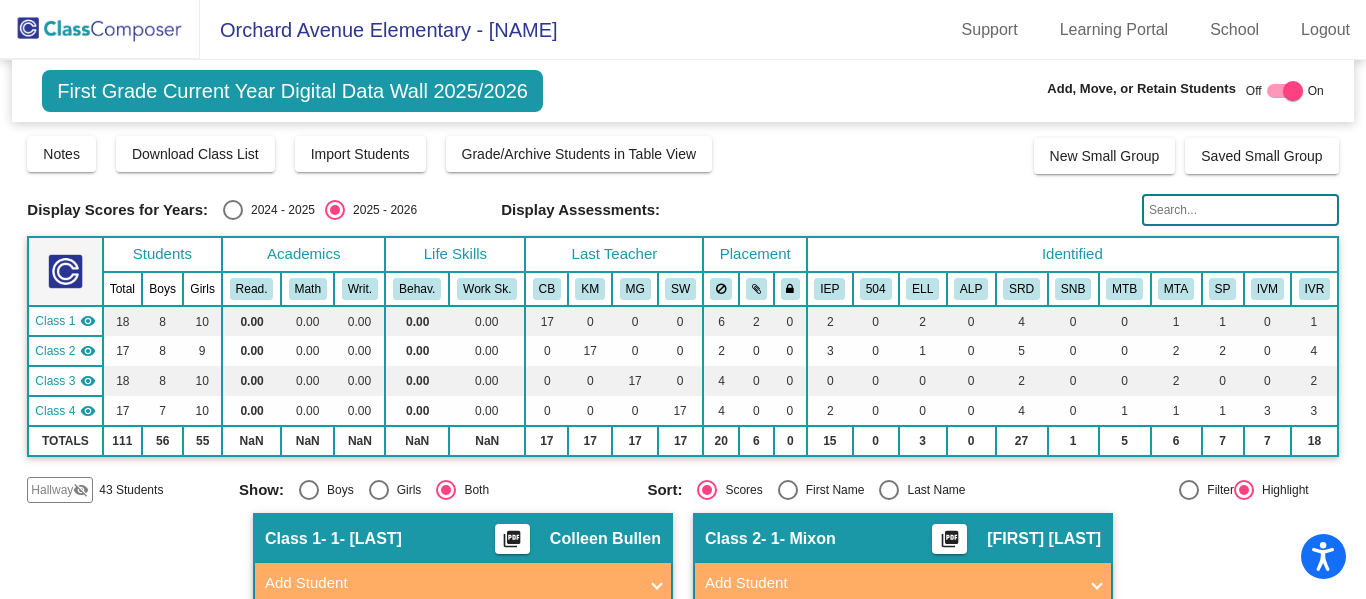 click 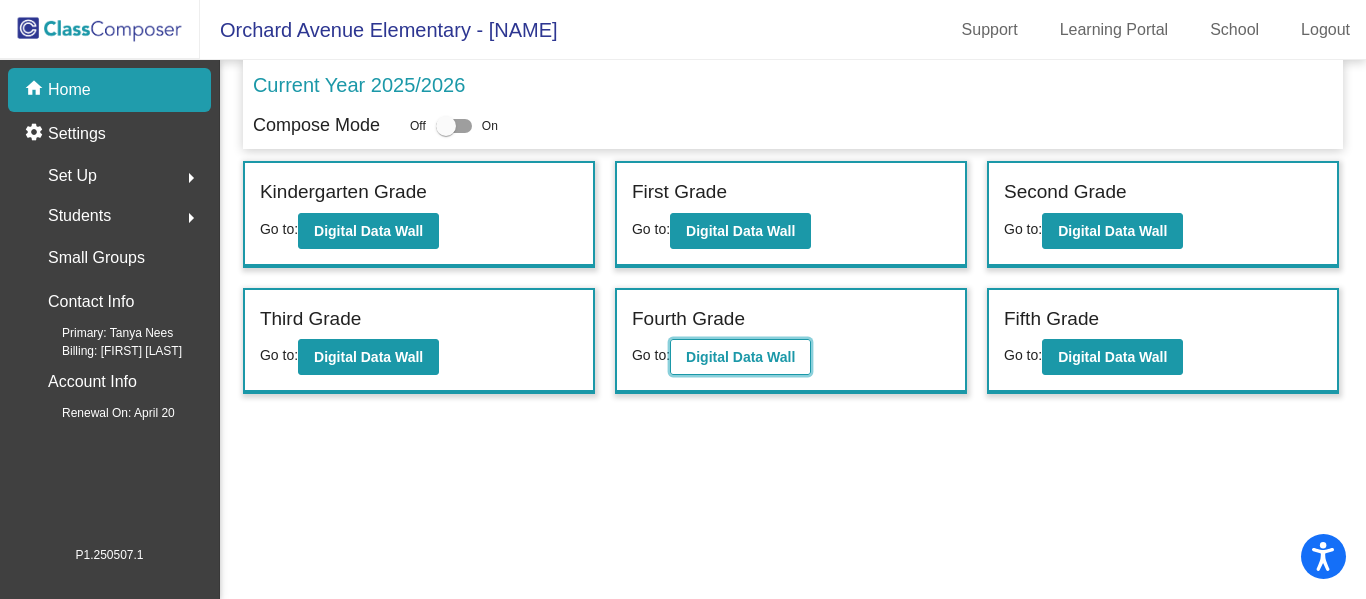 click on "Digital Data Wall" 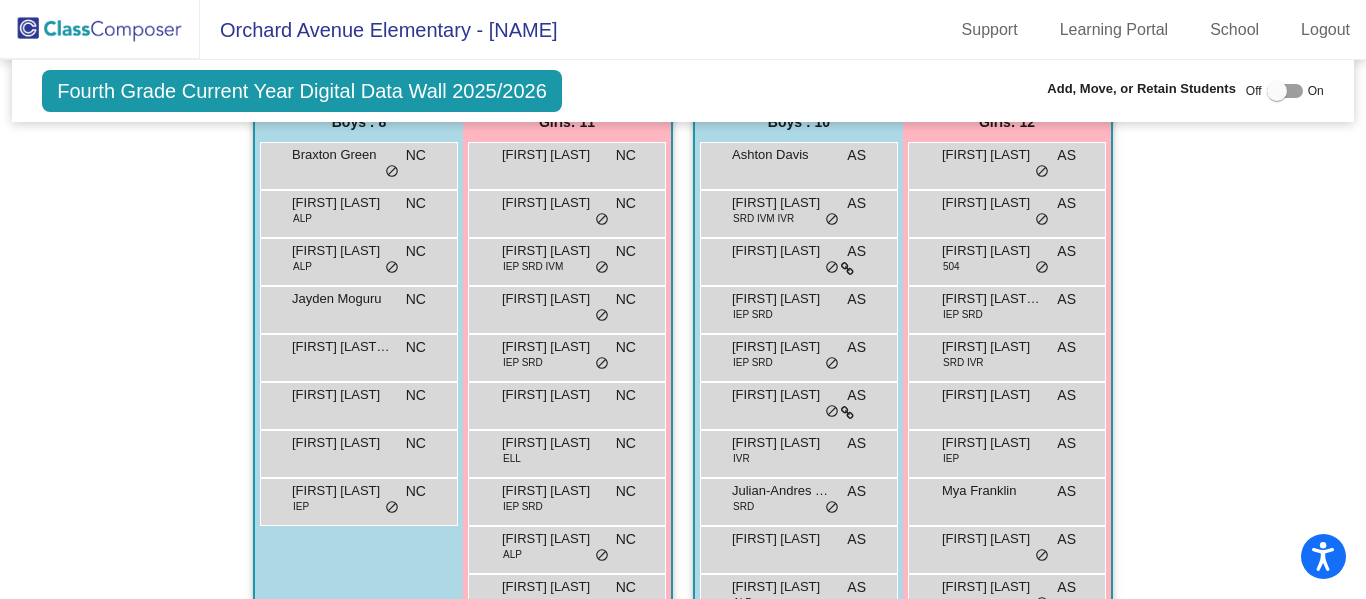 scroll, scrollTop: 436, scrollLeft: 0, axis: vertical 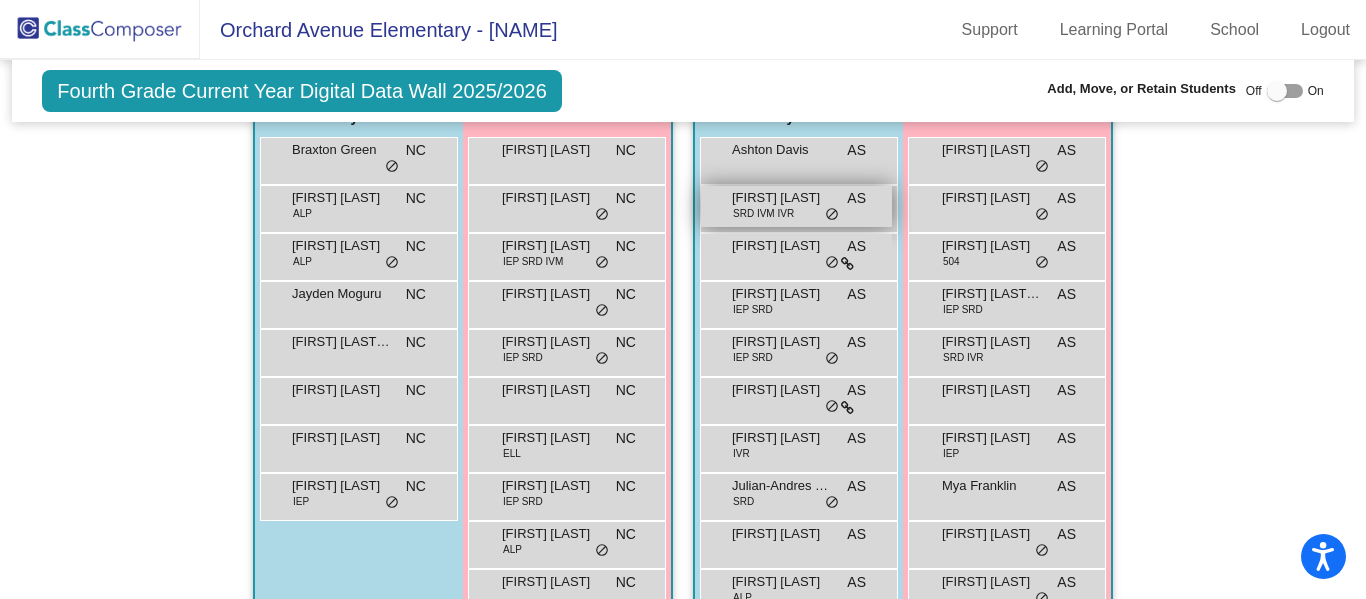 click on "[PERSON] SRD IVM IVR AS lock do_not_disturb_alt" at bounding box center [796, 206] 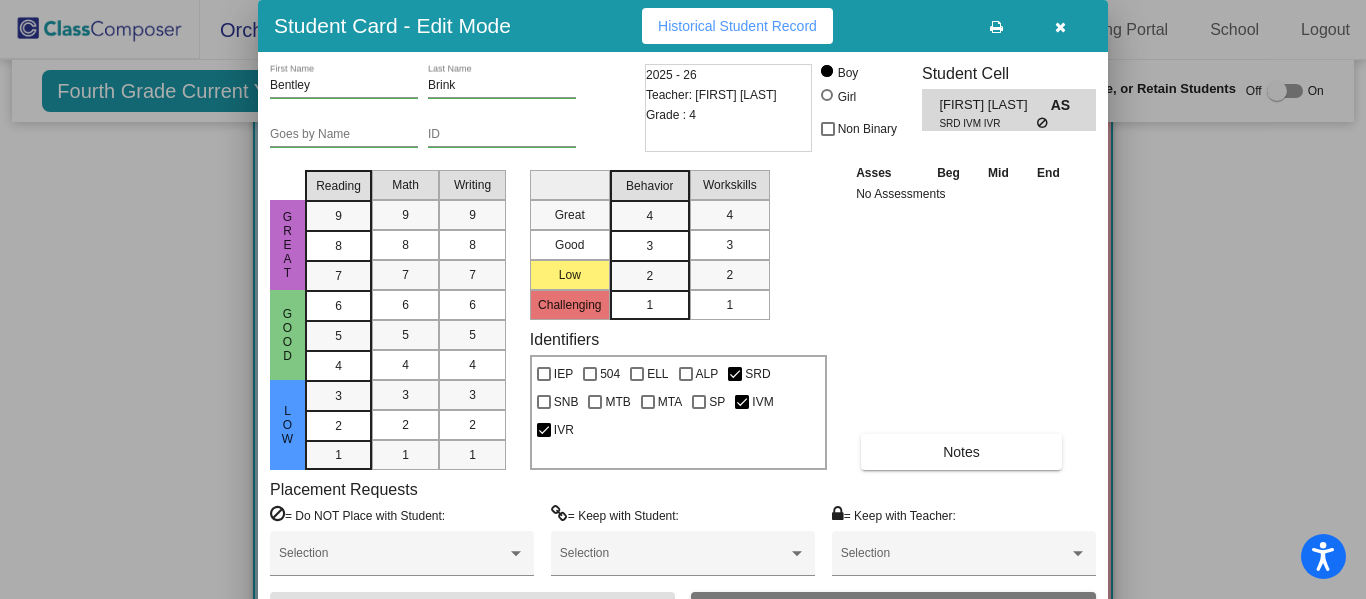 click on "Historical Student Record" at bounding box center [737, 26] 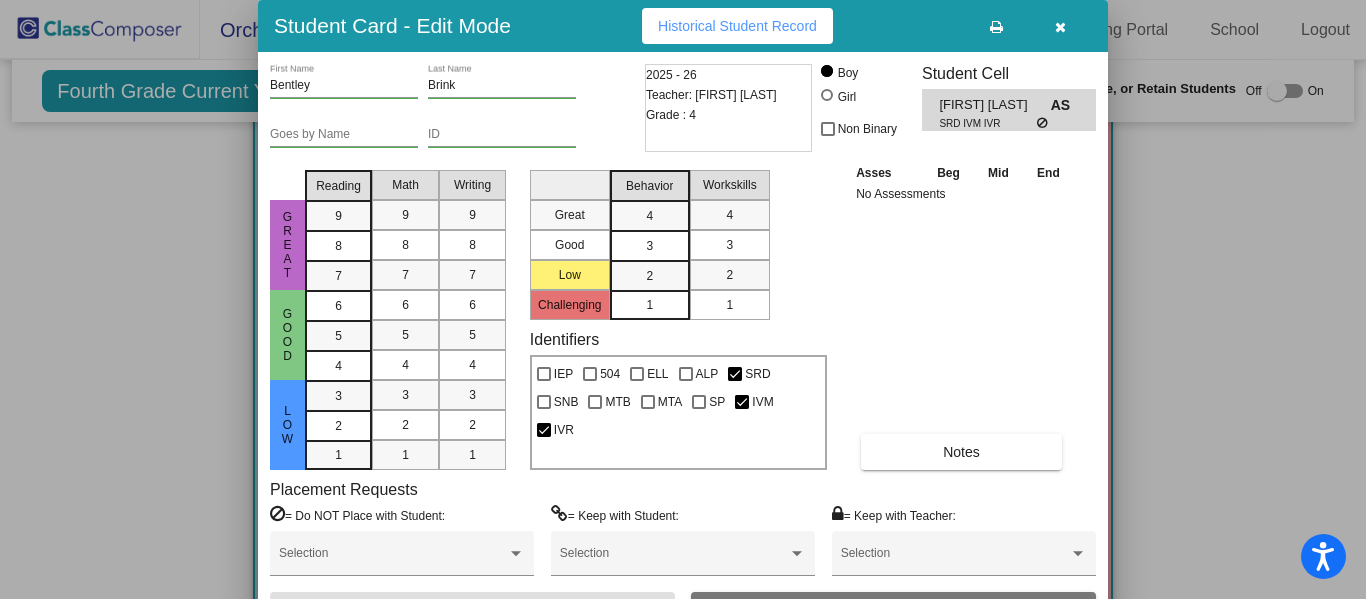 click at bounding box center (1060, 27) 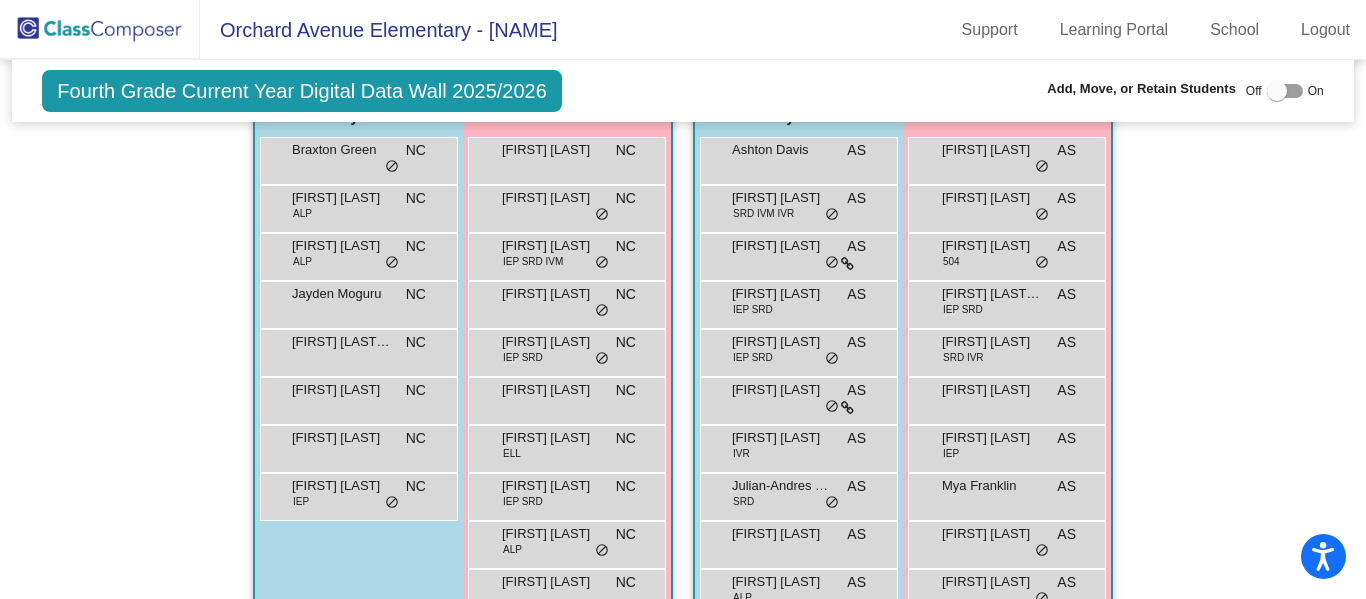 drag, startPoint x: 753, startPoint y: 211, endPoint x: 692, endPoint y: 204, distance: 61.400326 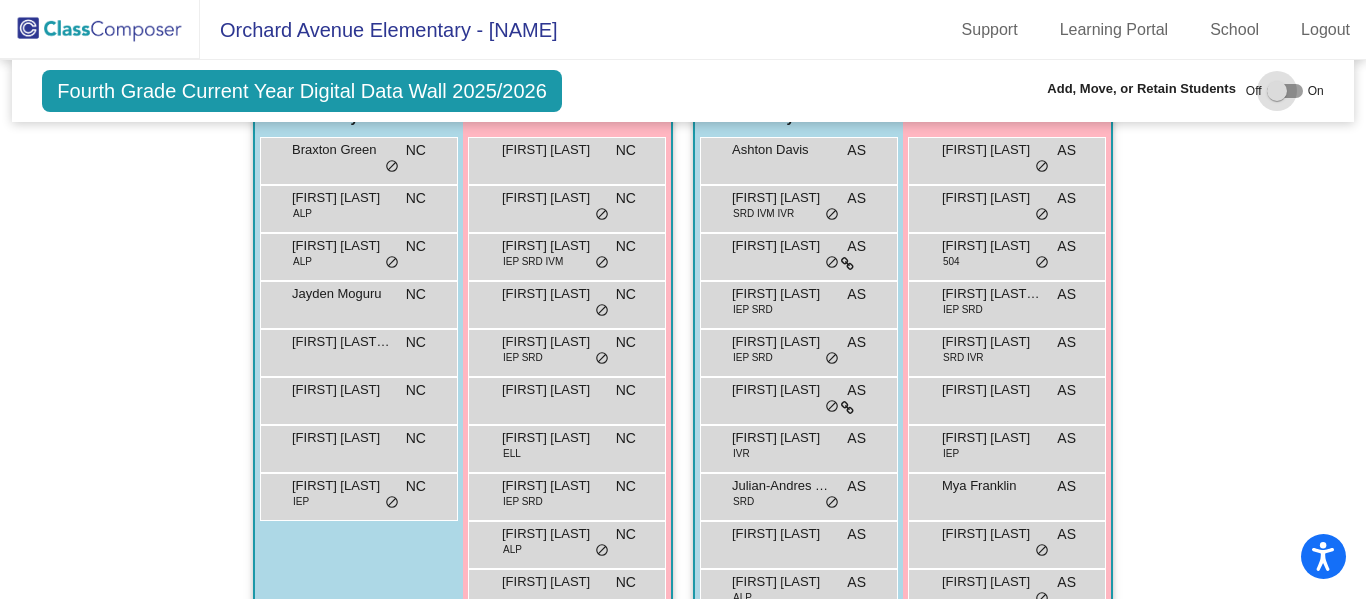 click at bounding box center (1285, 91) 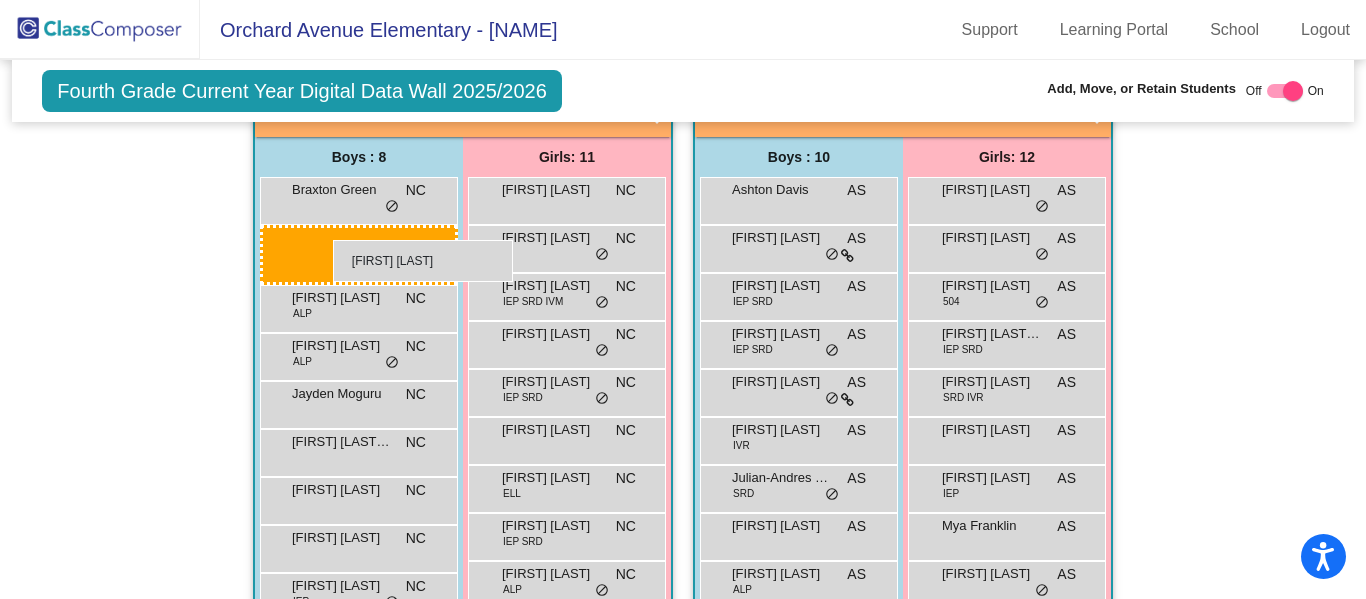 drag, startPoint x: 771, startPoint y: 241, endPoint x: 329, endPoint y: 240, distance: 442.00113 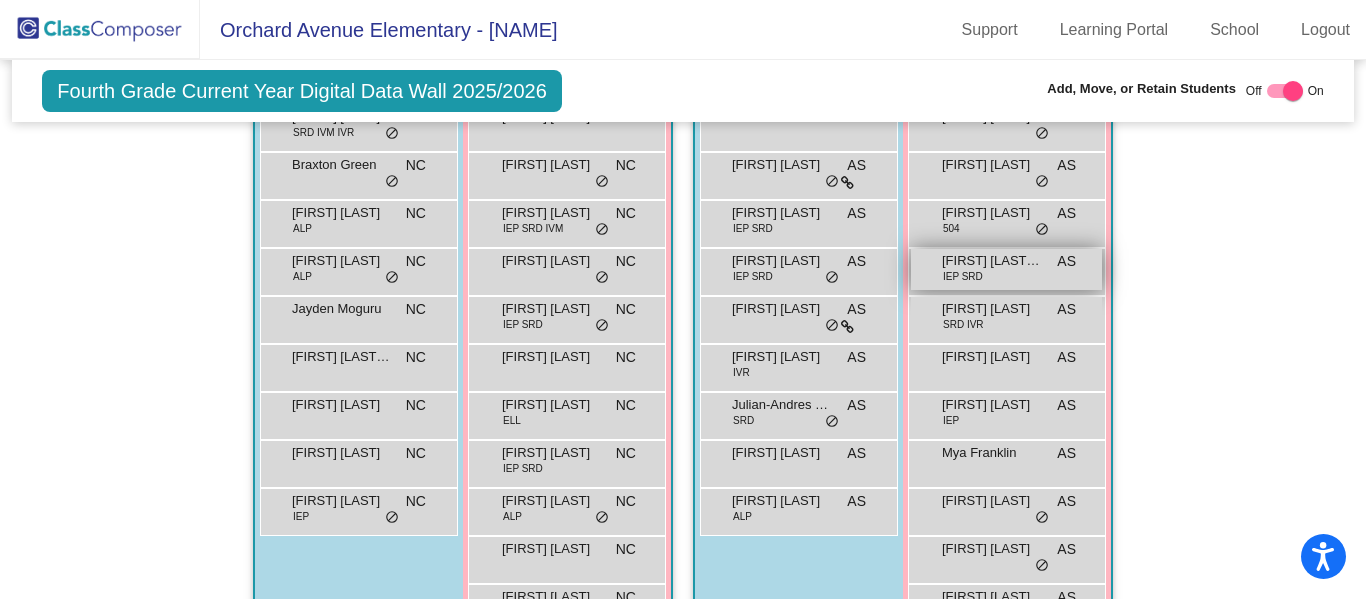 scroll, scrollTop: 516, scrollLeft: 0, axis: vertical 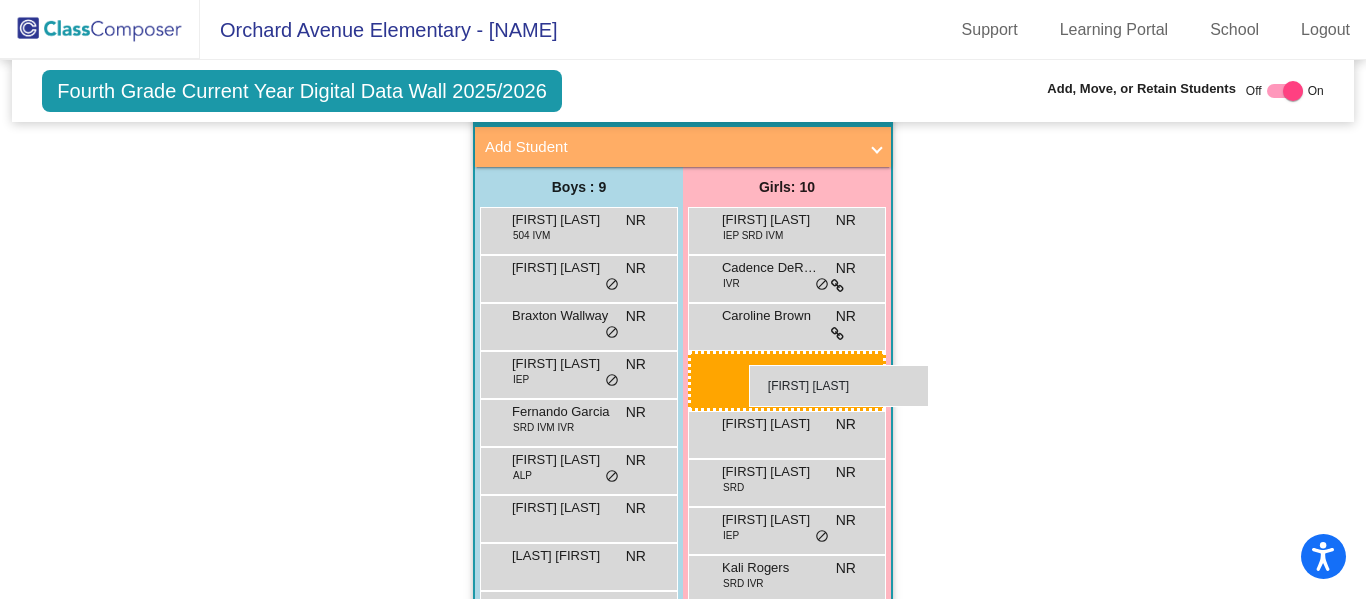 drag, startPoint x: 1043, startPoint y: 358, endPoint x: 749, endPoint y: 365, distance: 294.0833 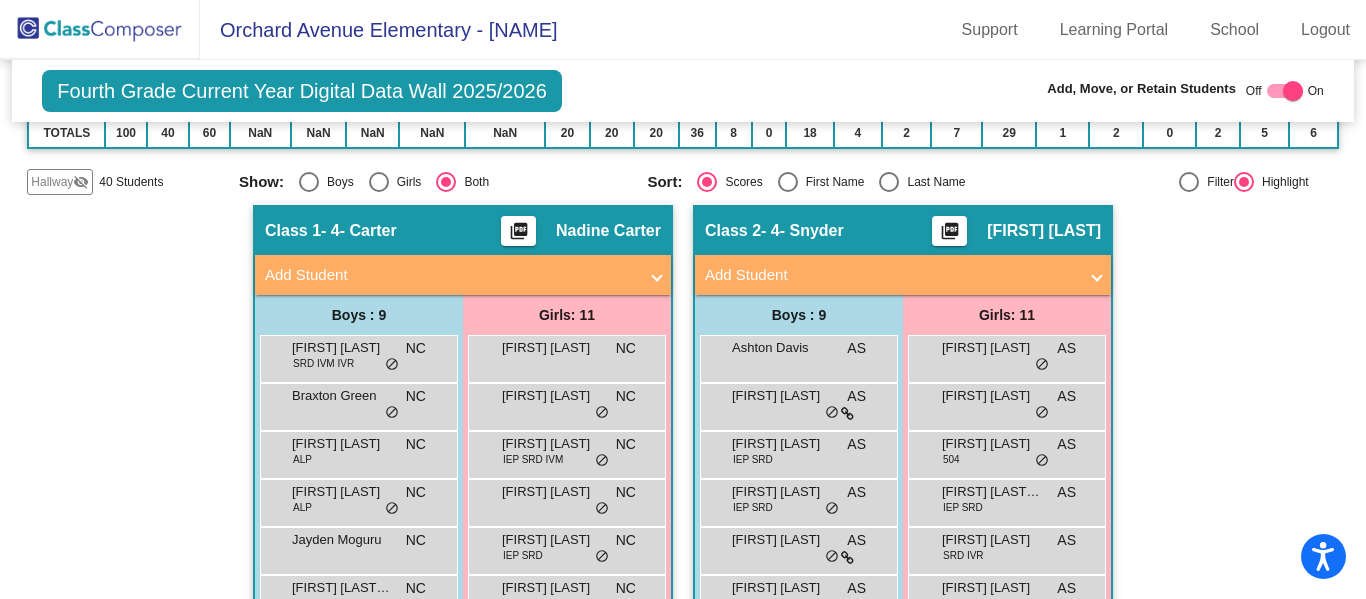 scroll, scrollTop: 0, scrollLeft: 0, axis: both 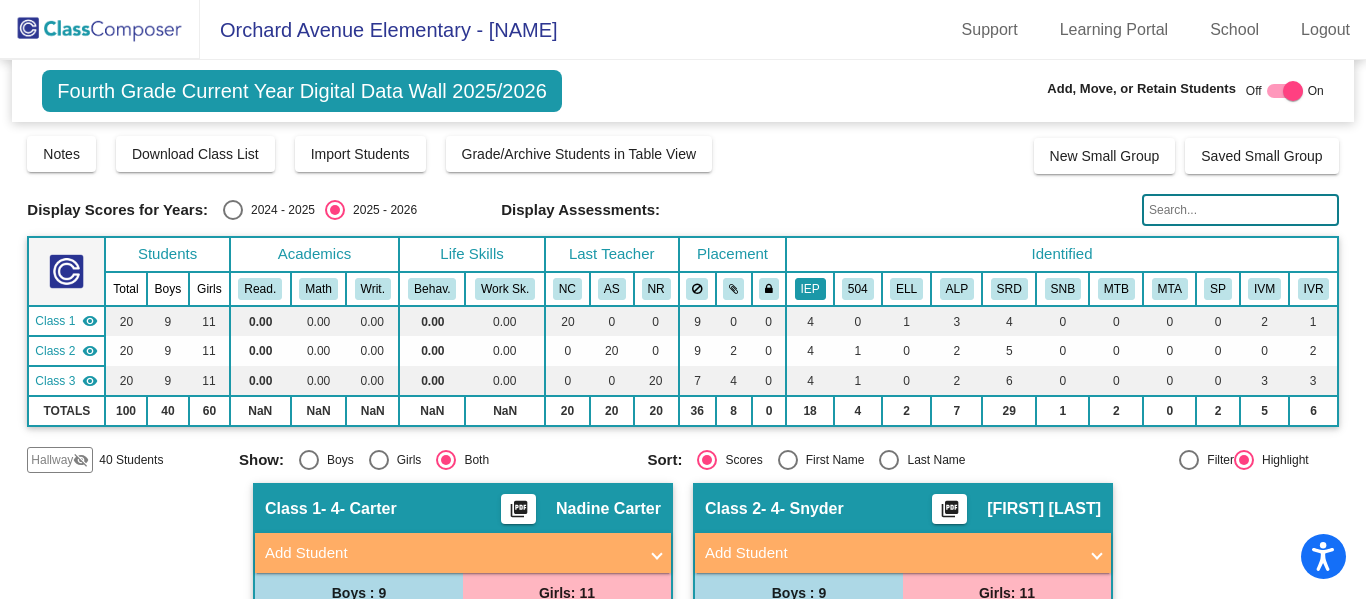 click on "IEP" 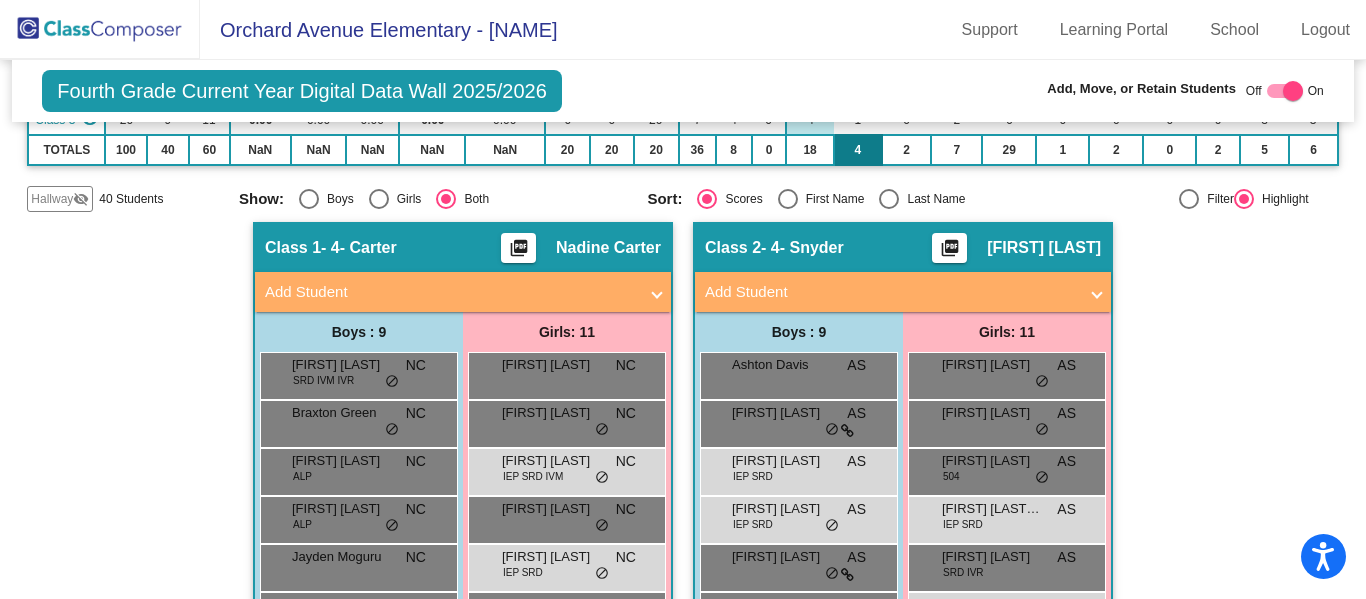 scroll, scrollTop: 0, scrollLeft: 0, axis: both 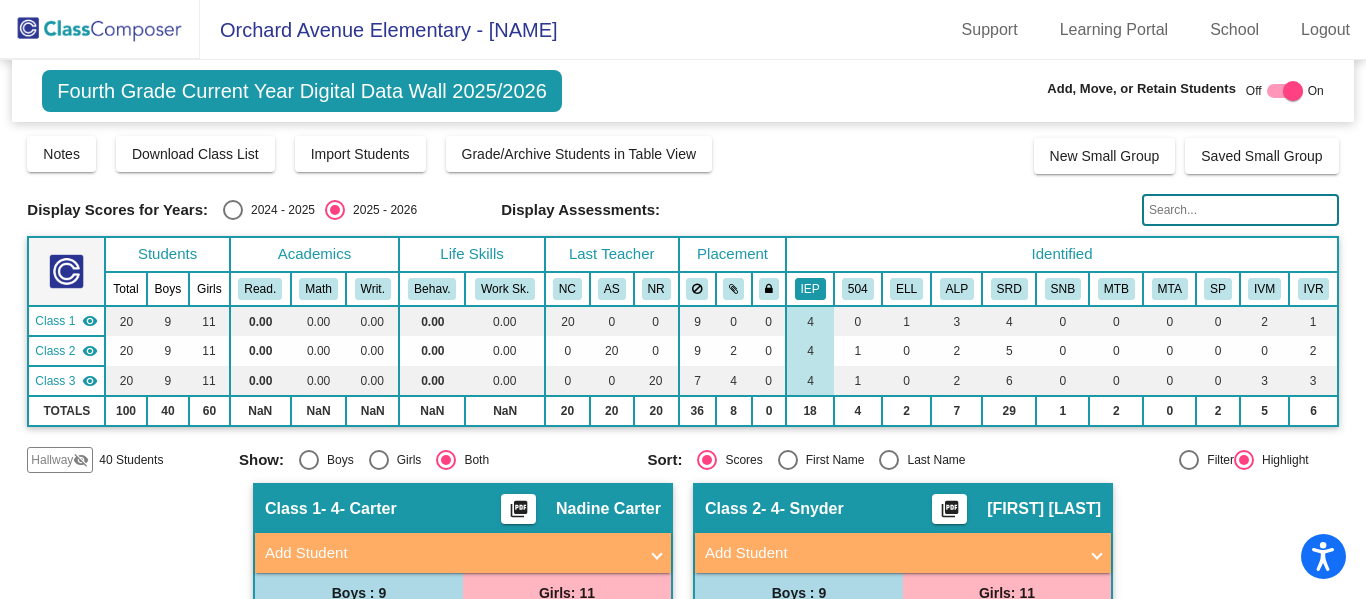 click on "IEP" 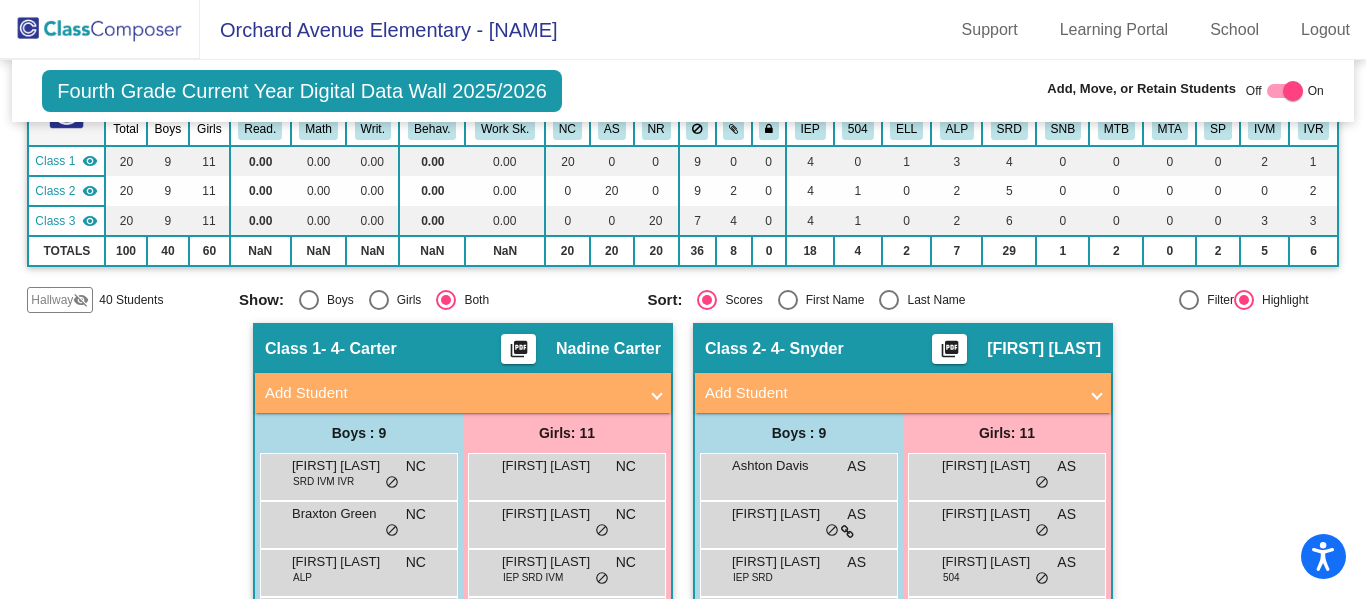scroll, scrollTop: 161, scrollLeft: 0, axis: vertical 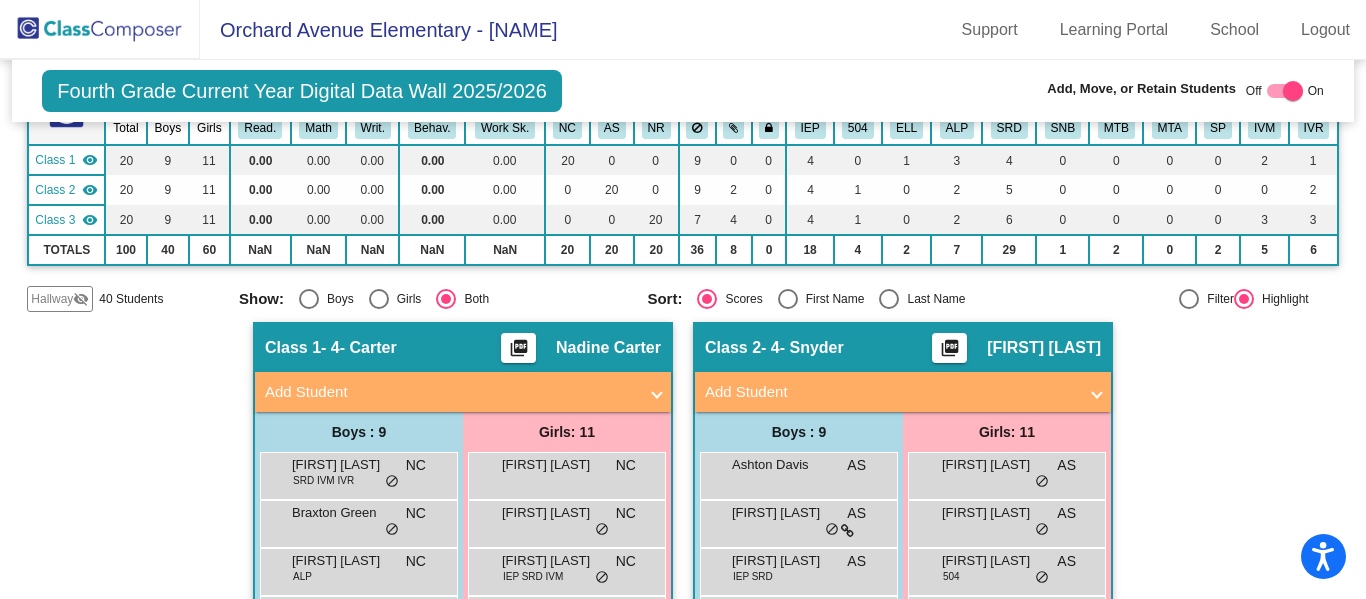 click on "Add Student" at bounding box center (459, 392) 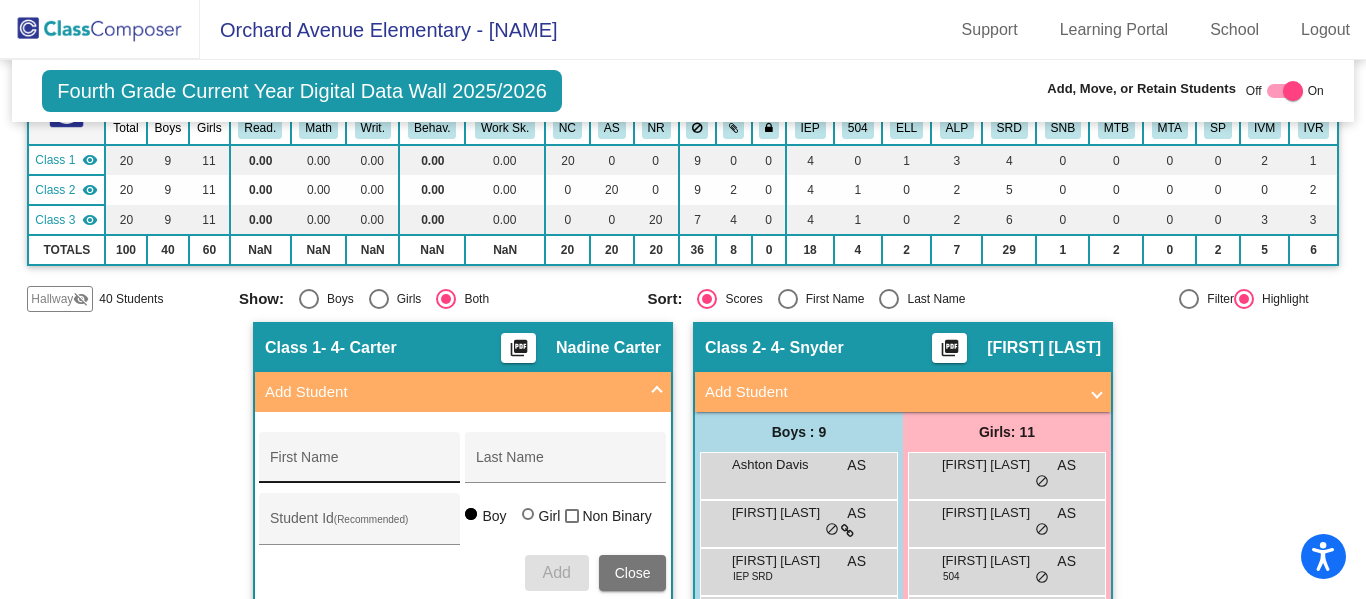 click on "First Name" at bounding box center [360, 465] 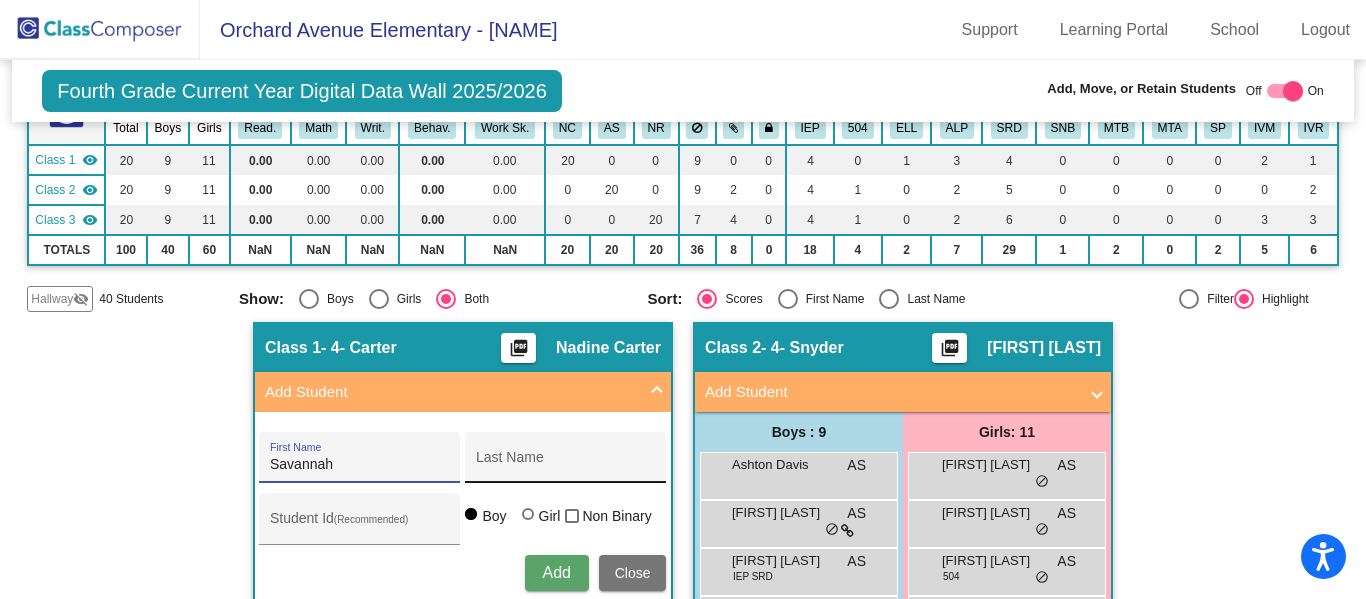 type on "Savannah" 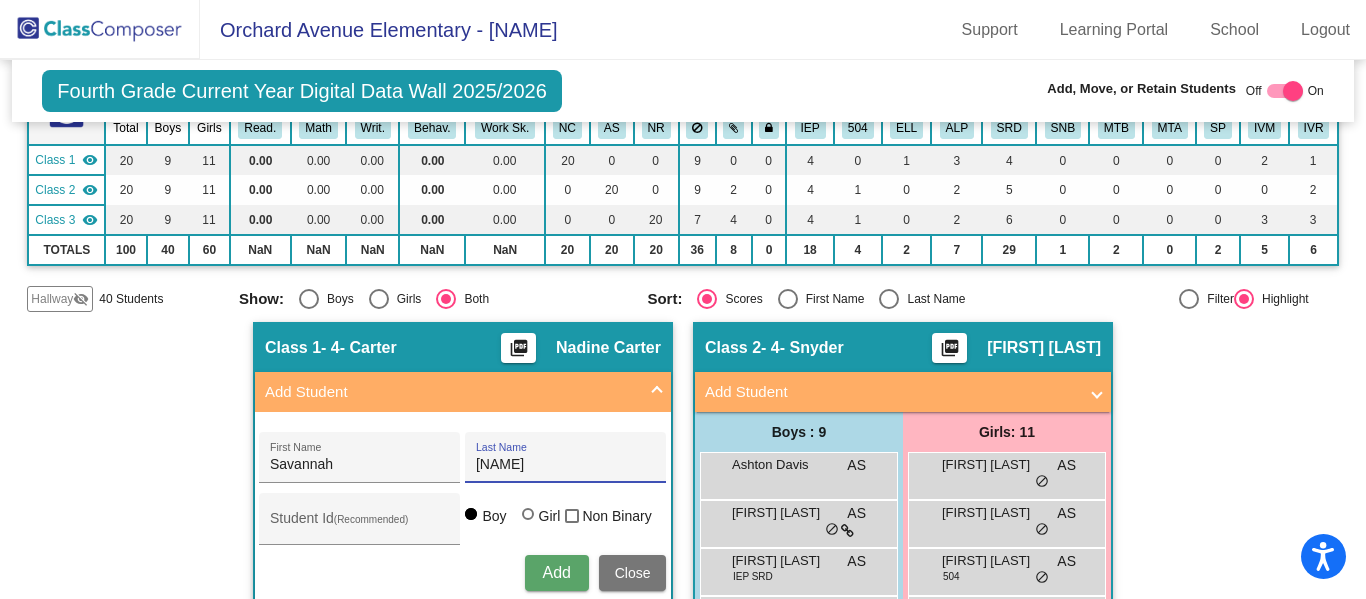 type on "[LAST]" 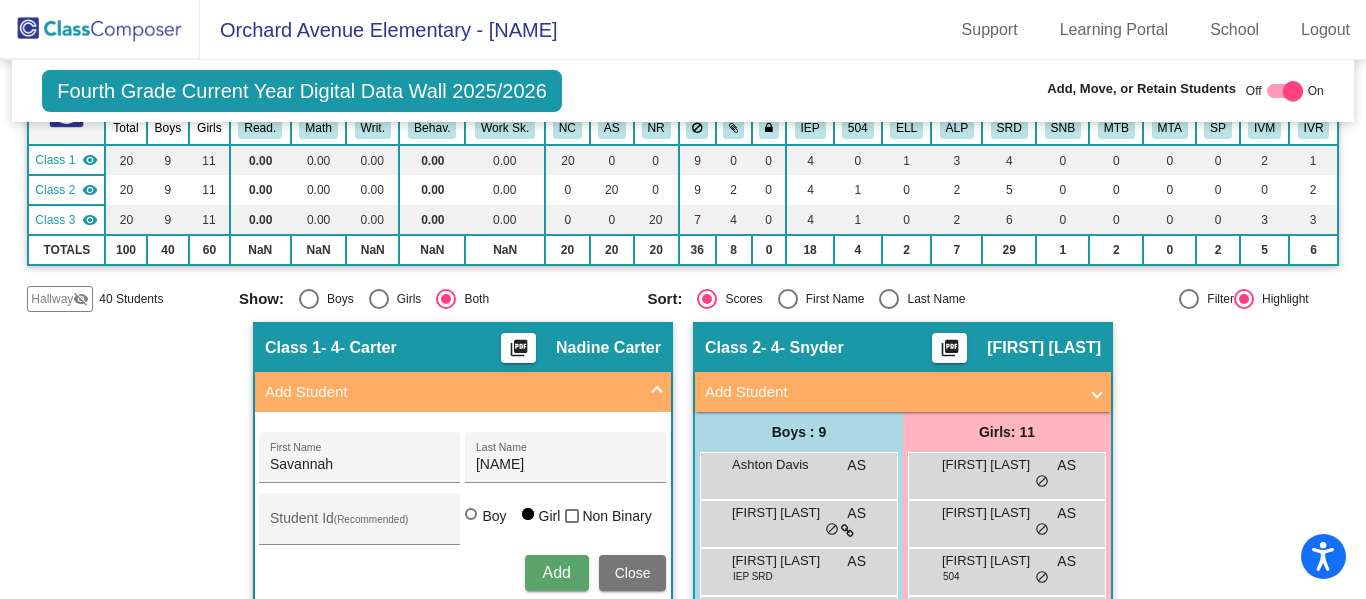 click on "Add" at bounding box center (556, 572) 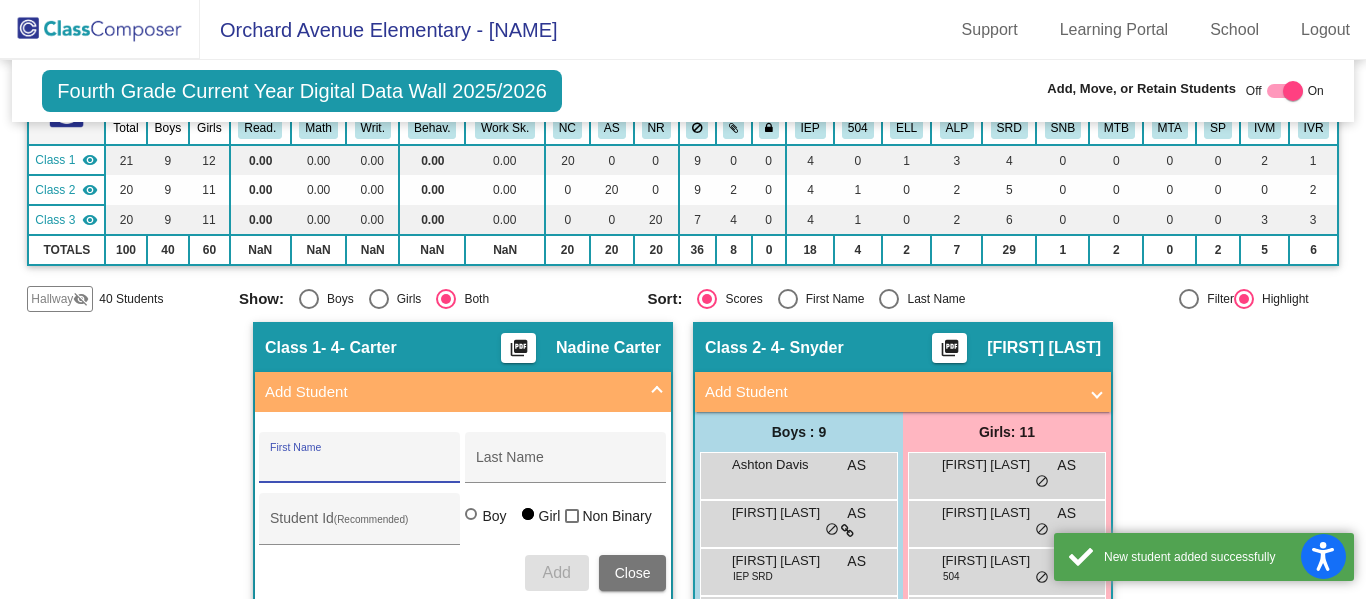 click on "Add Student" at bounding box center [463, 392] 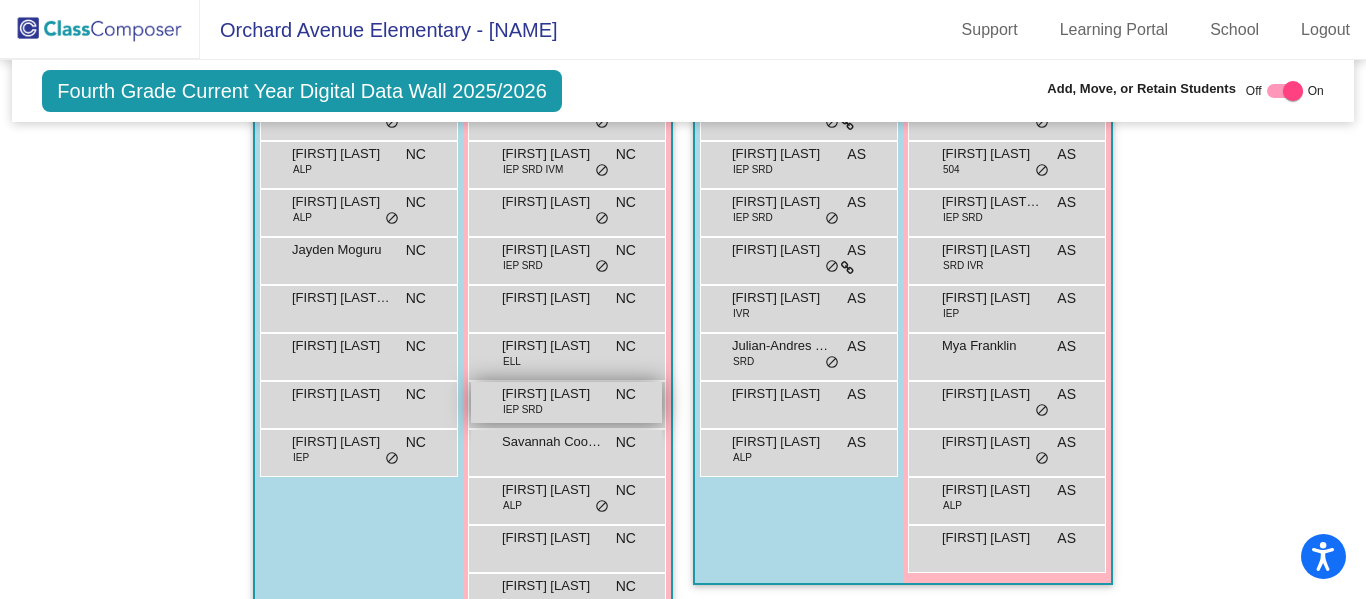 scroll, scrollTop: 588, scrollLeft: 0, axis: vertical 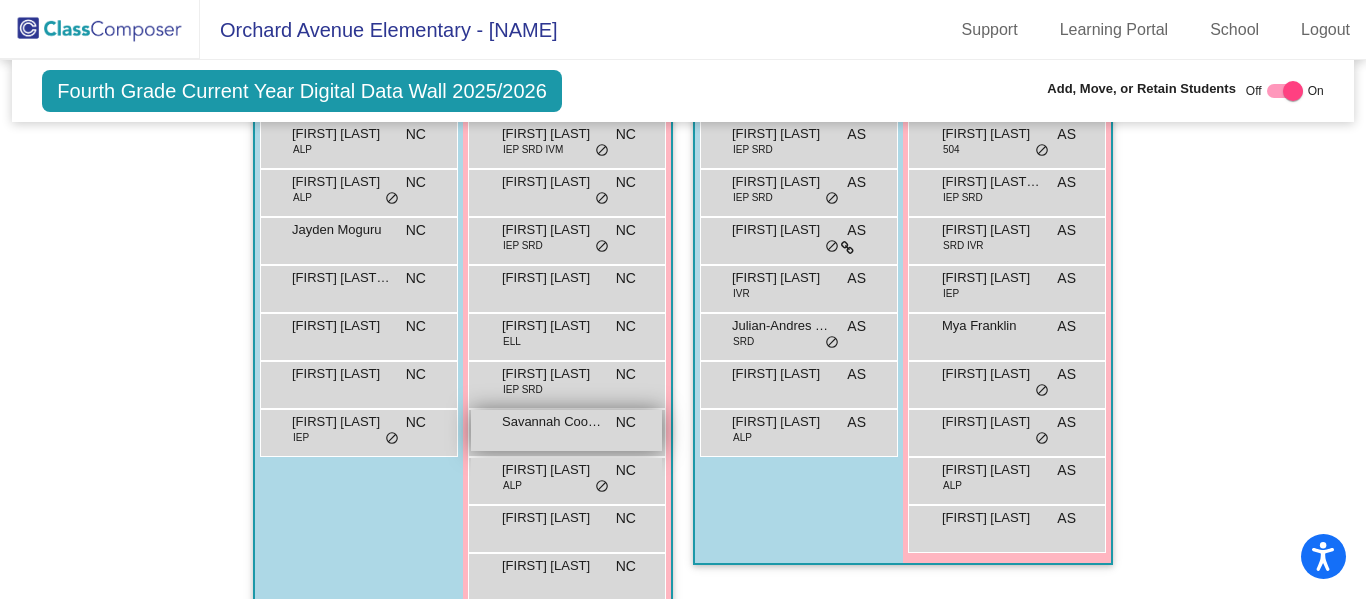 click on "Savannah Cooley" at bounding box center [552, 422] 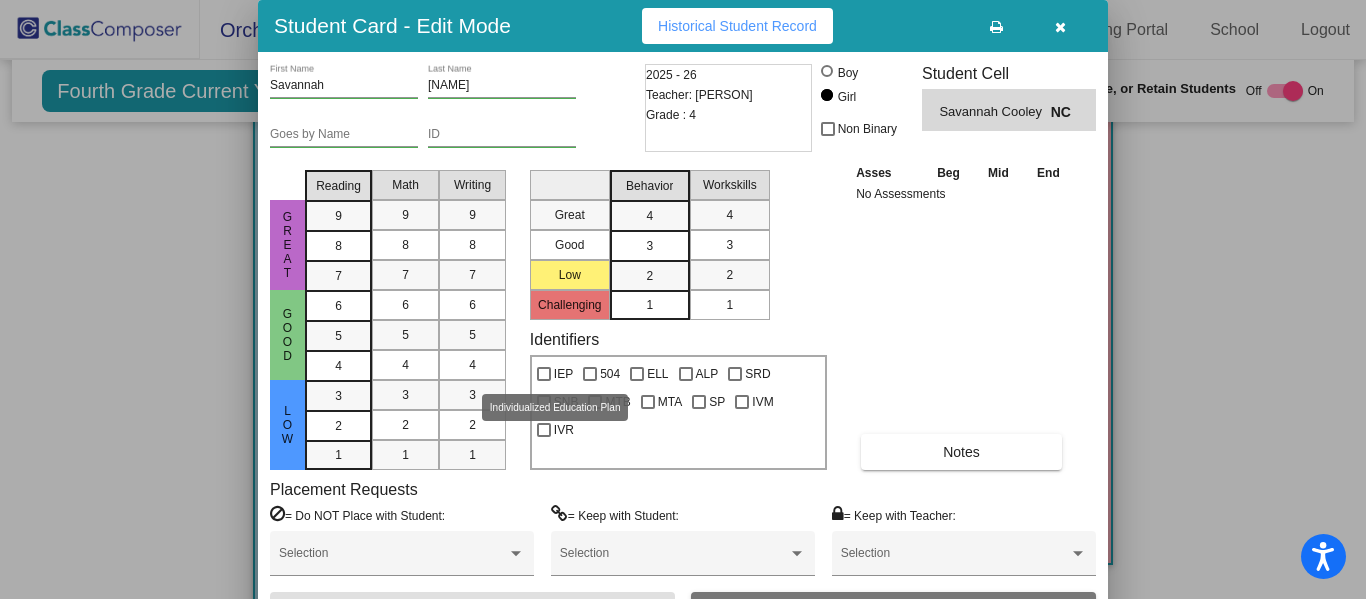 click at bounding box center [544, 374] 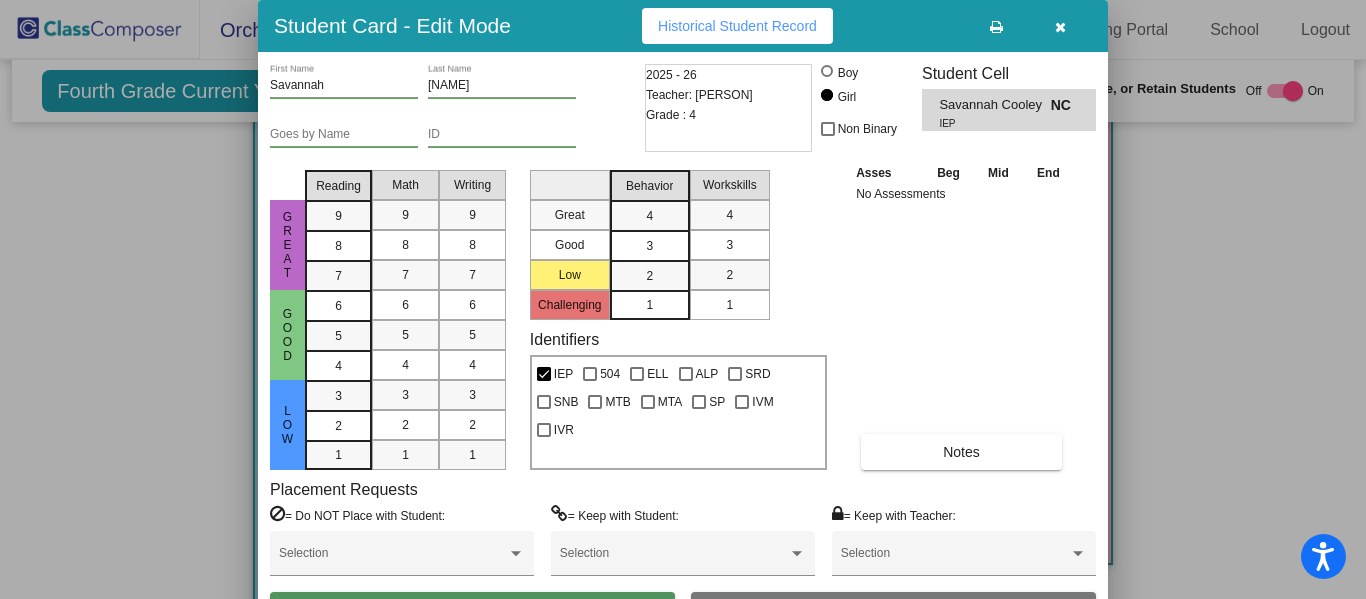 click on "Save" at bounding box center [472, 610] 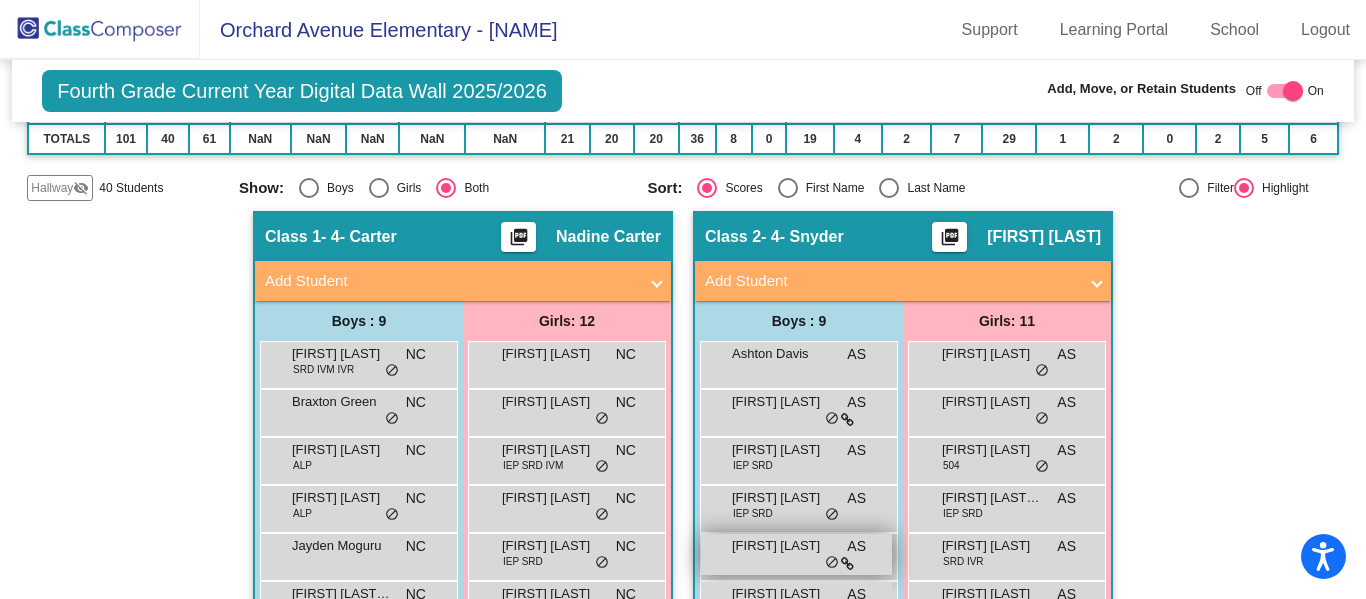 scroll, scrollTop: 258, scrollLeft: 0, axis: vertical 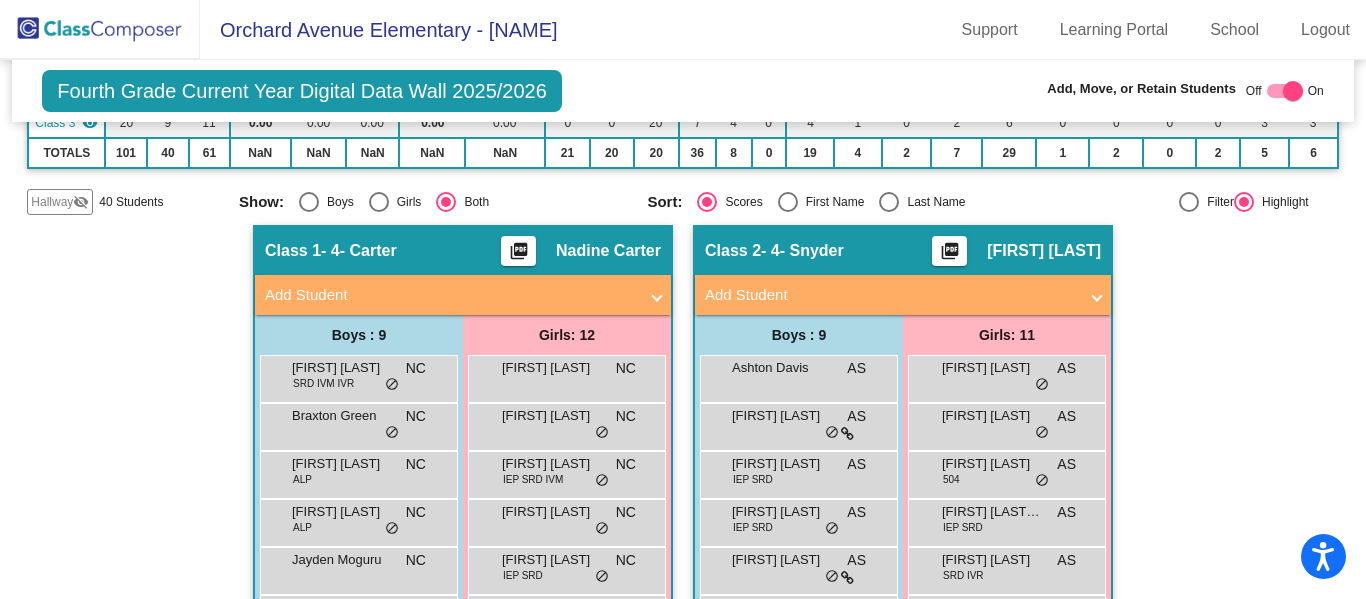 click on "Add Student" at bounding box center [451, 295] 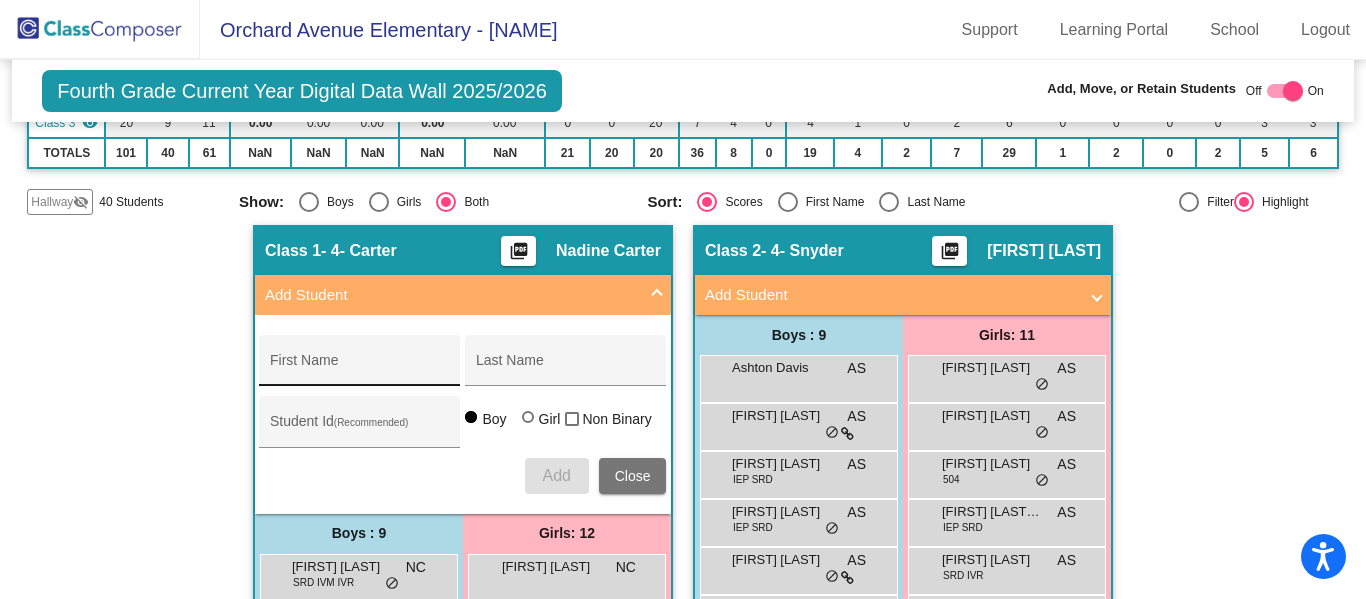 click on "First Name" at bounding box center (360, 366) 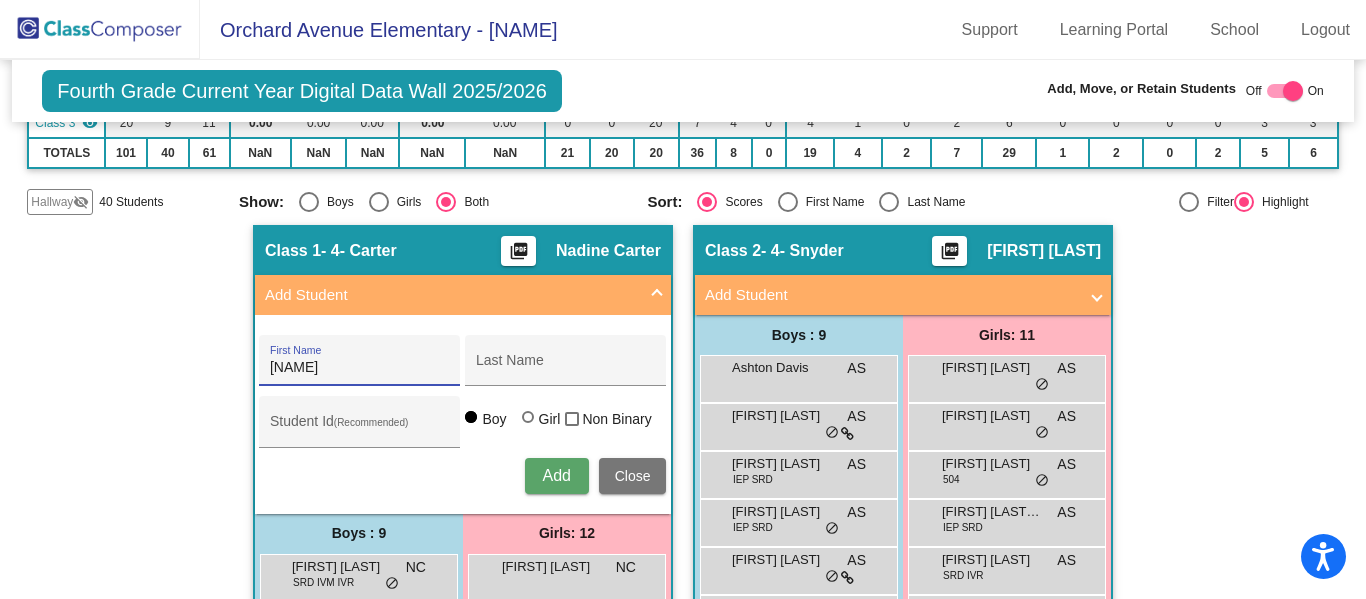 type on "[FIRST]" 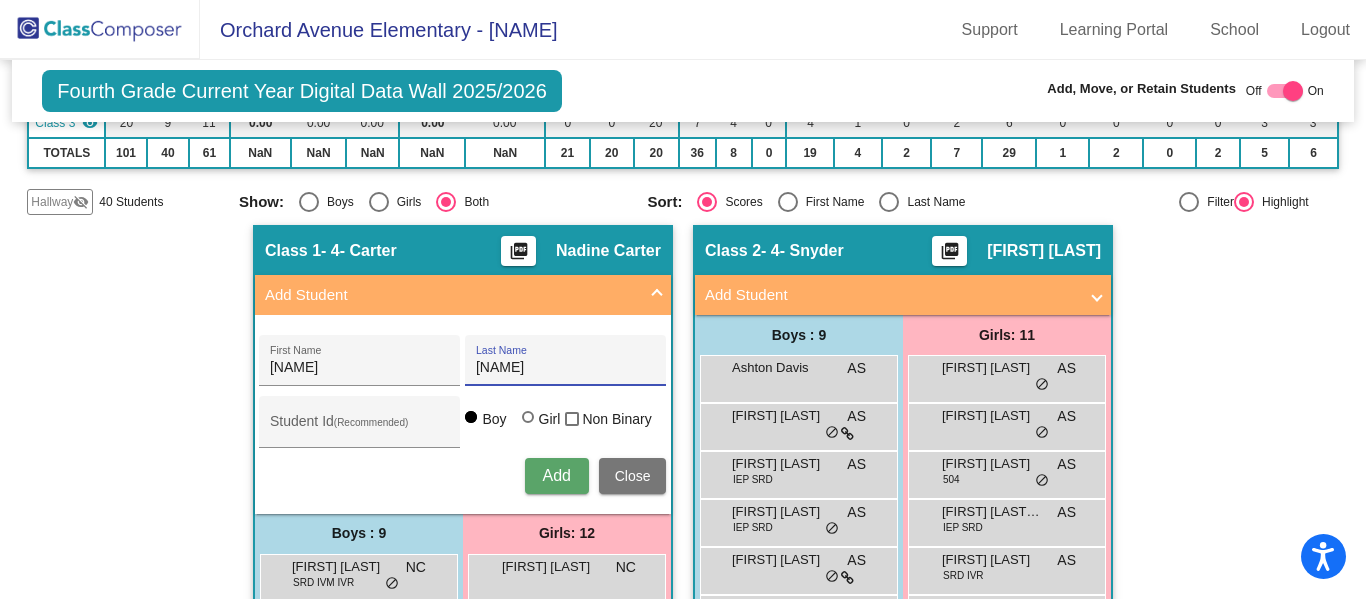 type on "[LAST]" 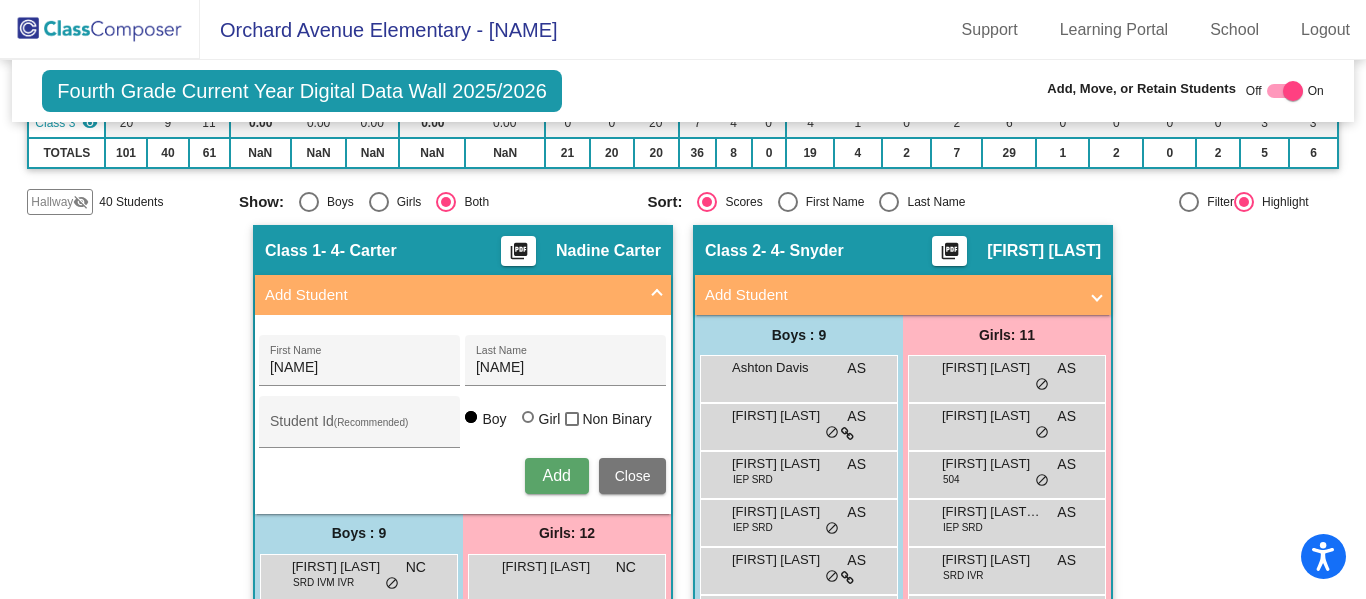 type 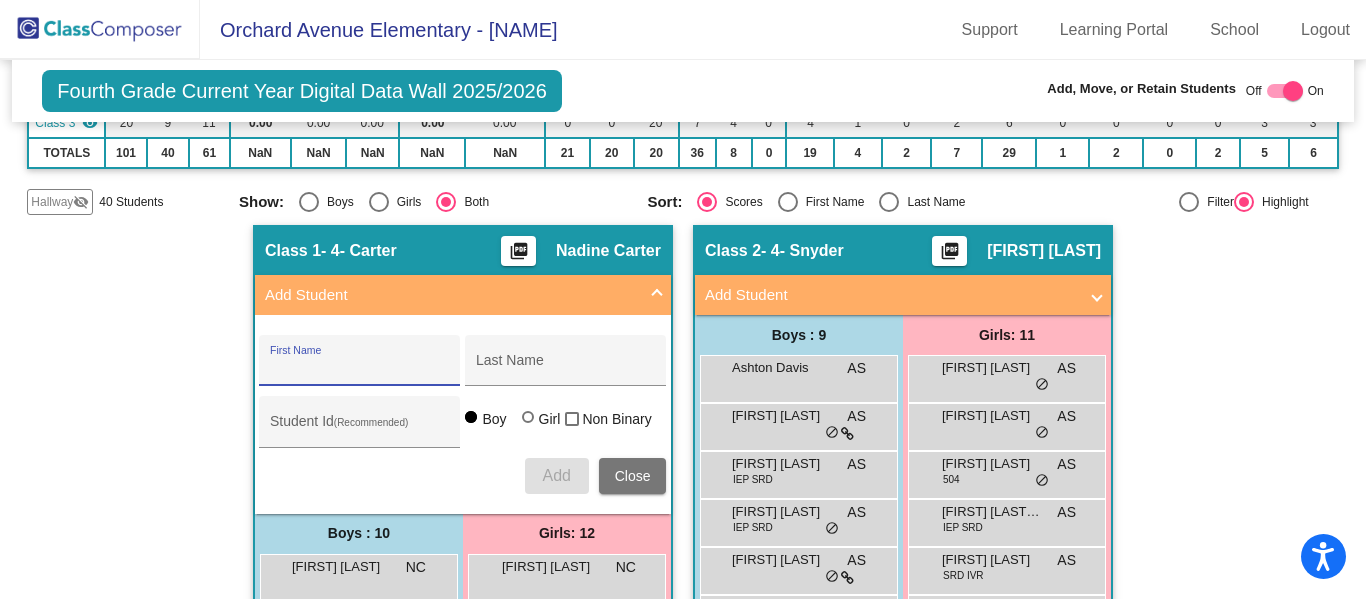 click on "Add Student" at bounding box center [459, 295] 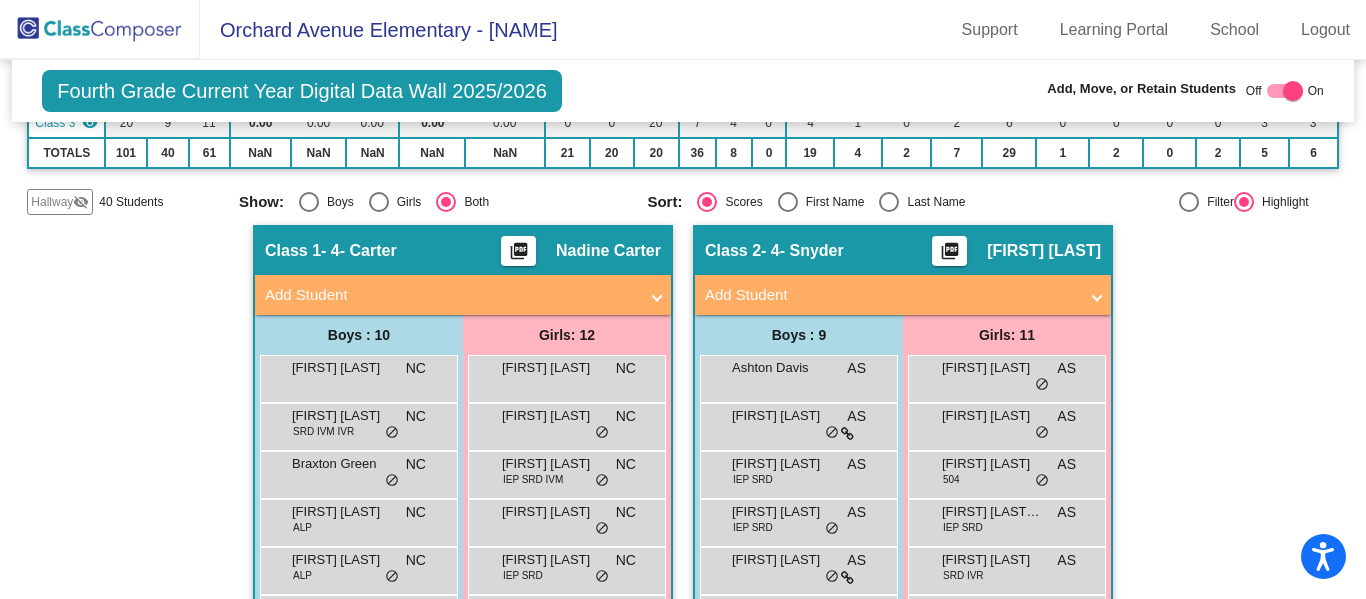 click on "Add Student" at bounding box center (899, 295) 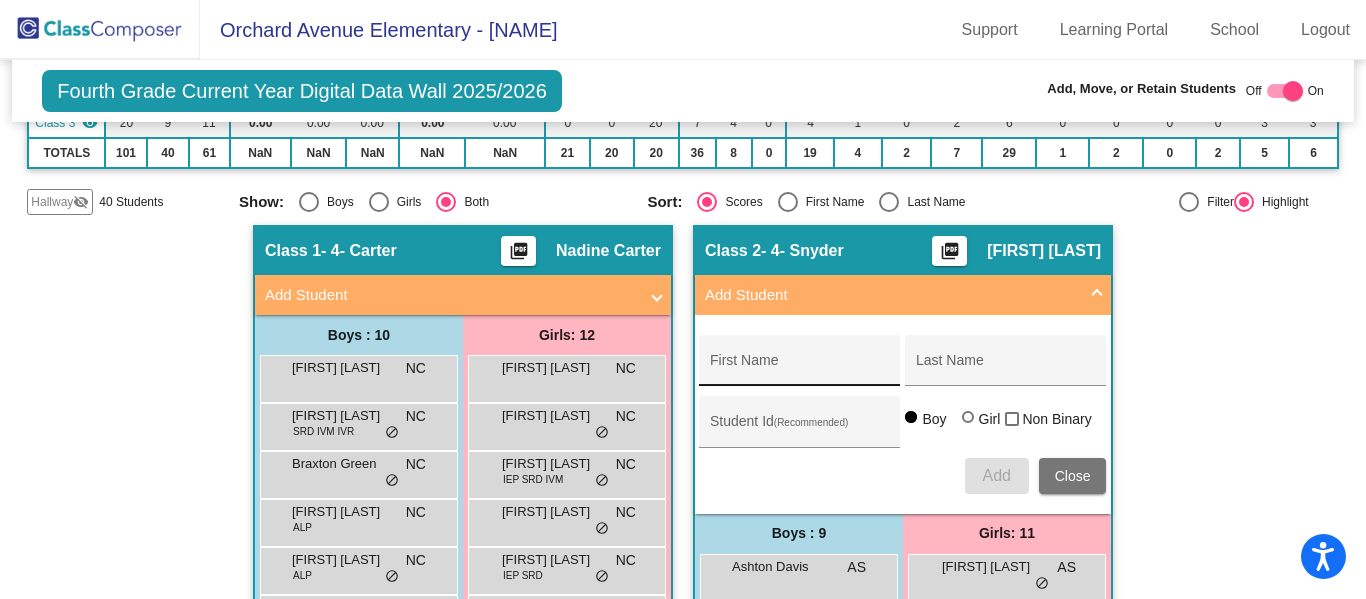 click on "First Name" at bounding box center (800, 368) 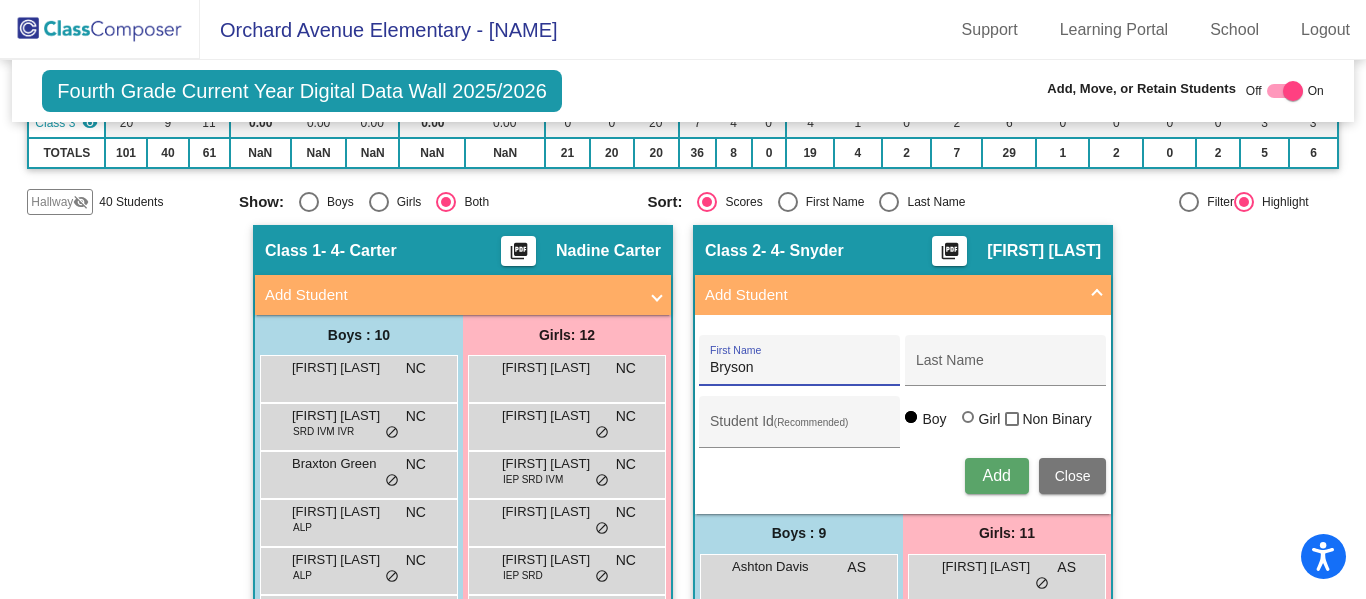 type on "Bryson" 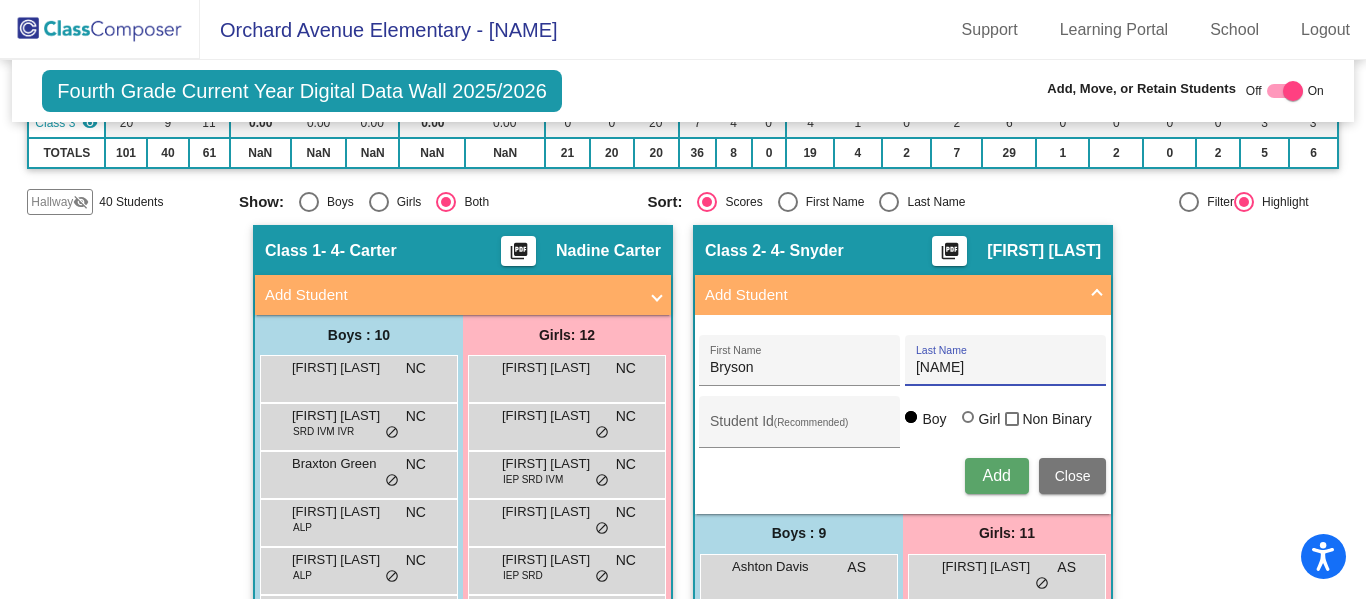 type on "[LAST]" 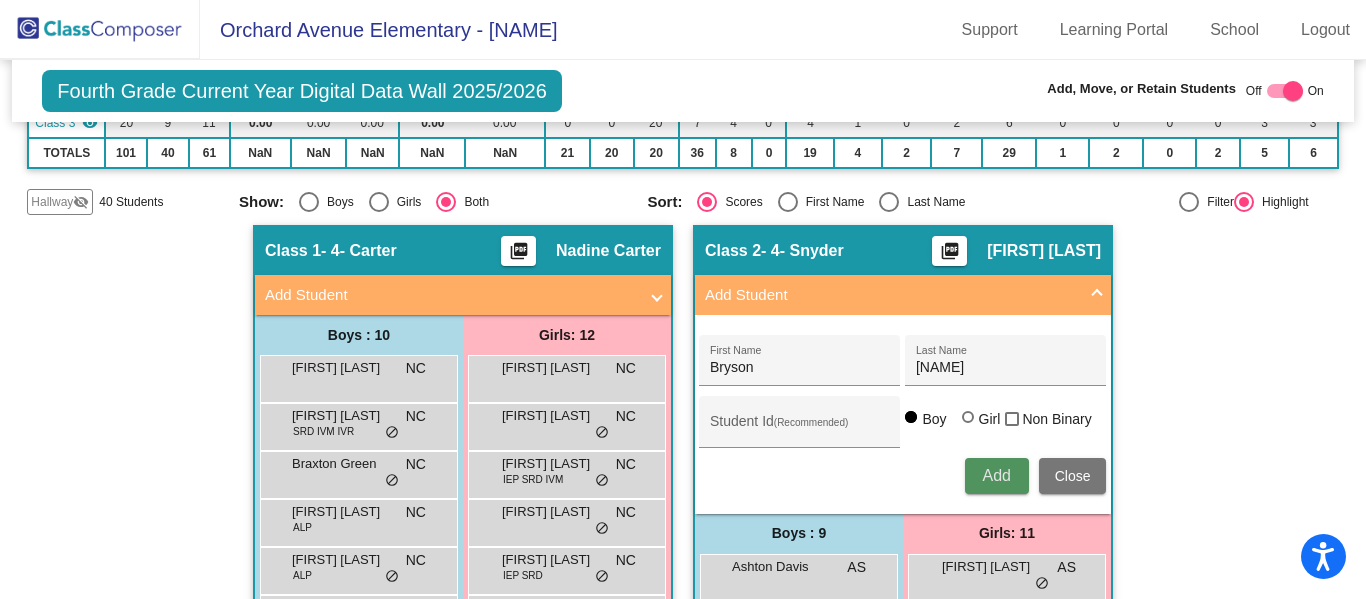 click on "Add" at bounding box center (996, 475) 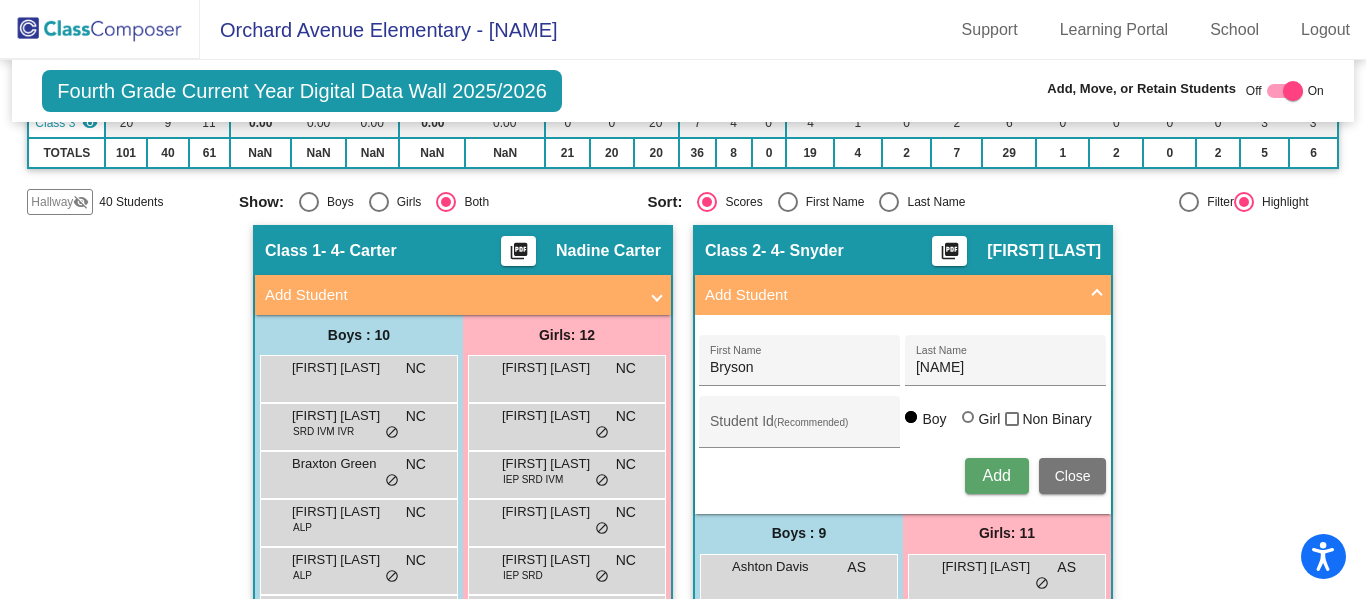 type 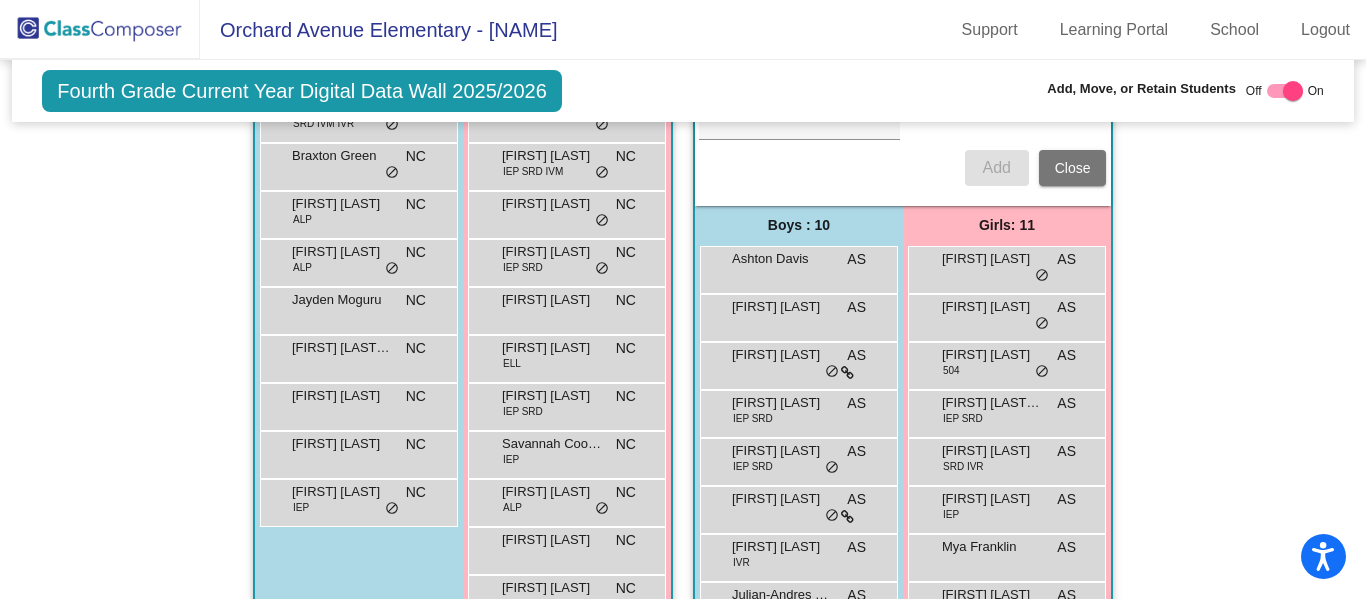 scroll, scrollTop: 564, scrollLeft: 0, axis: vertical 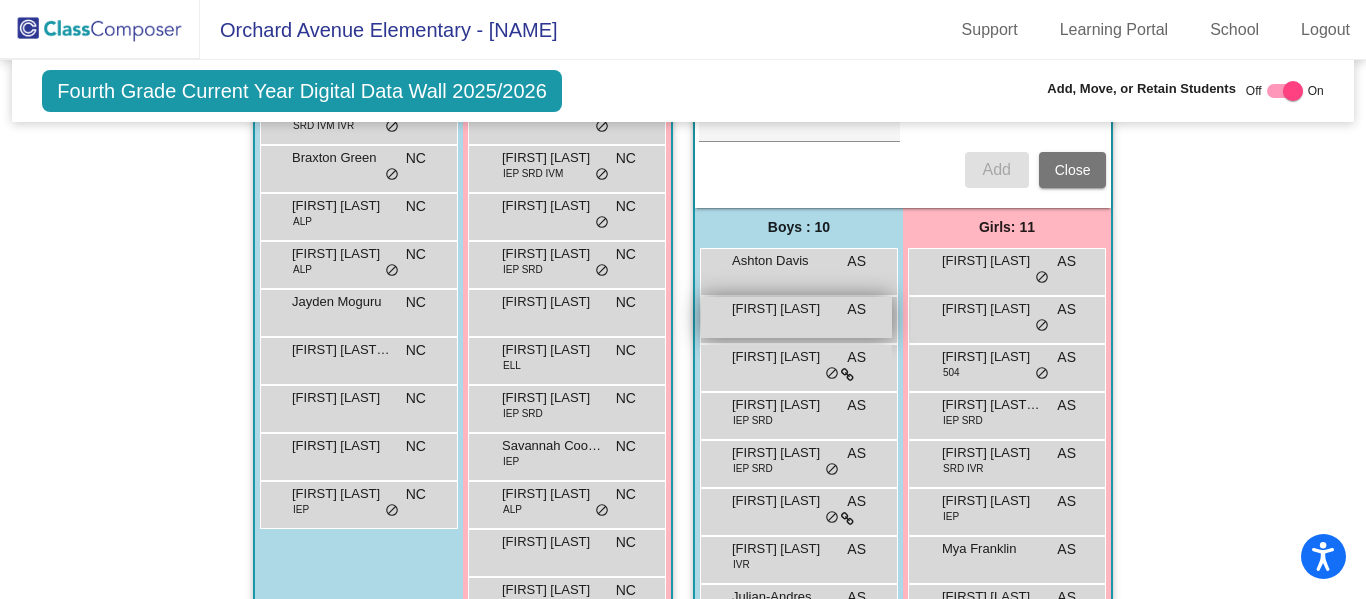 click on "[FIRST] [LAST] AS lock do_not_disturb_alt" at bounding box center (796, 317) 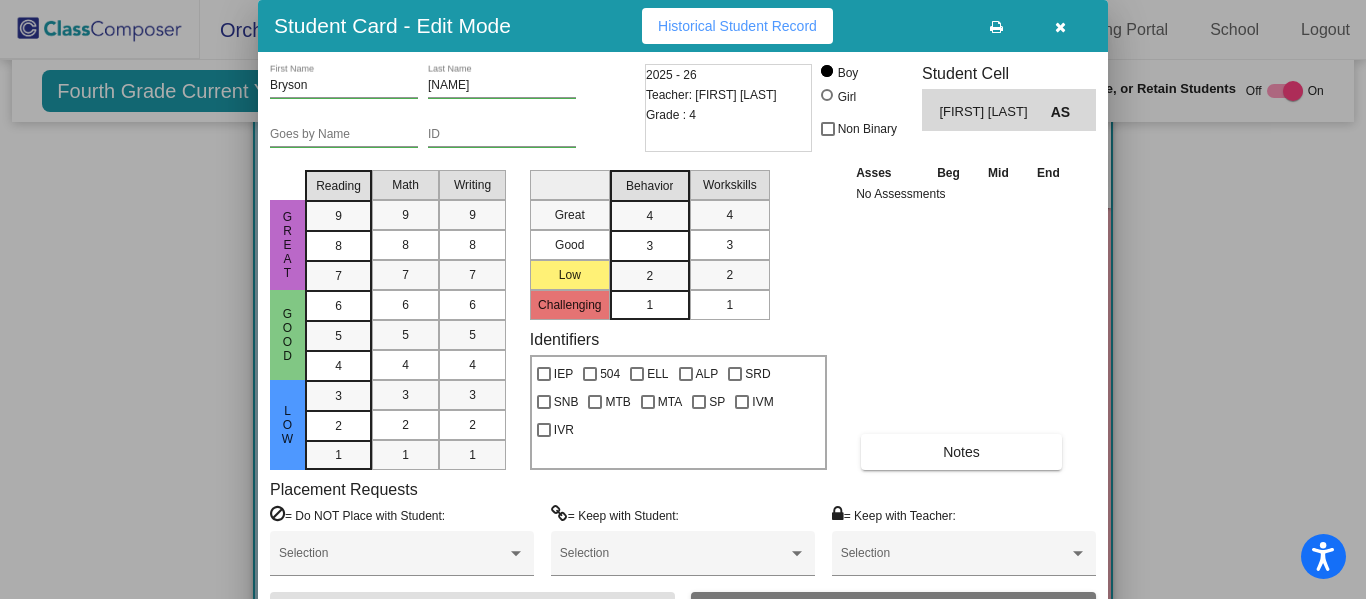 click on "Archive" at bounding box center [893, 610] 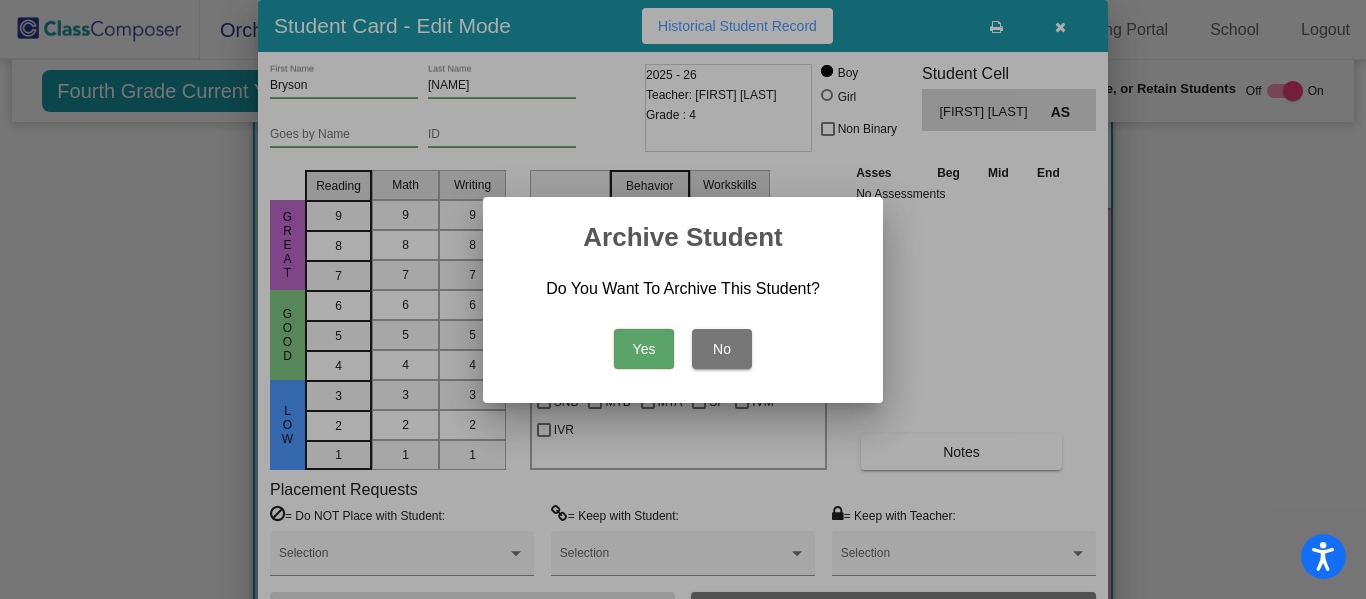 click on "Yes" at bounding box center (644, 349) 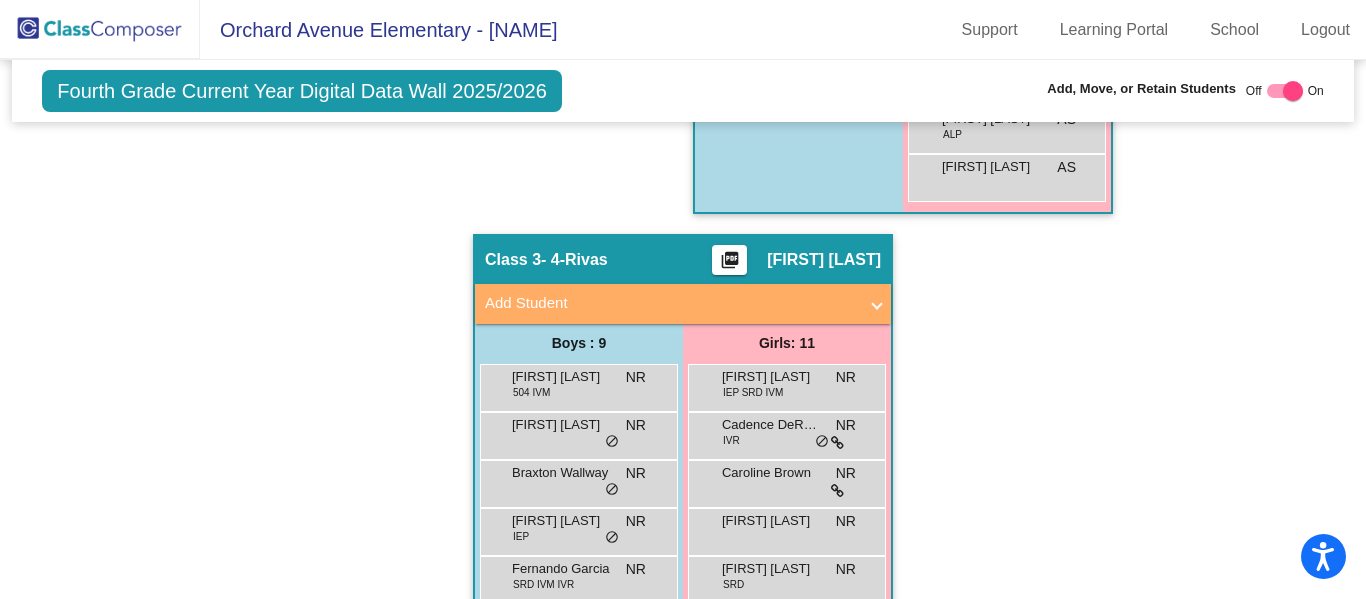 scroll, scrollTop: 1179, scrollLeft: 0, axis: vertical 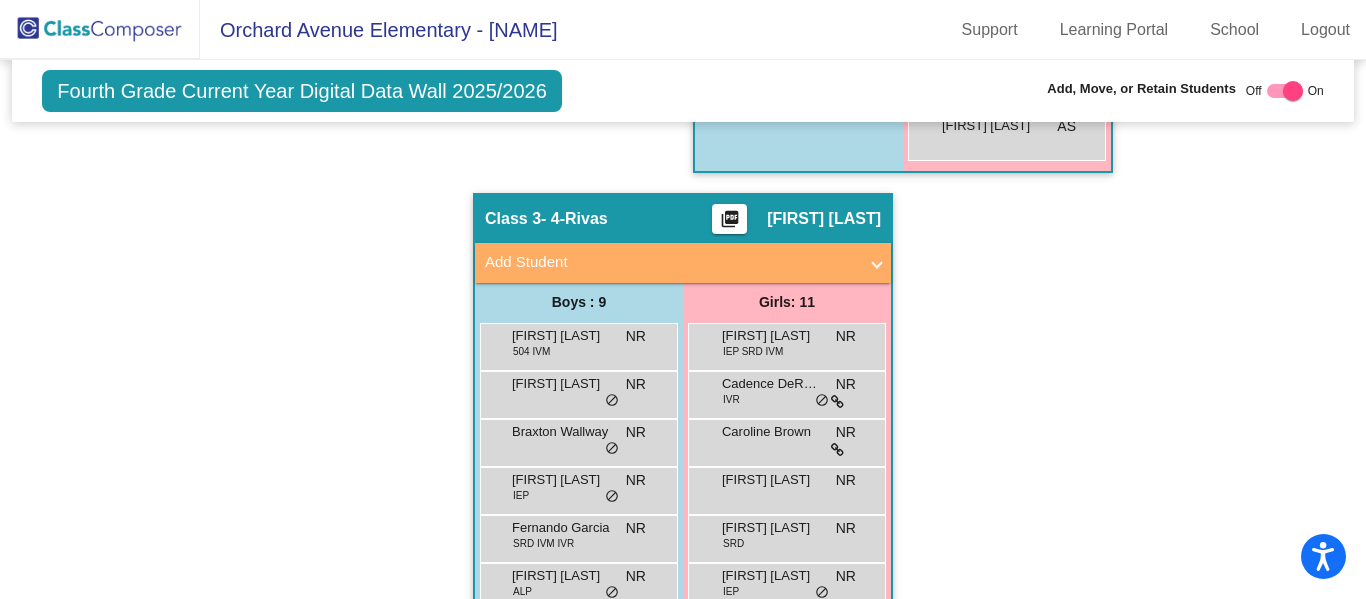 click on "Add Student" at bounding box center [671, 262] 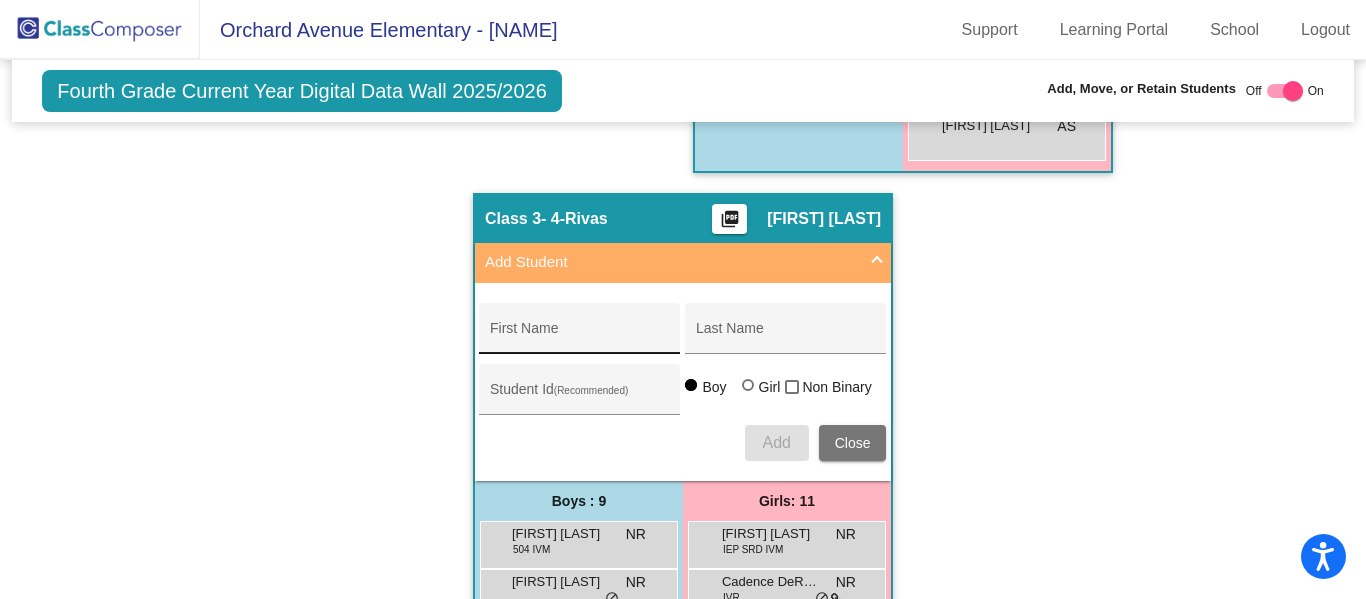 click on "First Name" at bounding box center [580, 333] 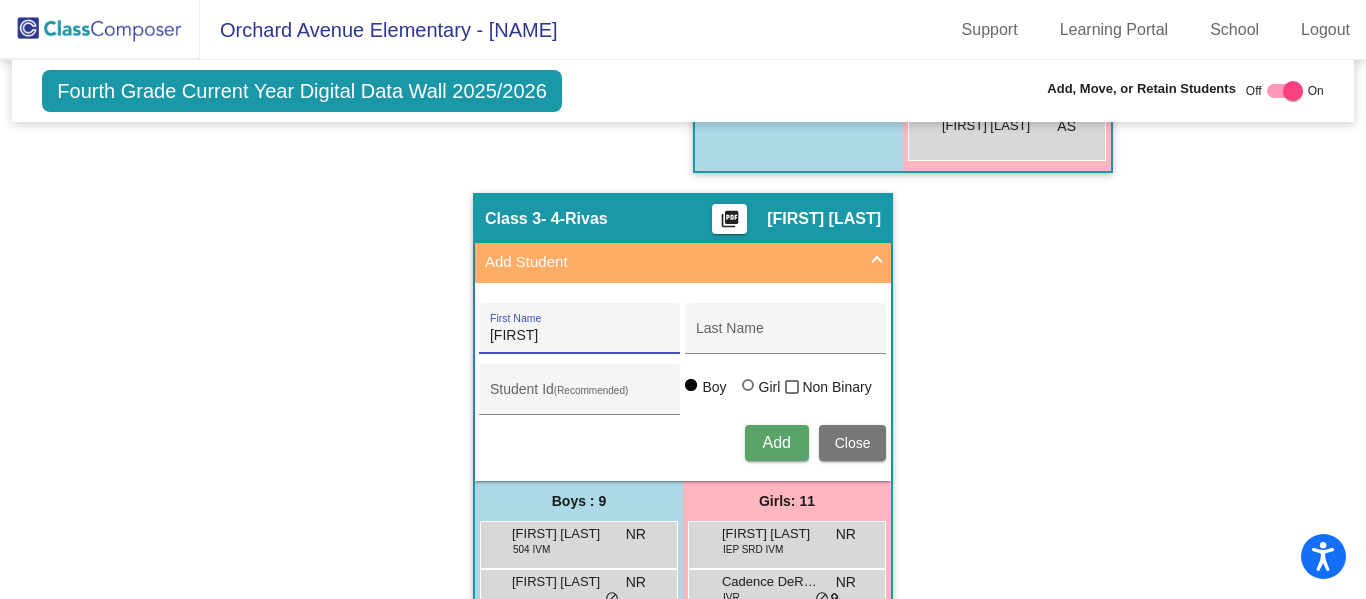 type on "[FIRST]" 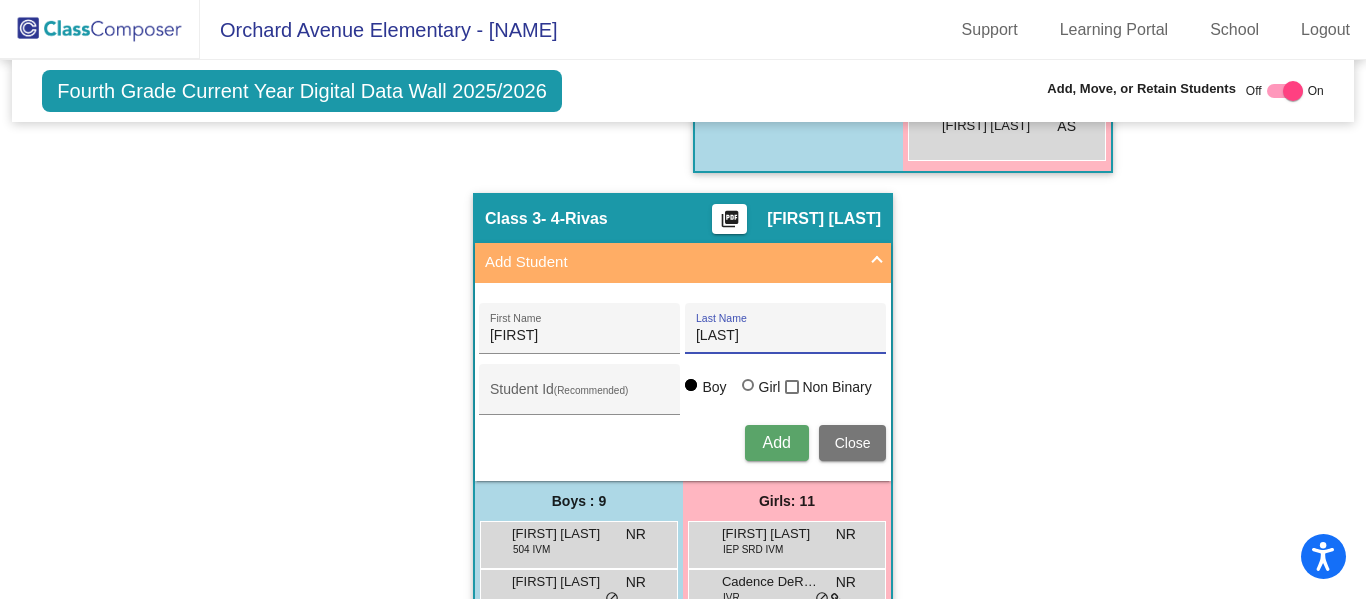 type on "[PERSON]" 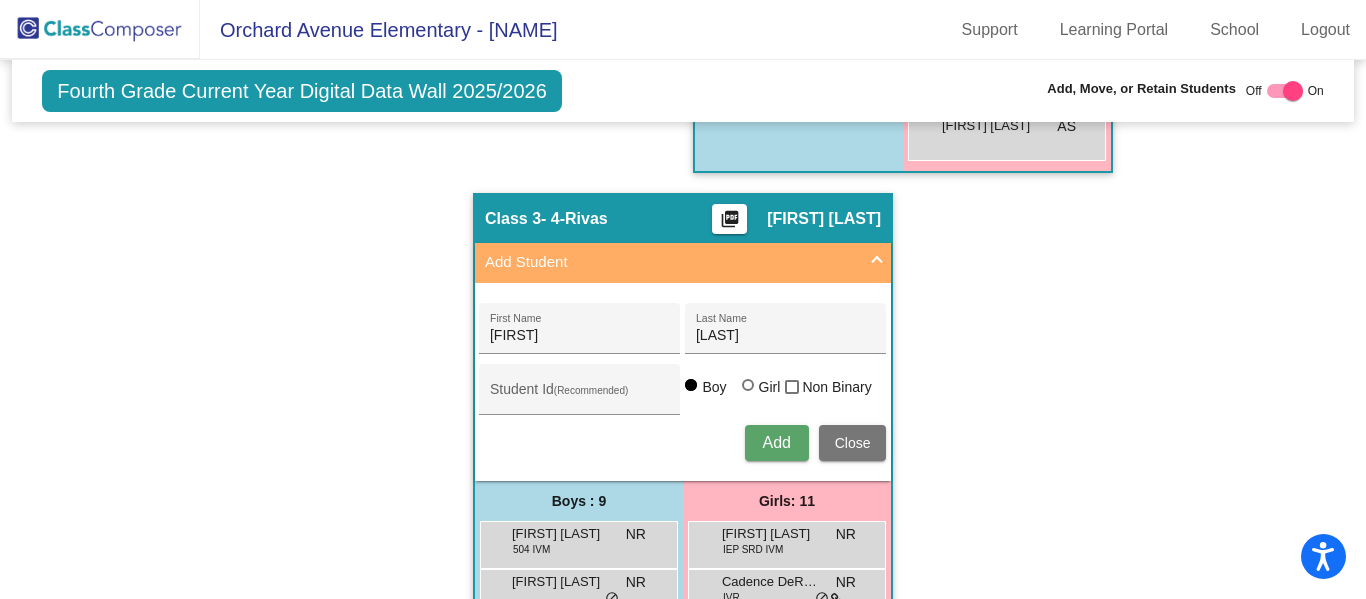 type 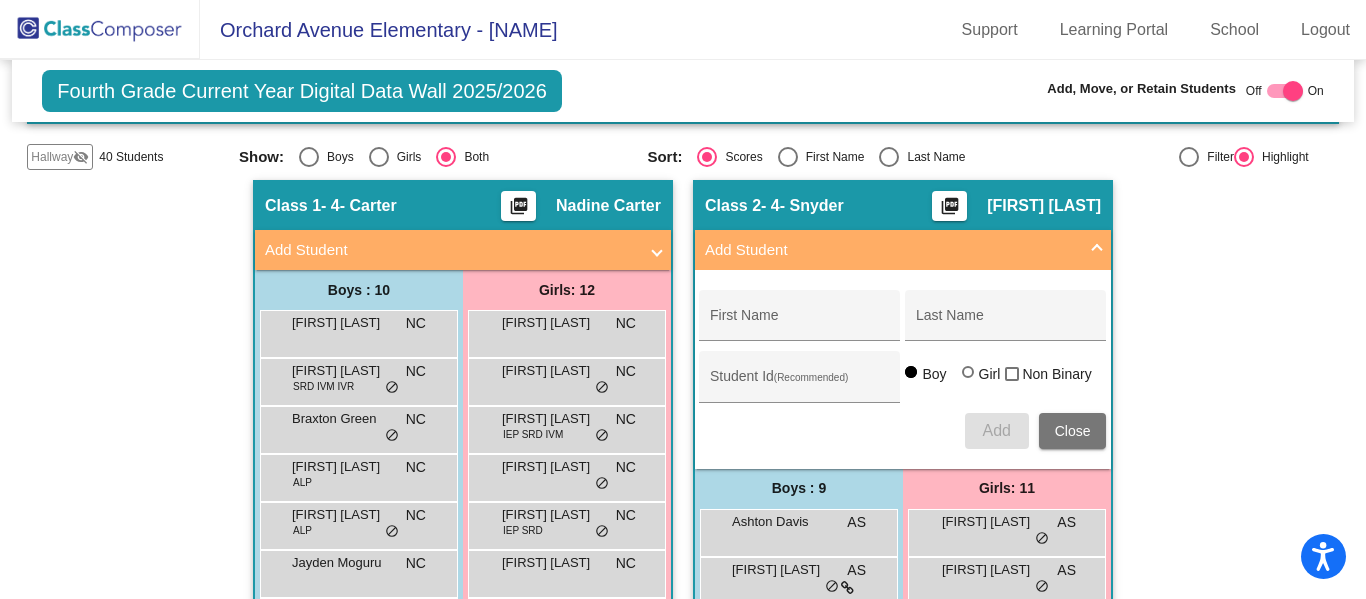 scroll, scrollTop: 297, scrollLeft: 0, axis: vertical 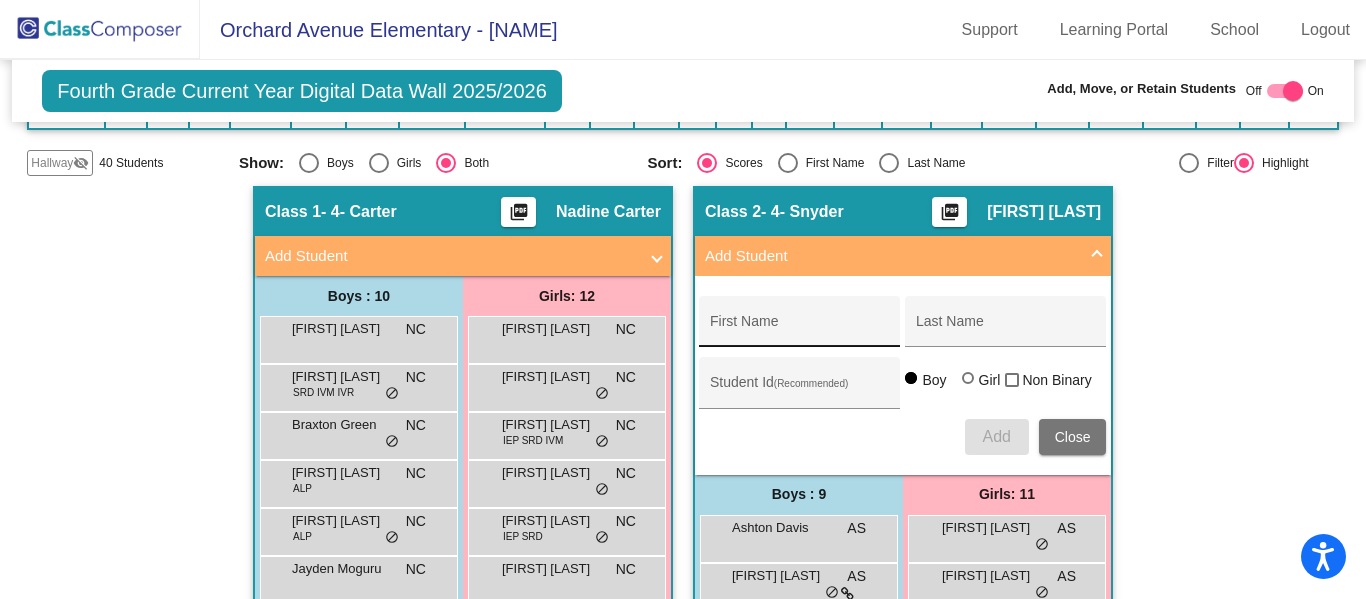 click on "First Name" at bounding box center [800, 329] 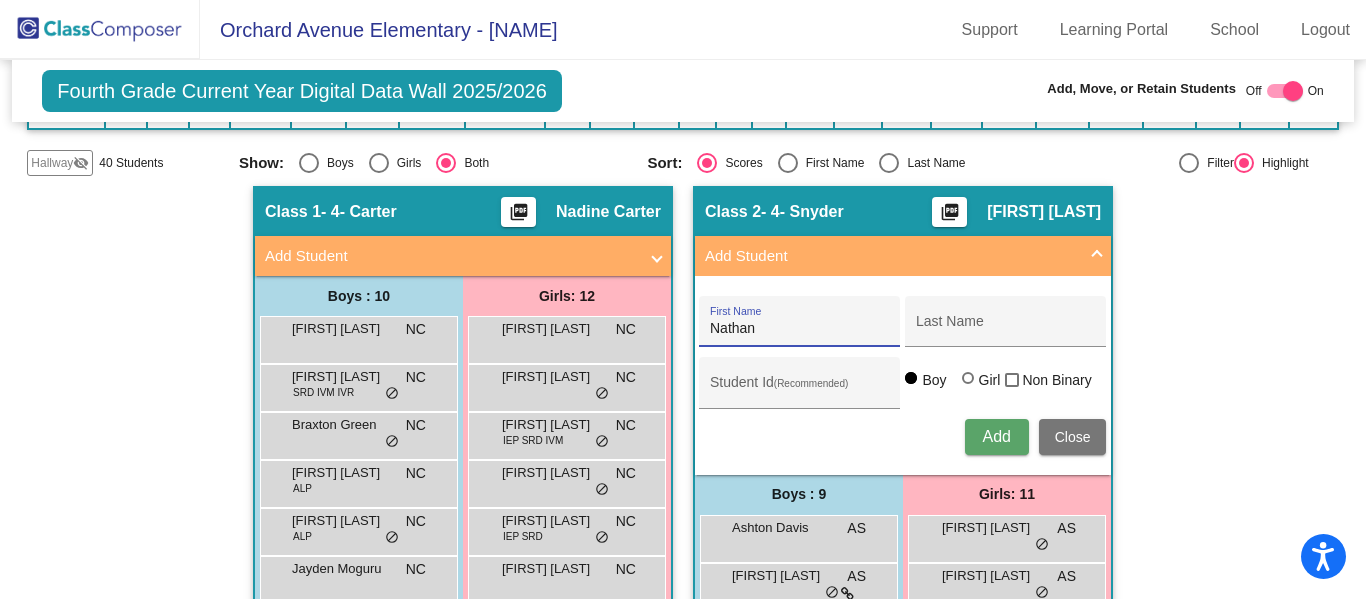type on "Nathan" 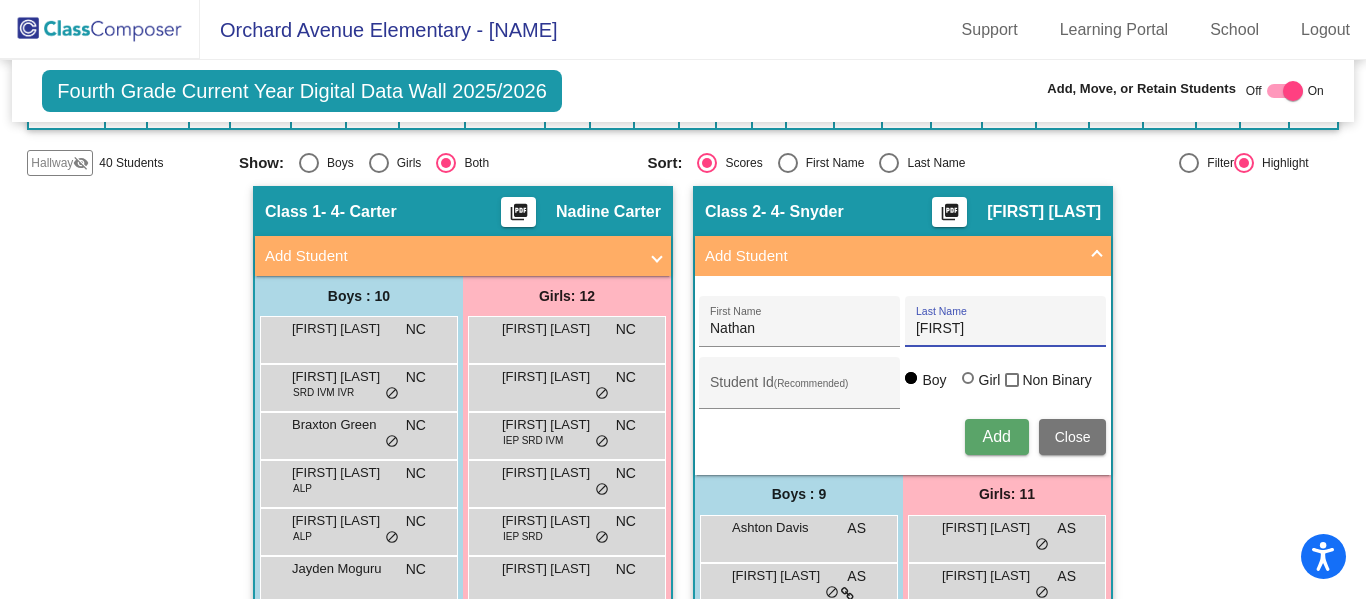 type on "[LAST]" 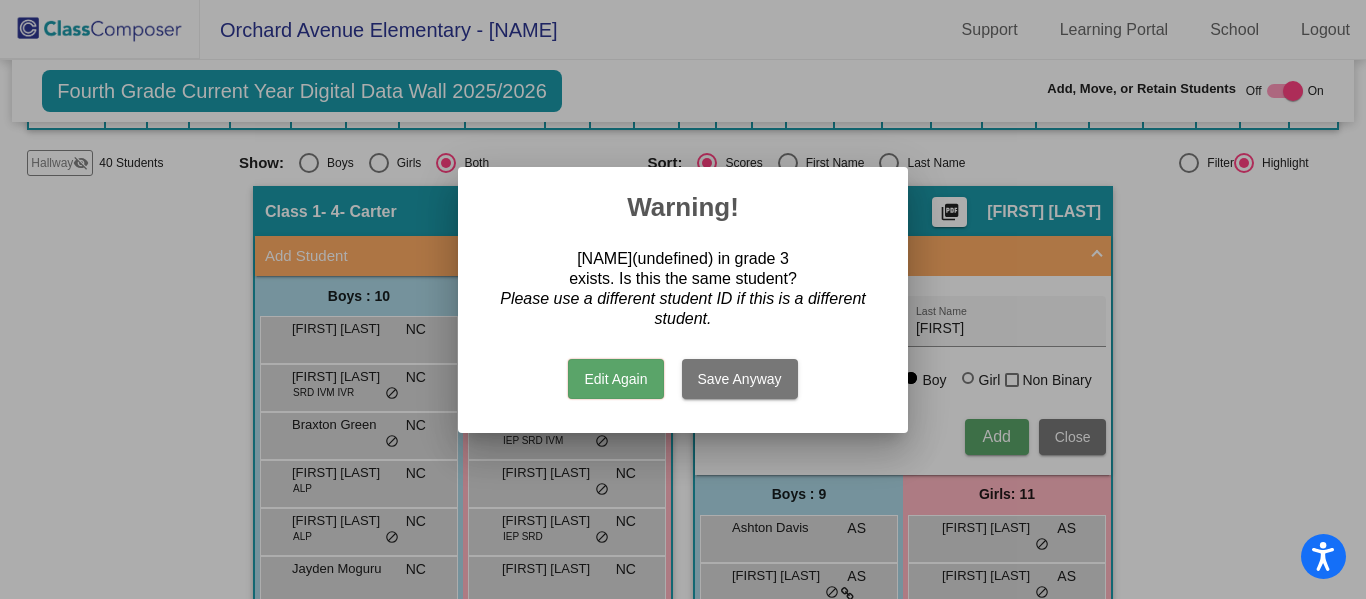 click on "Save Anyway" at bounding box center [740, 379] 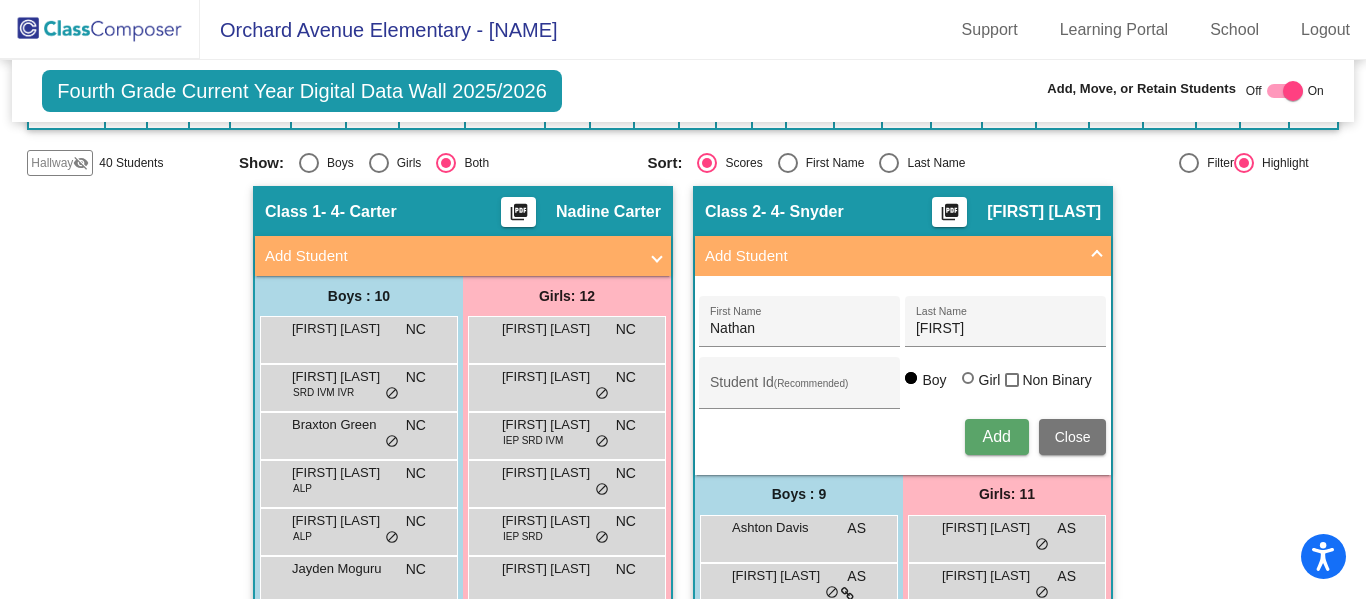 type 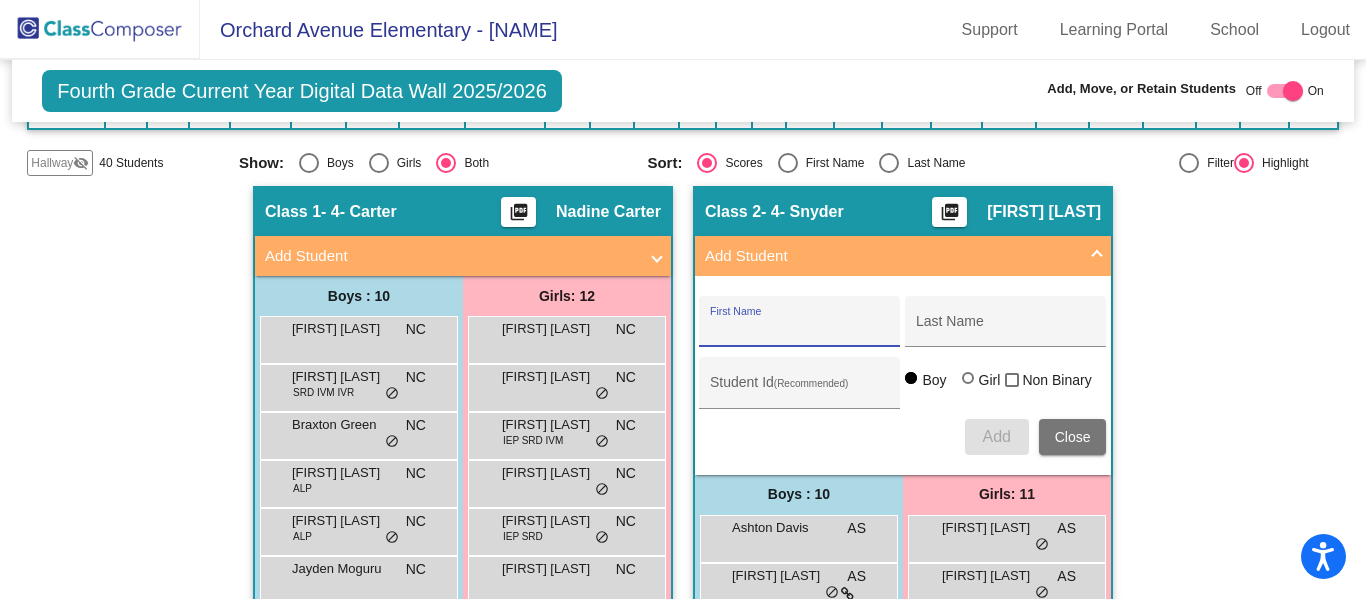 click on "Add Student" at bounding box center [899, 256] 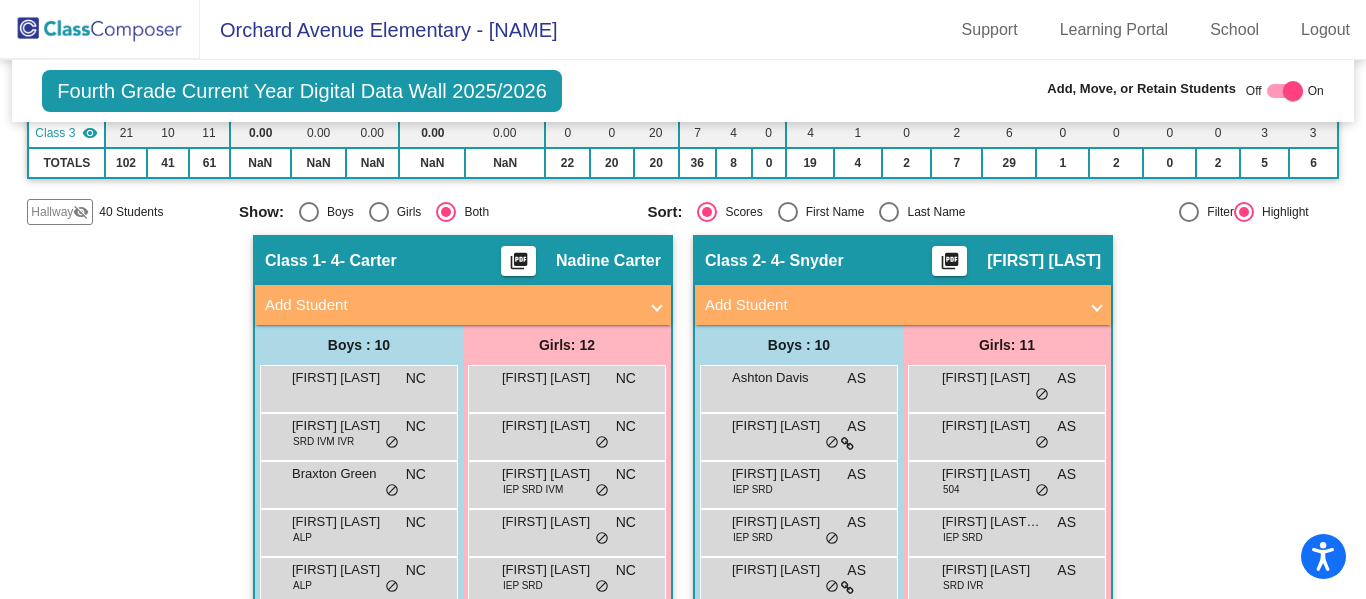 scroll, scrollTop: 246, scrollLeft: 0, axis: vertical 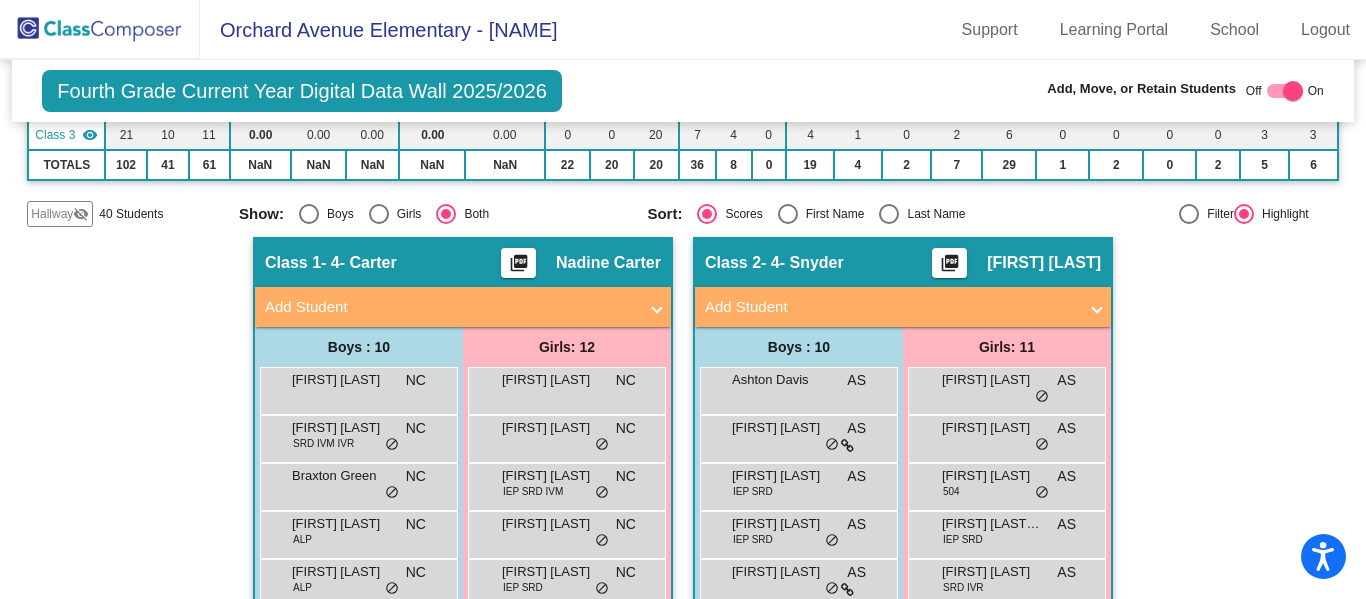 click on "Add Student" at bounding box center [891, 307] 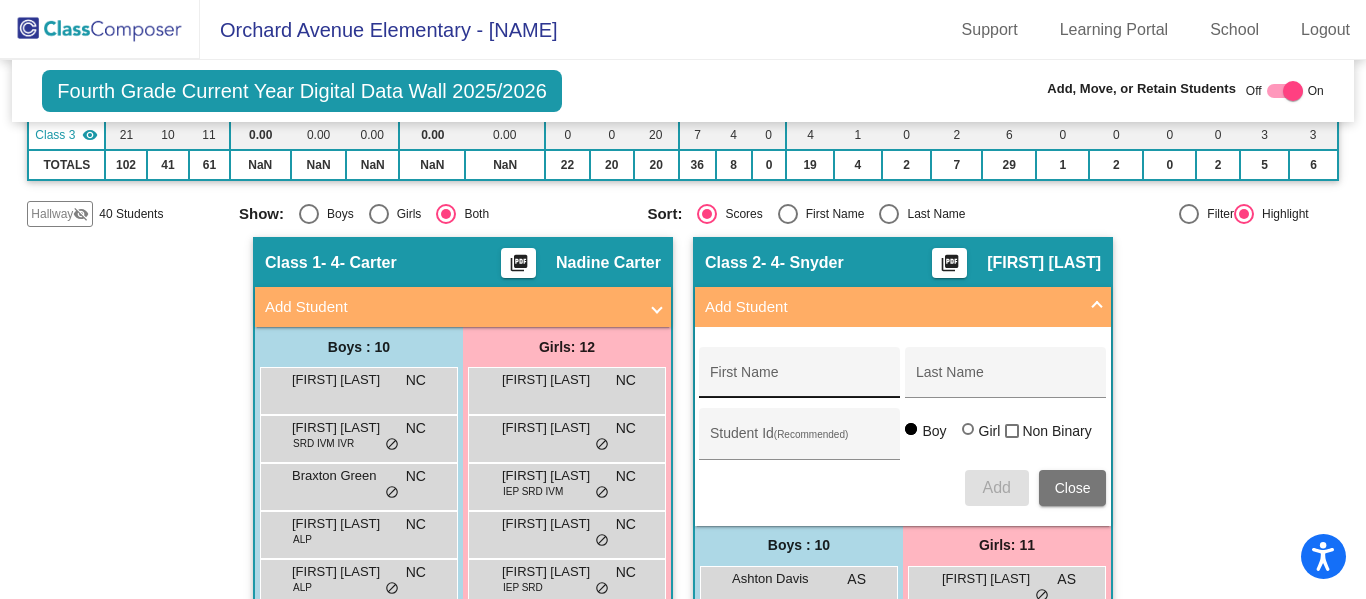 click on "First Name" at bounding box center (799, 372) 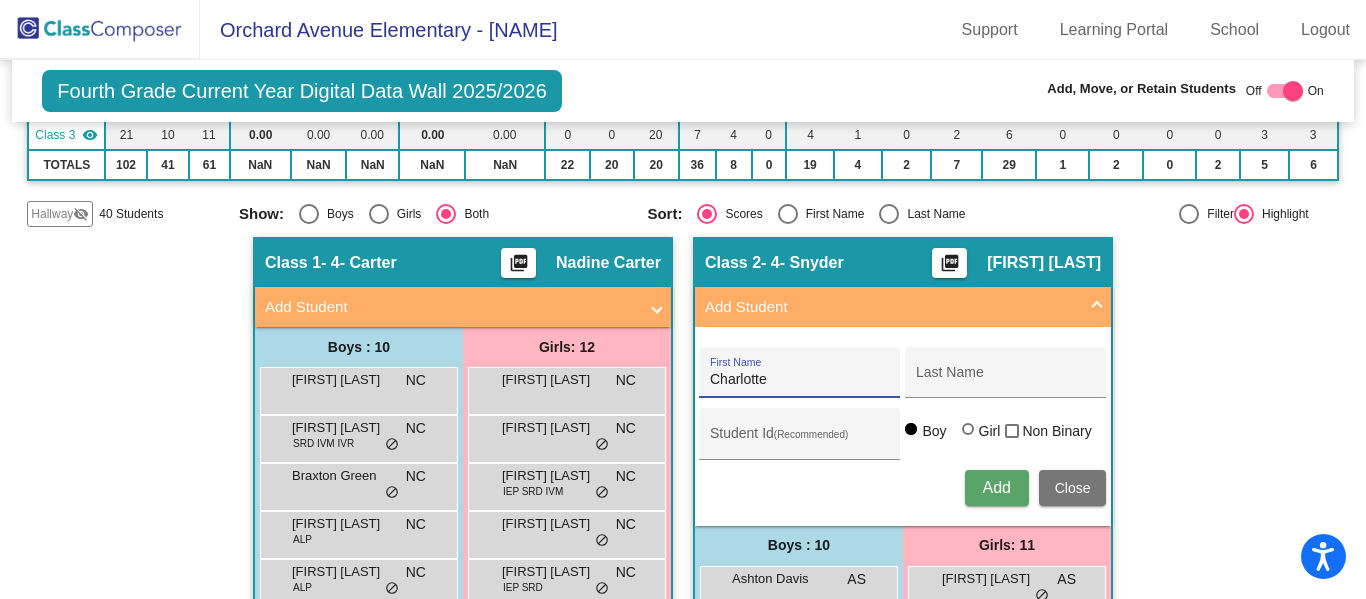 type on "Charlotte" 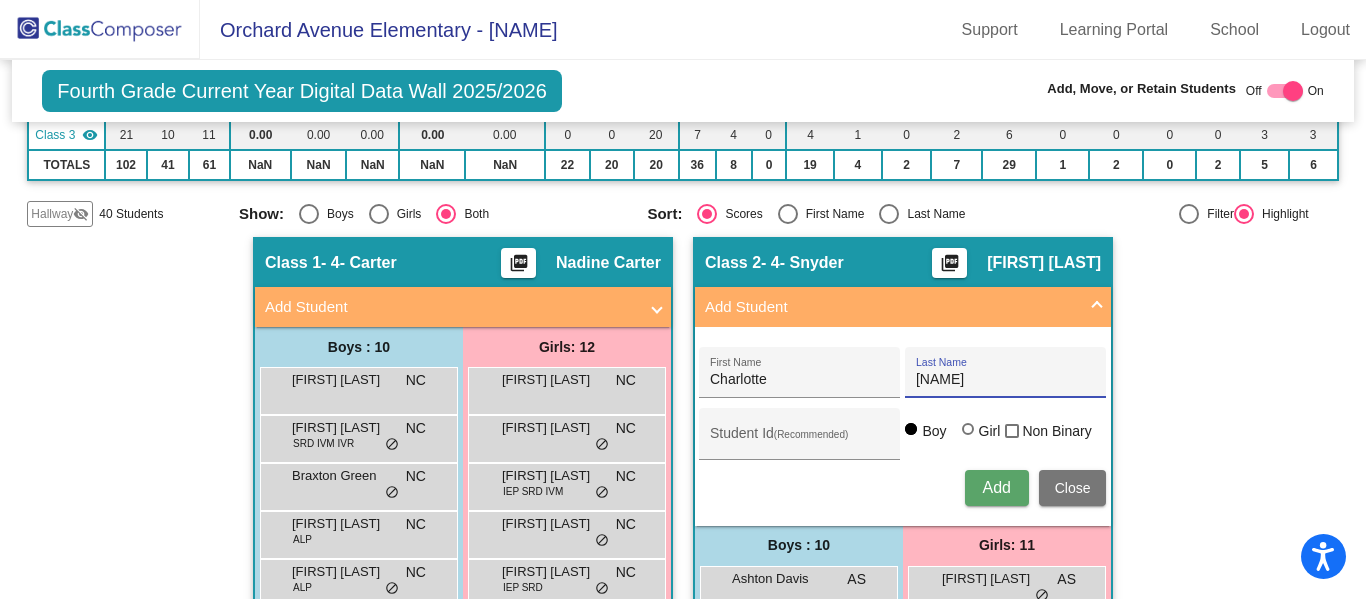 type on "[PERSON]" 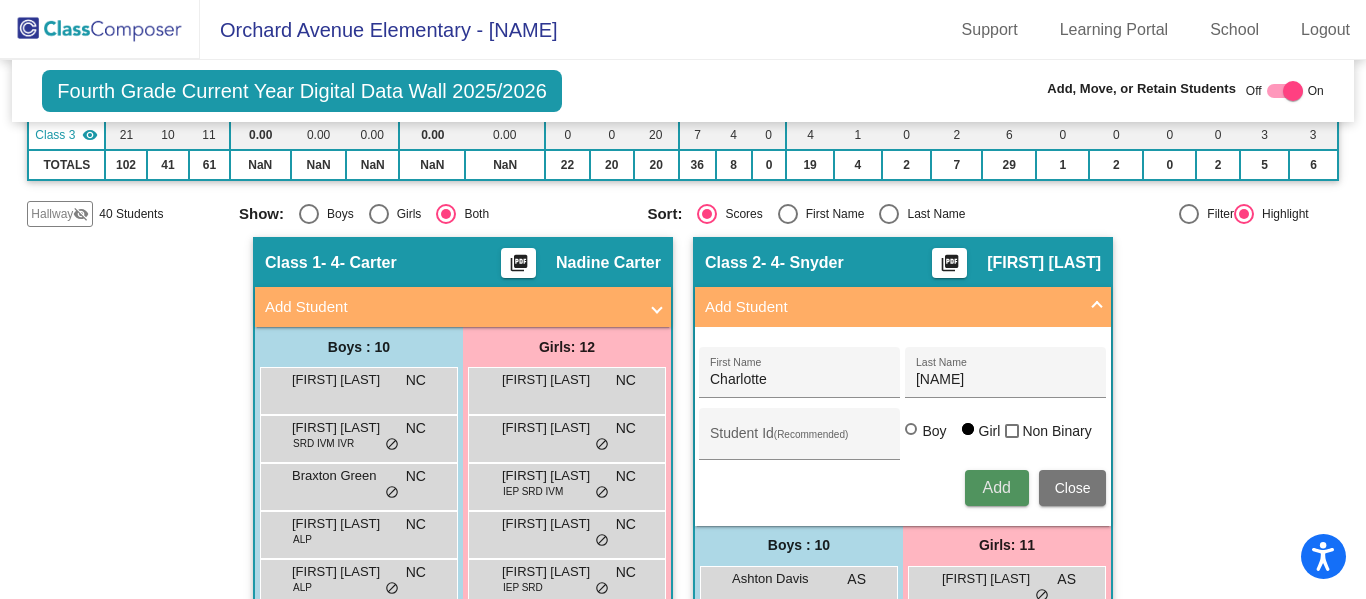 click on "Add" at bounding box center (996, 487) 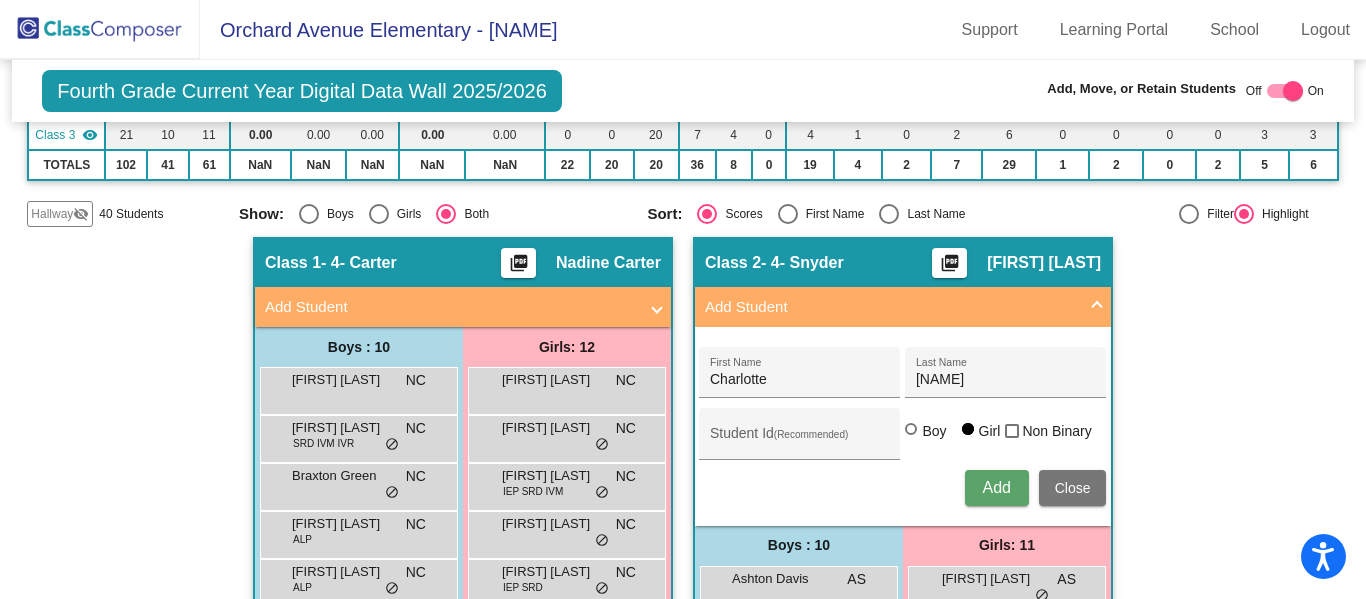 type 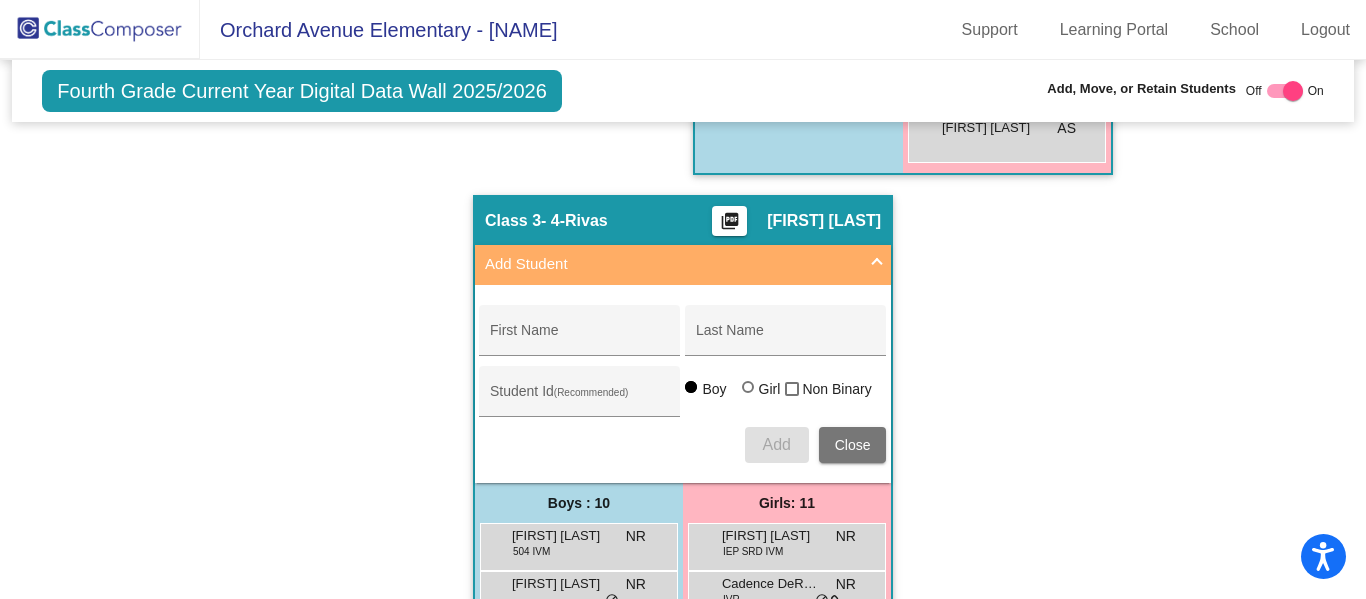 scroll, scrollTop: 1227, scrollLeft: 0, axis: vertical 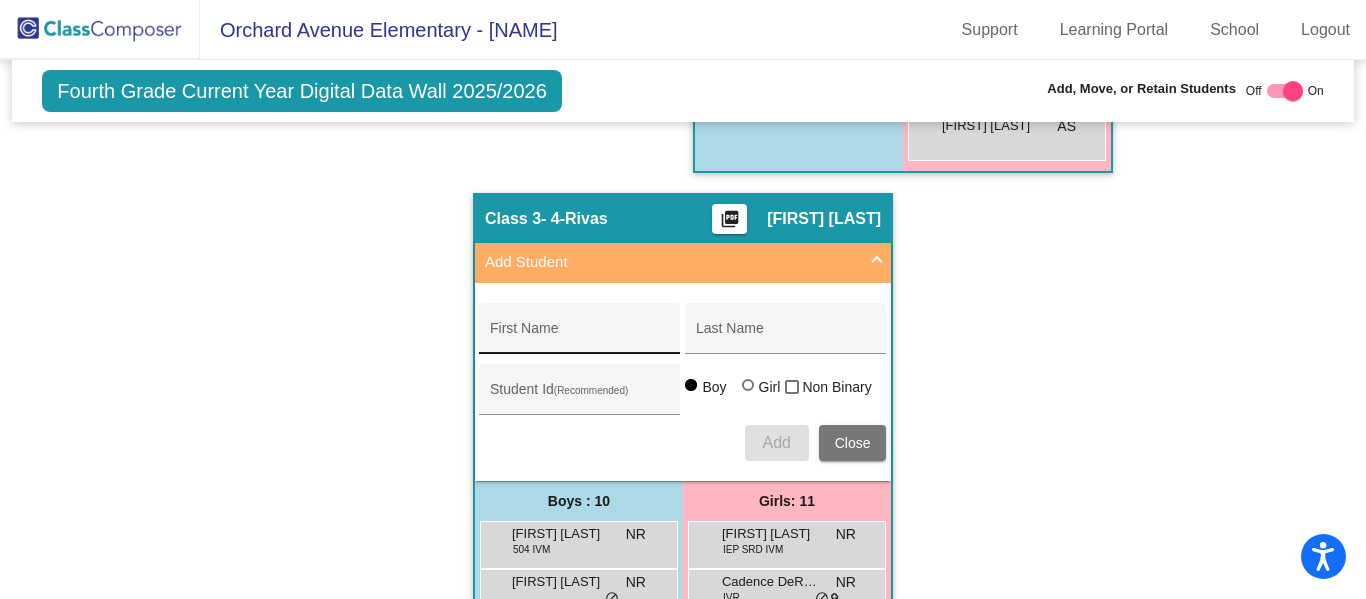 click on "First Name" at bounding box center (580, 336) 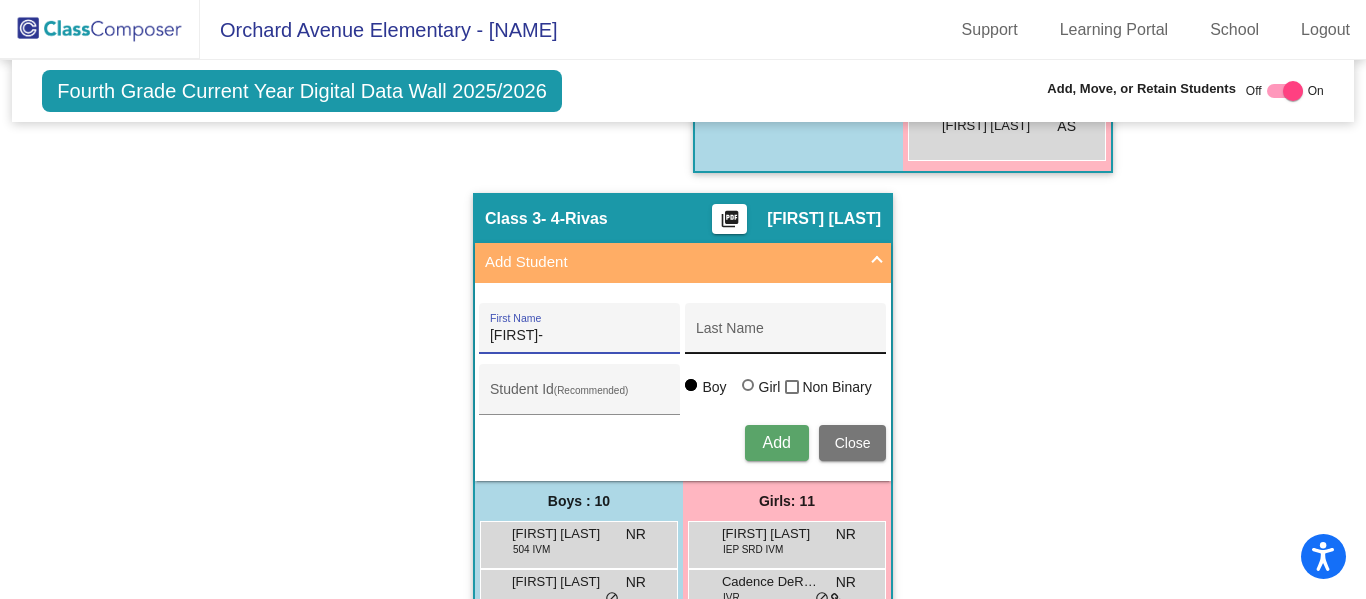 type on "[FIRST]-" 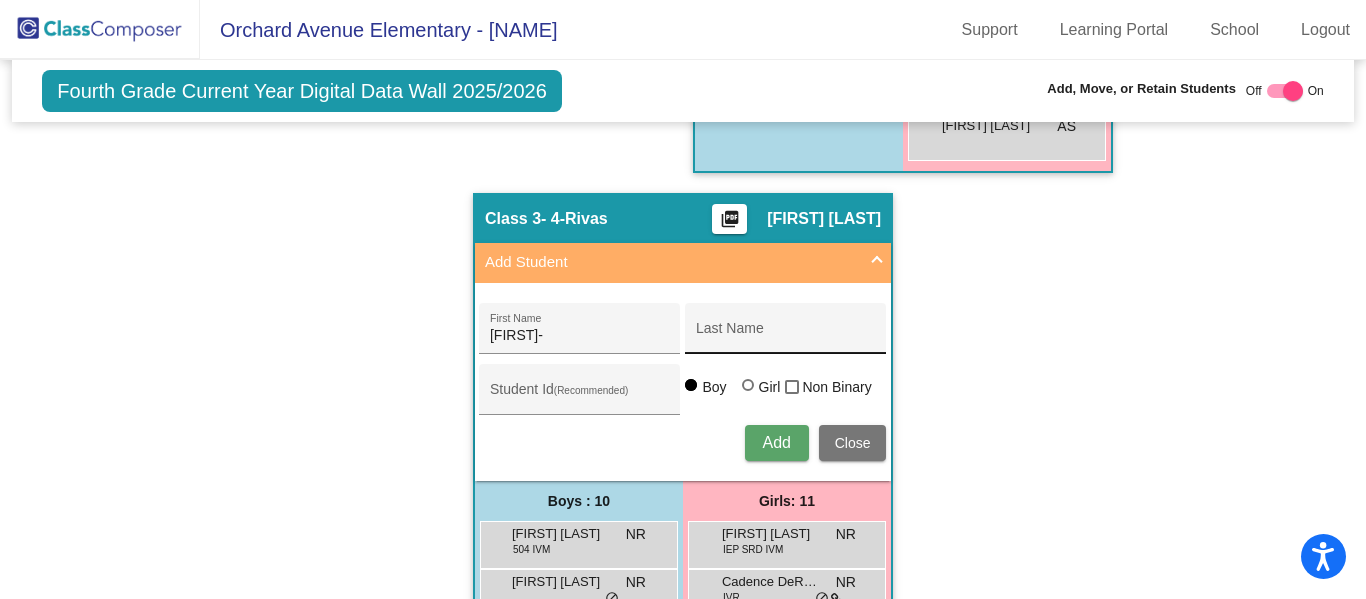 click on "Last Name" at bounding box center (786, 333) 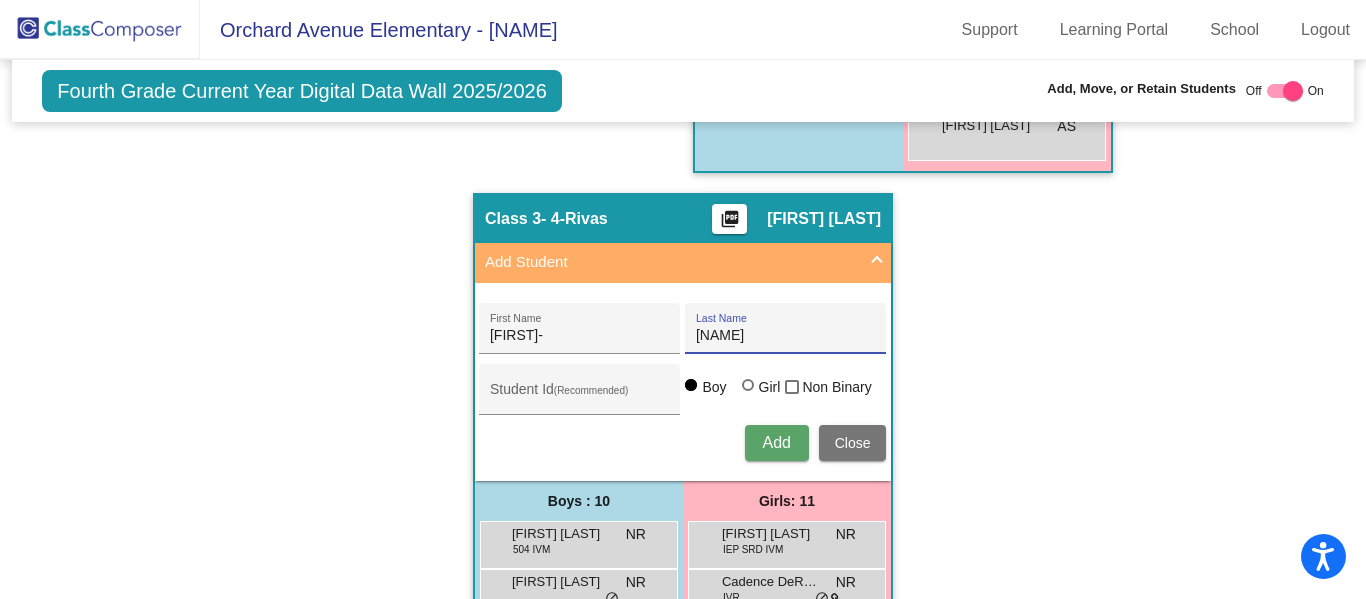type on "[FIRST]" 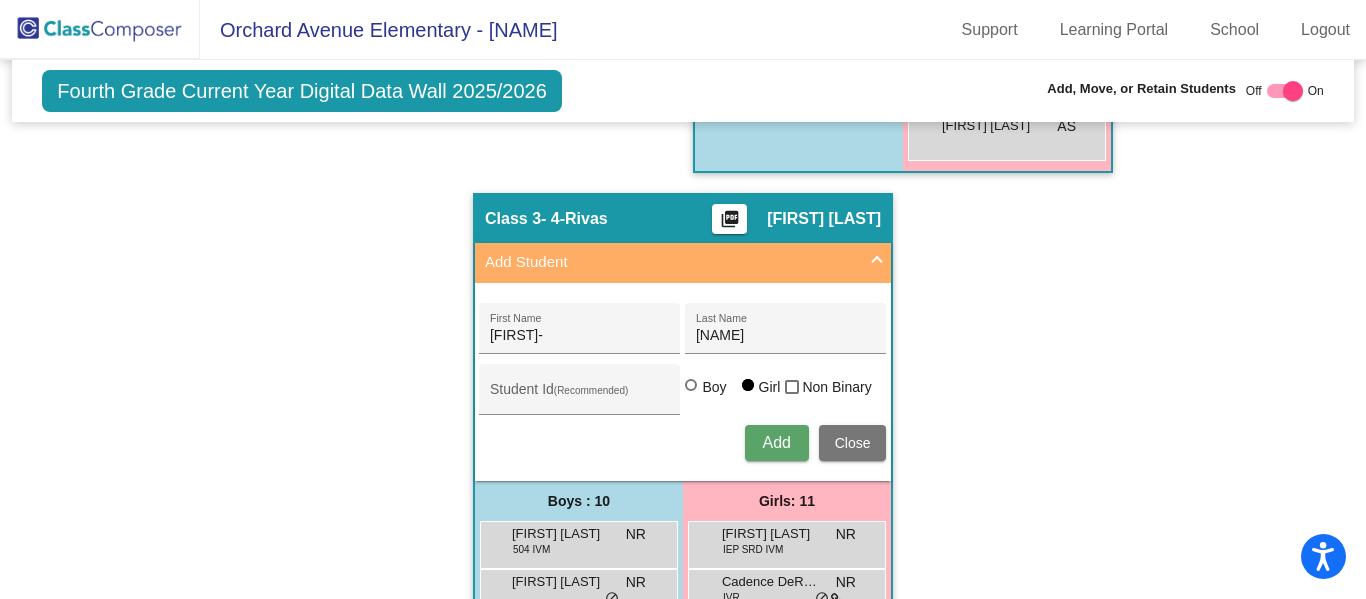 click on "Add" at bounding box center [776, 442] 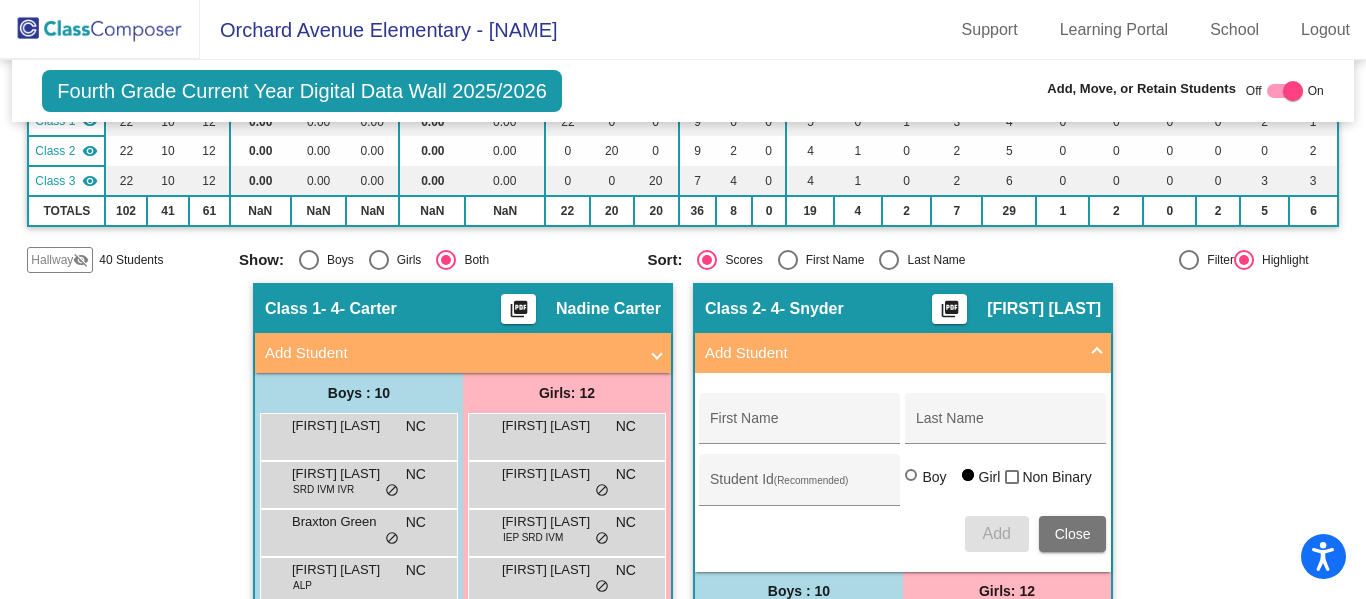 scroll, scrollTop: 140, scrollLeft: 0, axis: vertical 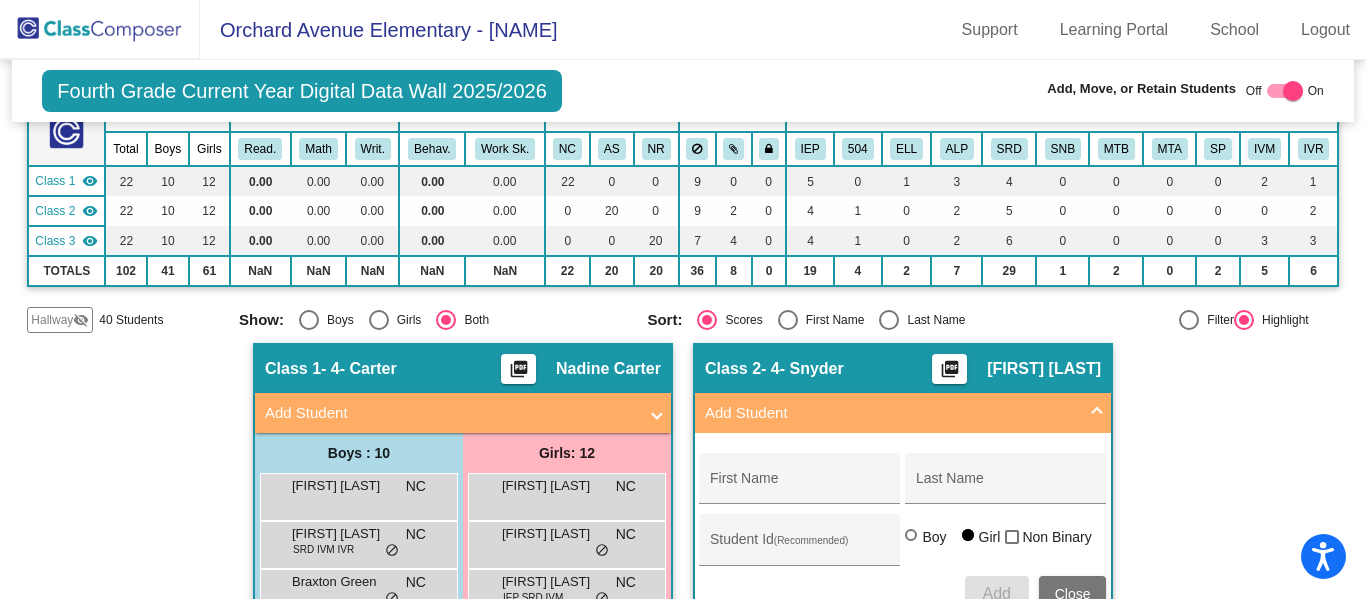 click on "Add Student" at bounding box center [451, 413] 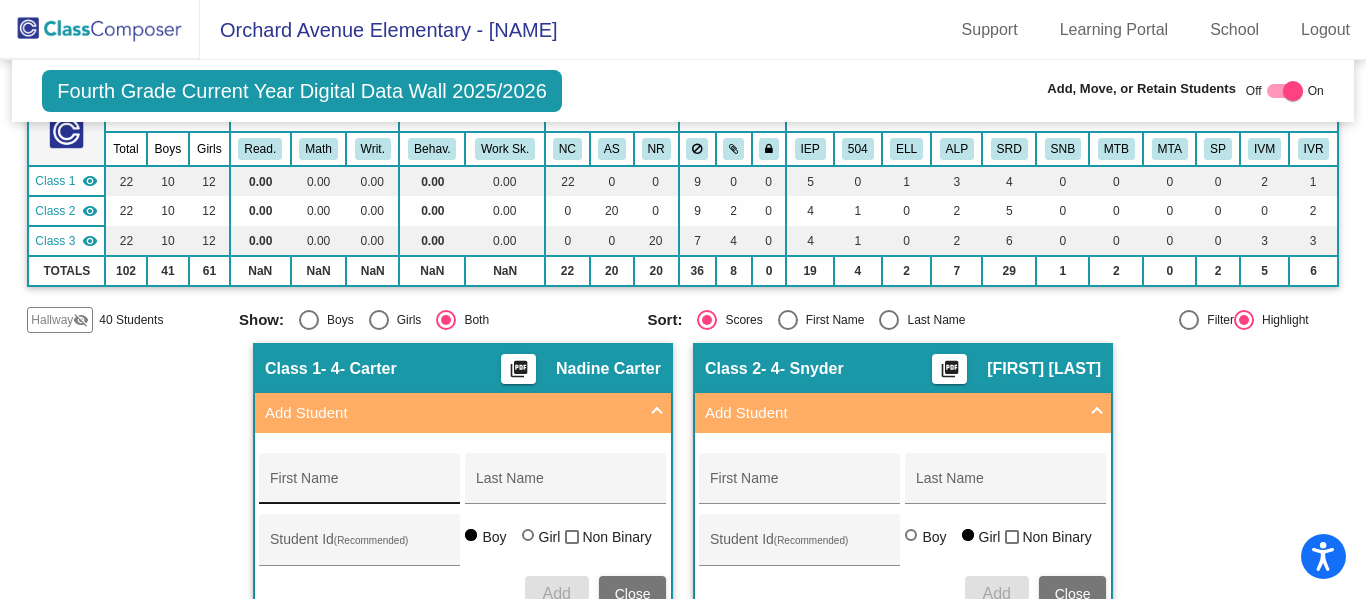 click on "First Name" at bounding box center [360, 484] 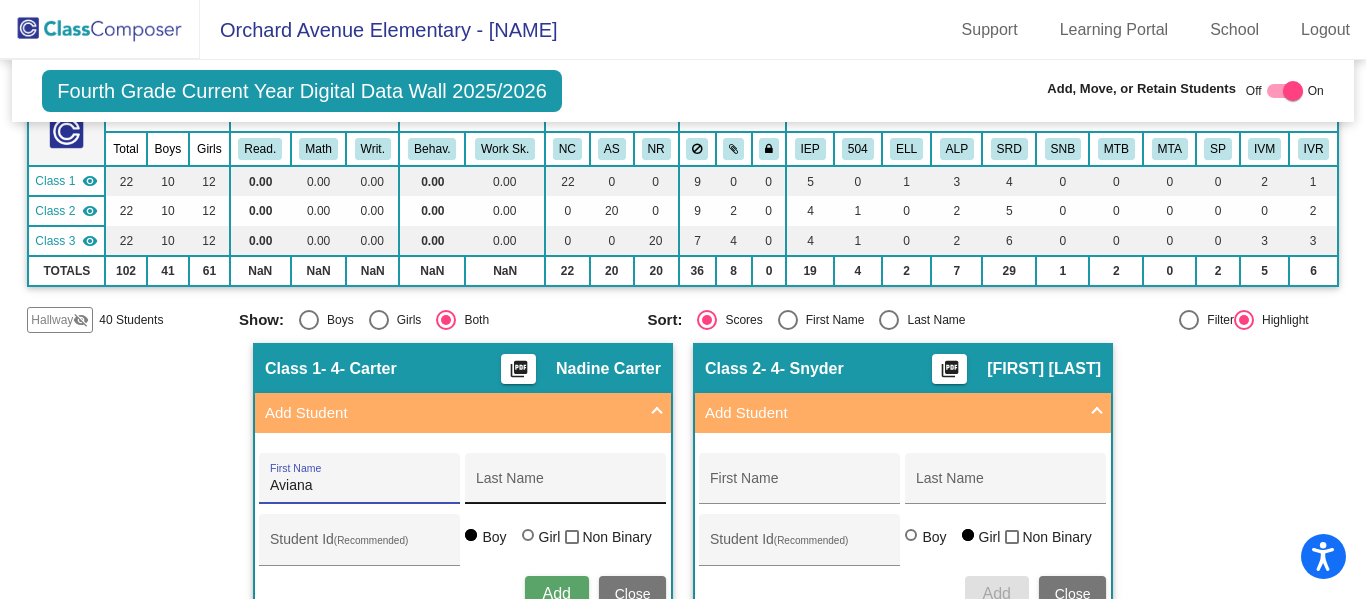 type on "Aviana" 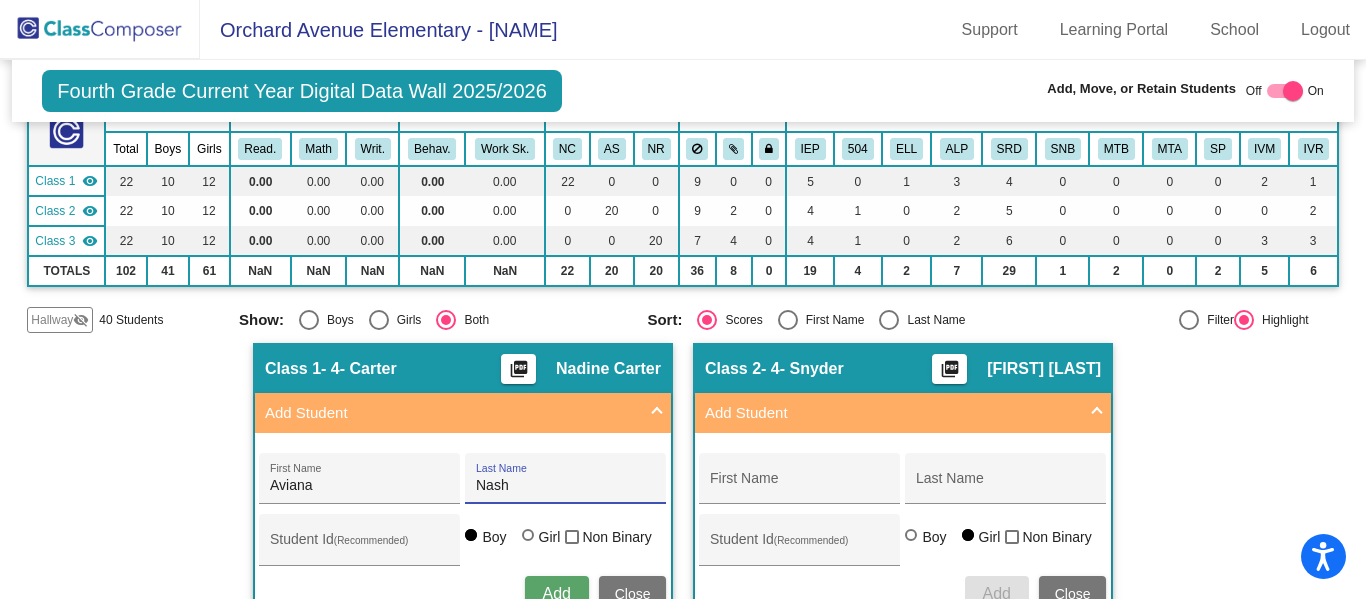 type on "Nash" 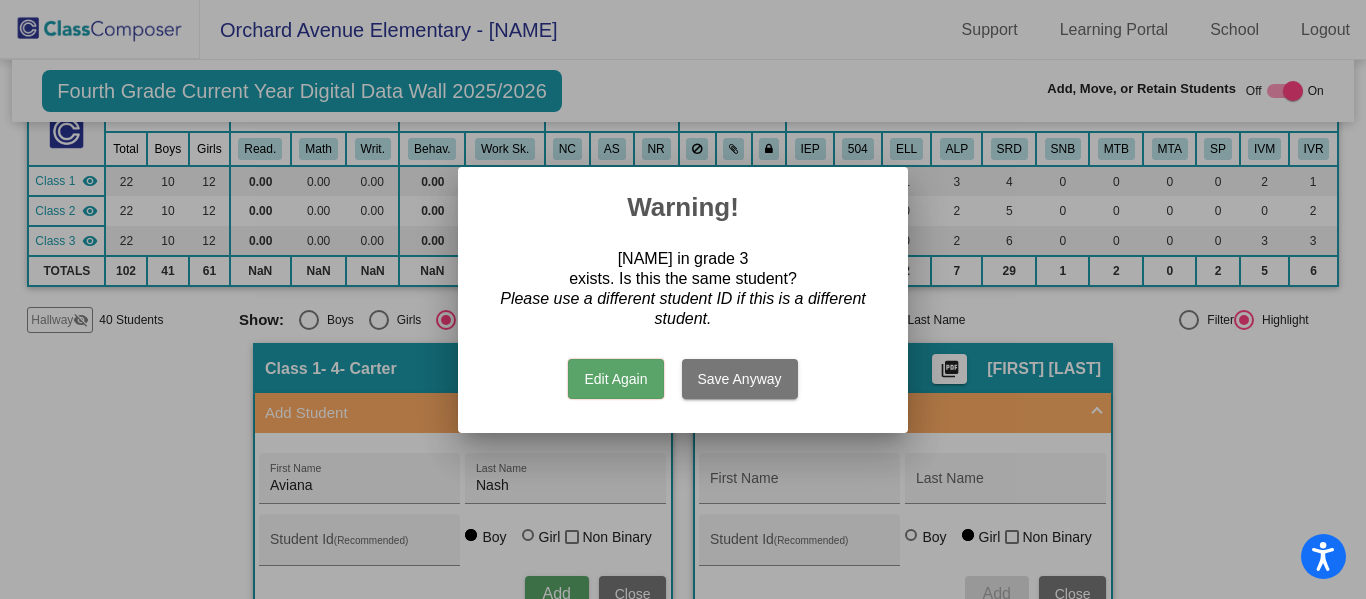 click on "Save Anyway" at bounding box center [740, 379] 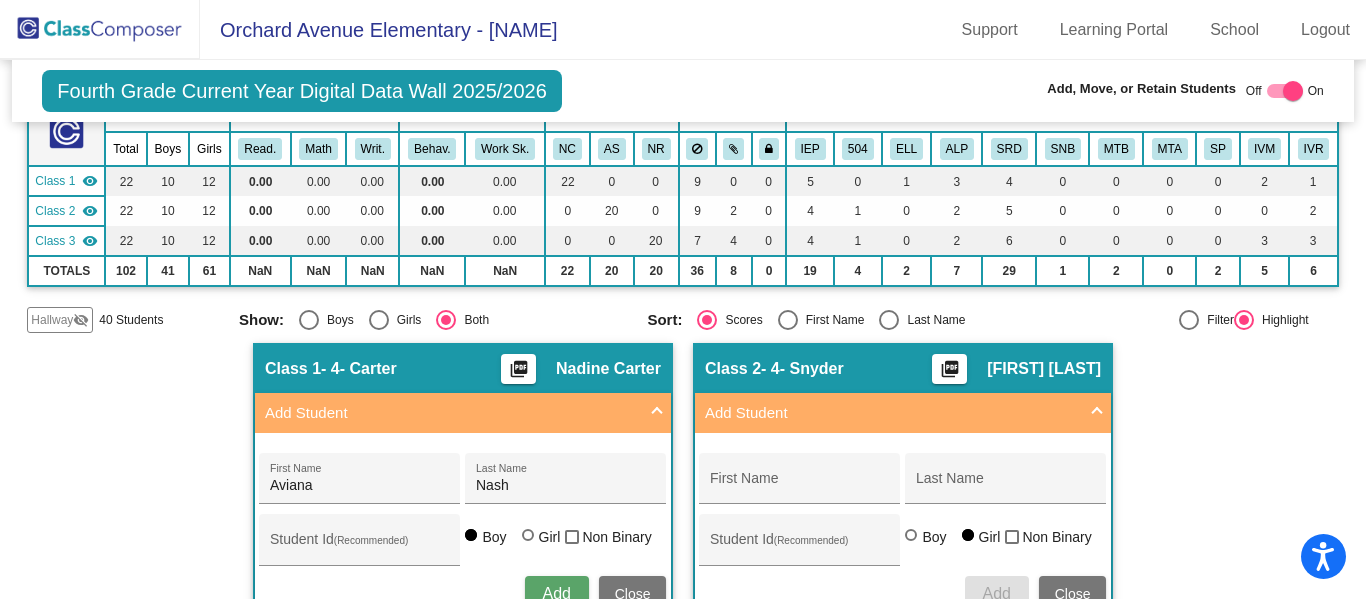 scroll, scrollTop: 152, scrollLeft: 0, axis: vertical 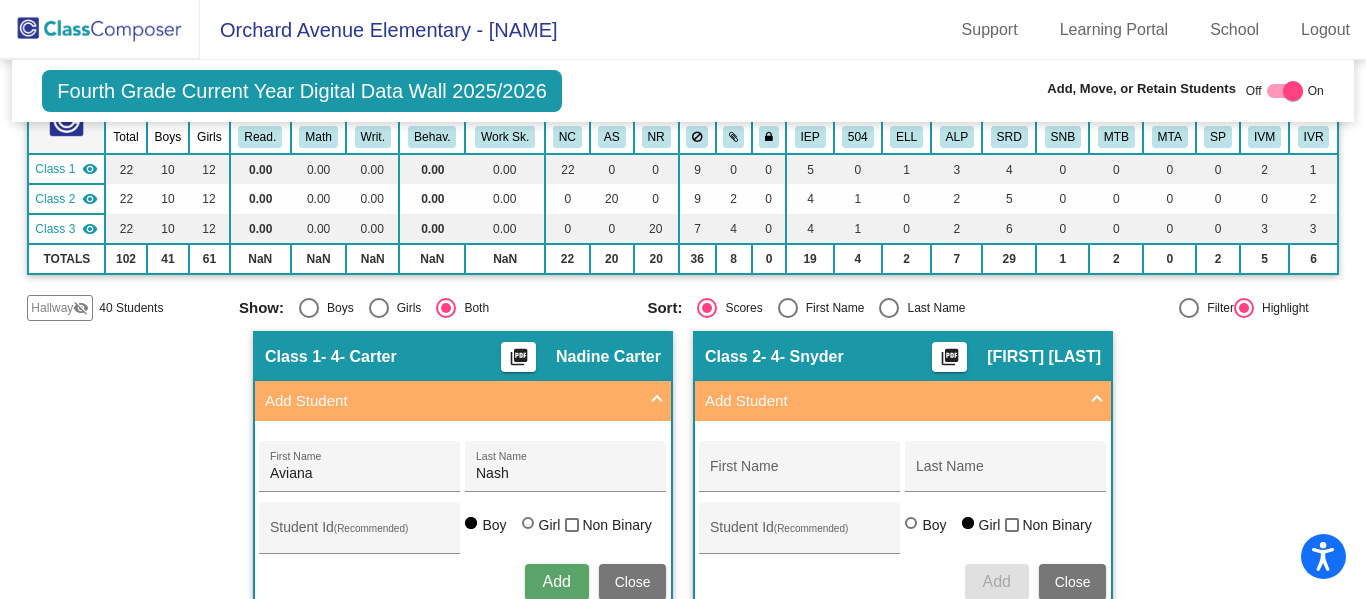 type 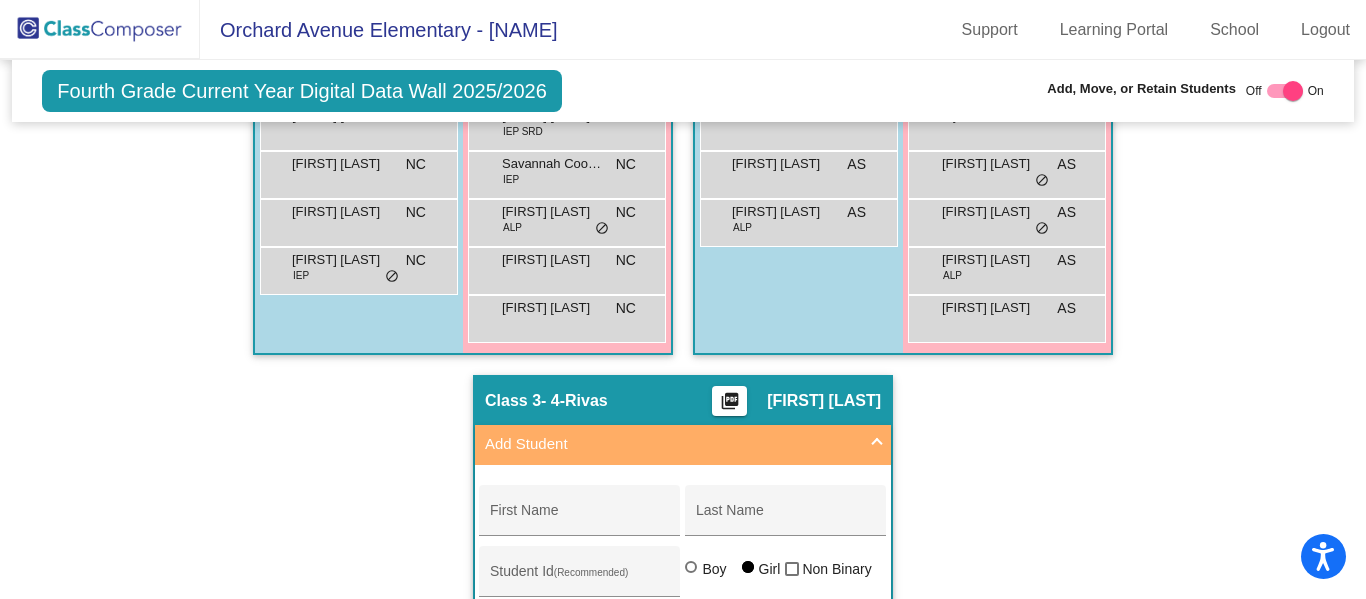 scroll, scrollTop: 1059, scrollLeft: 0, axis: vertical 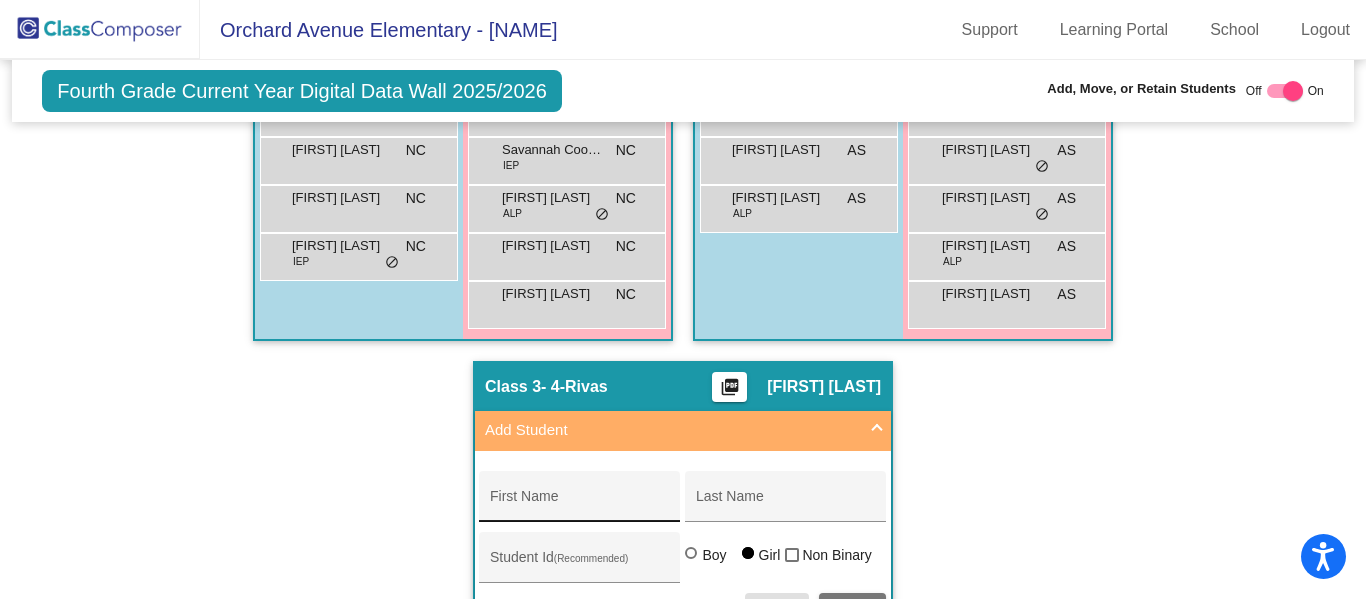 click on "First Name" at bounding box center (580, 501) 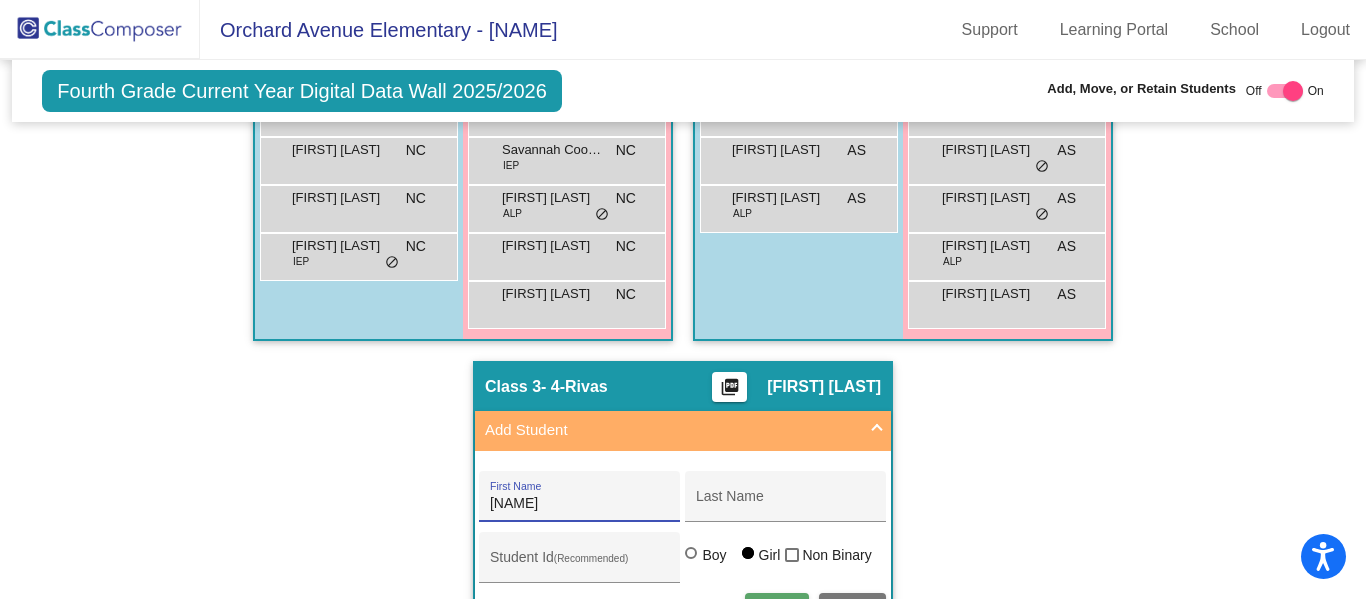 type on "[LAST]" 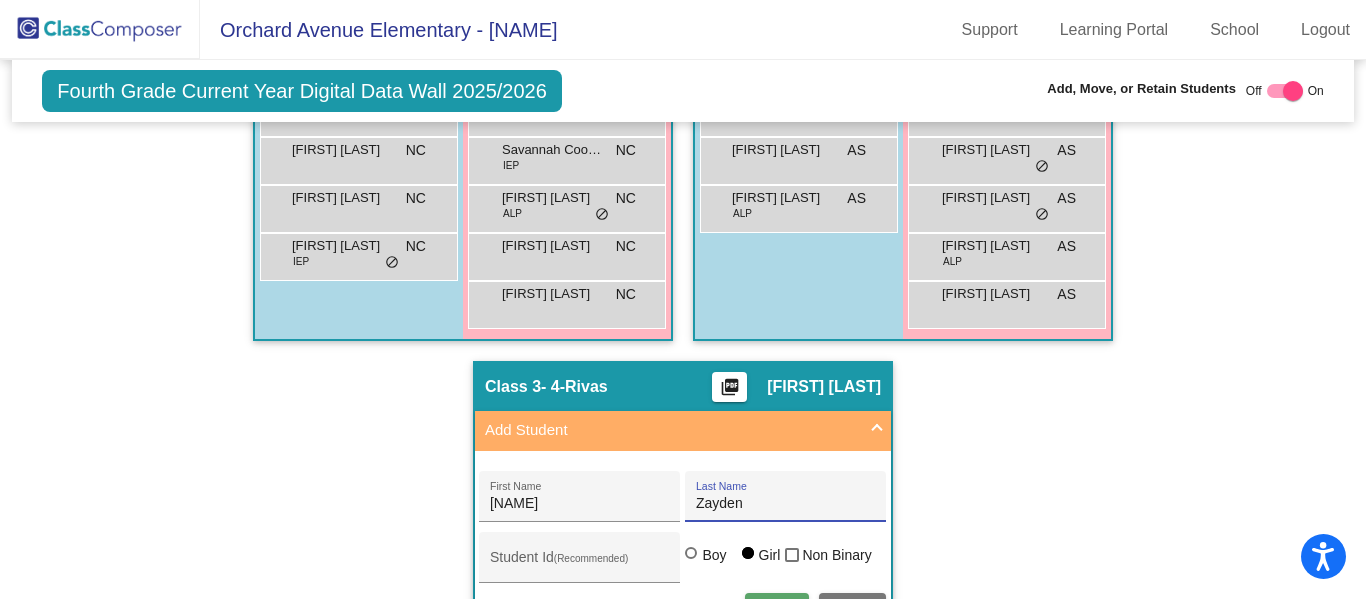 type on "Zayden" 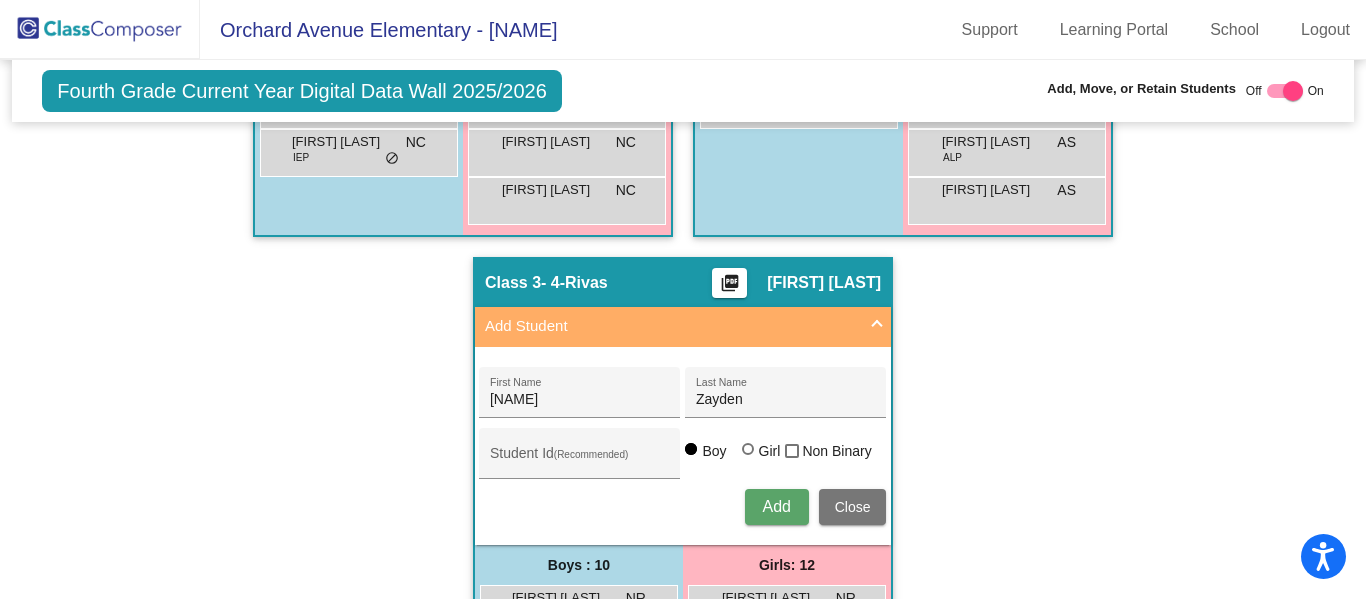 scroll, scrollTop: 1174, scrollLeft: 0, axis: vertical 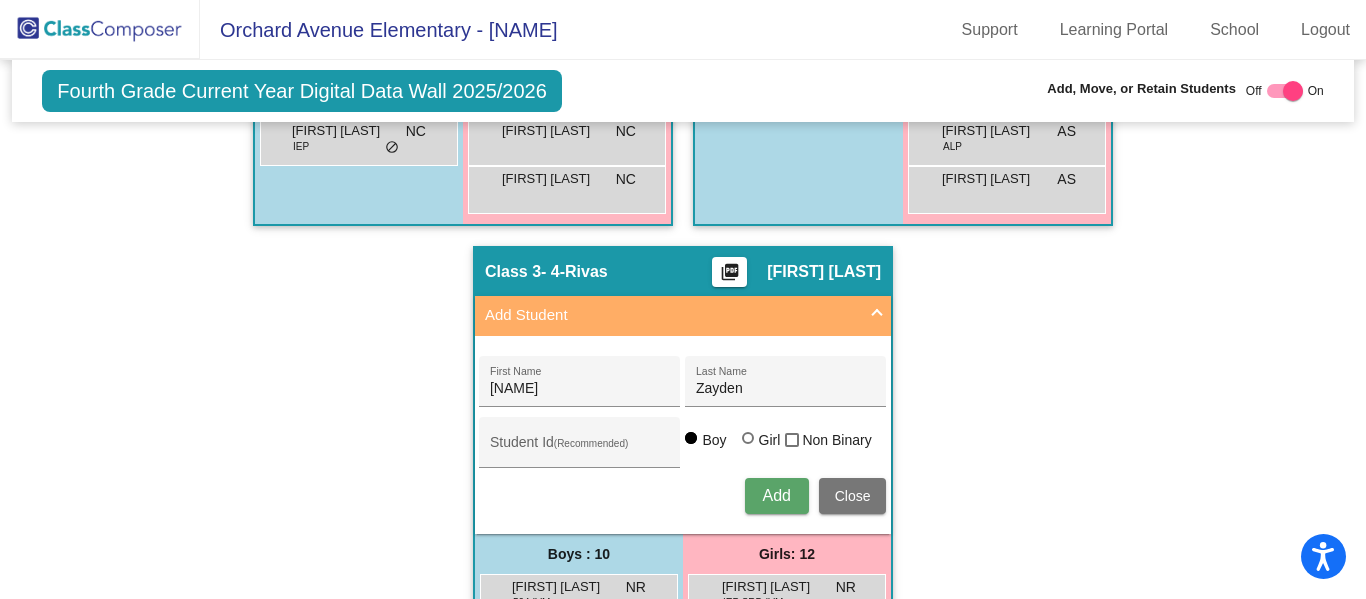 click on "Add" at bounding box center [776, 495] 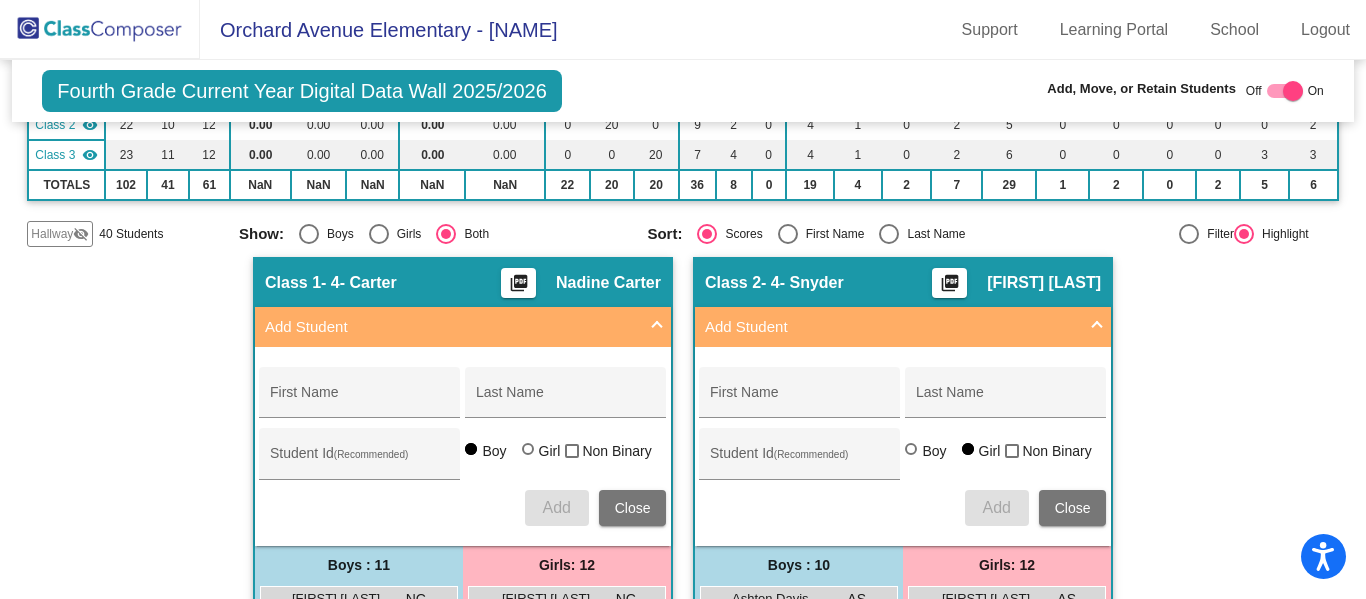 scroll, scrollTop: 224, scrollLeft: 0, axis: vertical 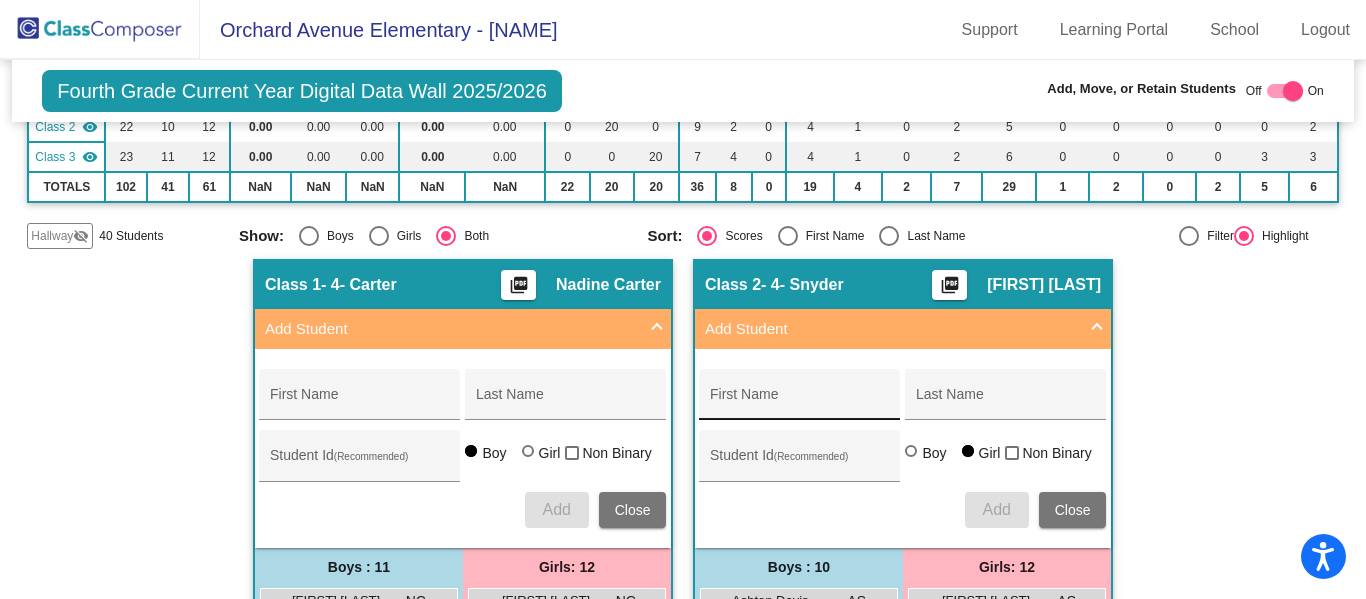 click on "First Name" at bounding box center (800, 402) 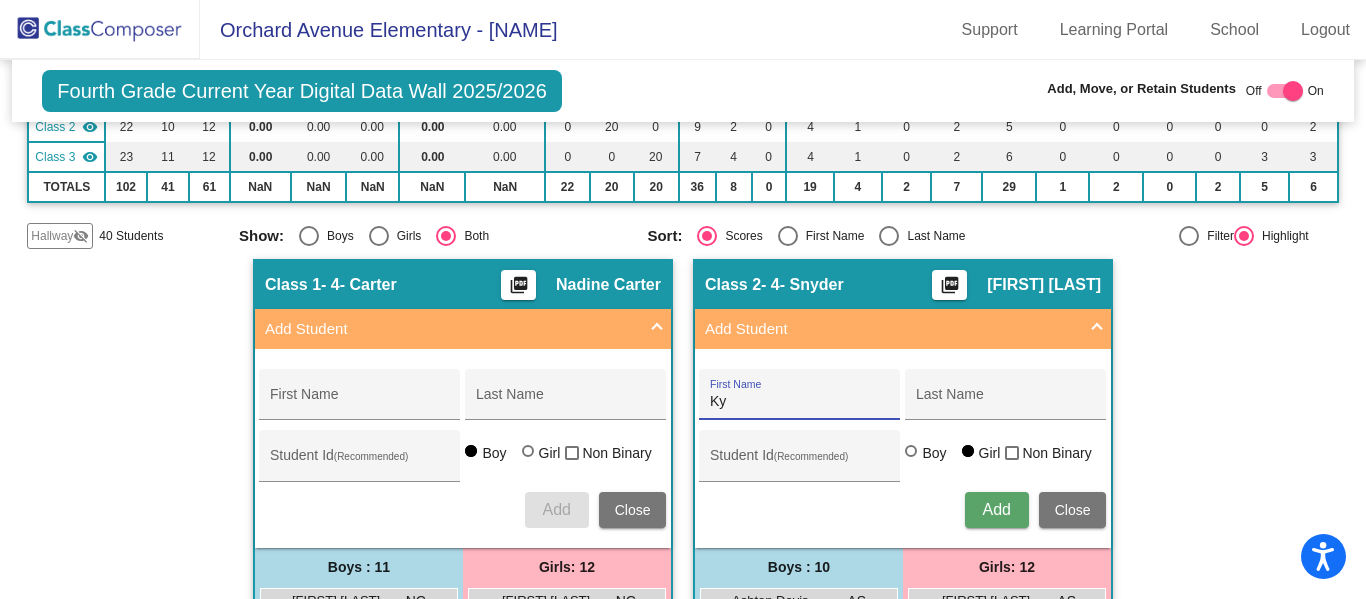 type on "K" 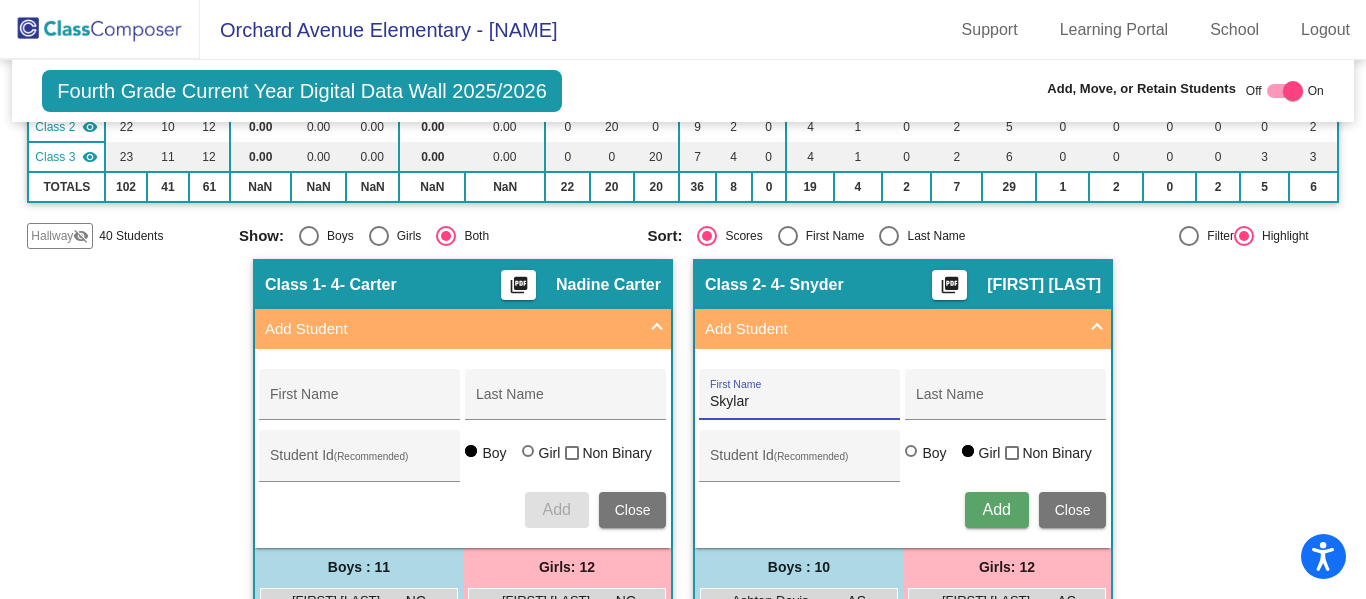 type on "Skylar" 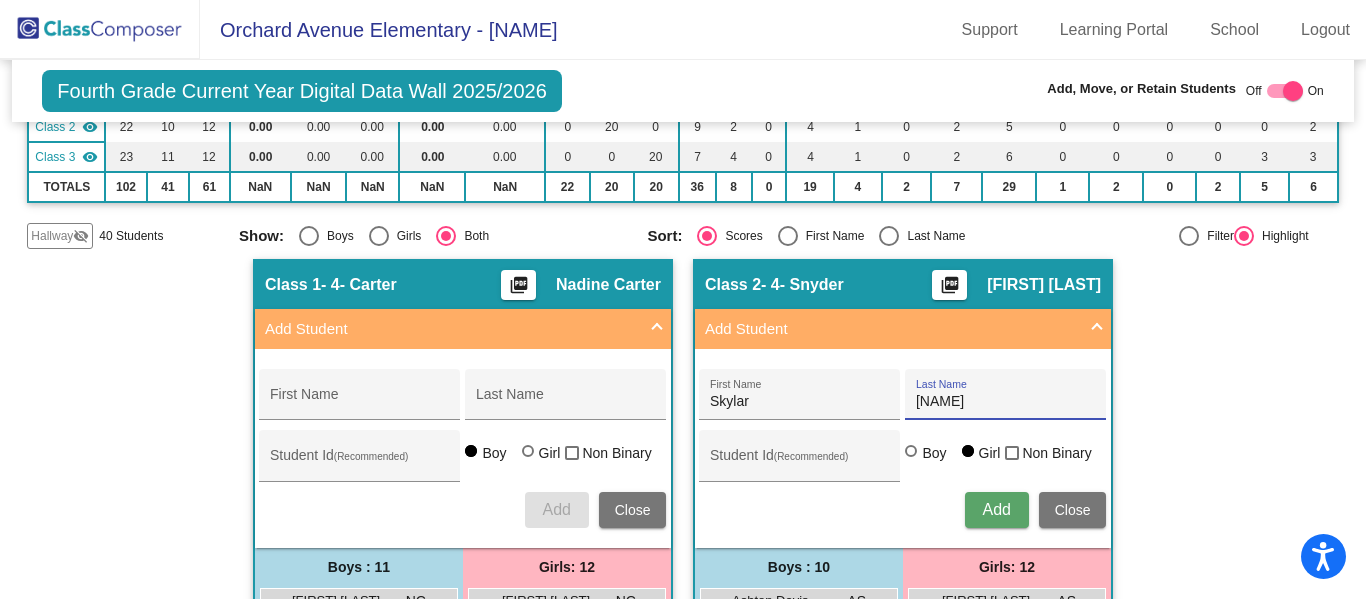 type on "[PERSON]" 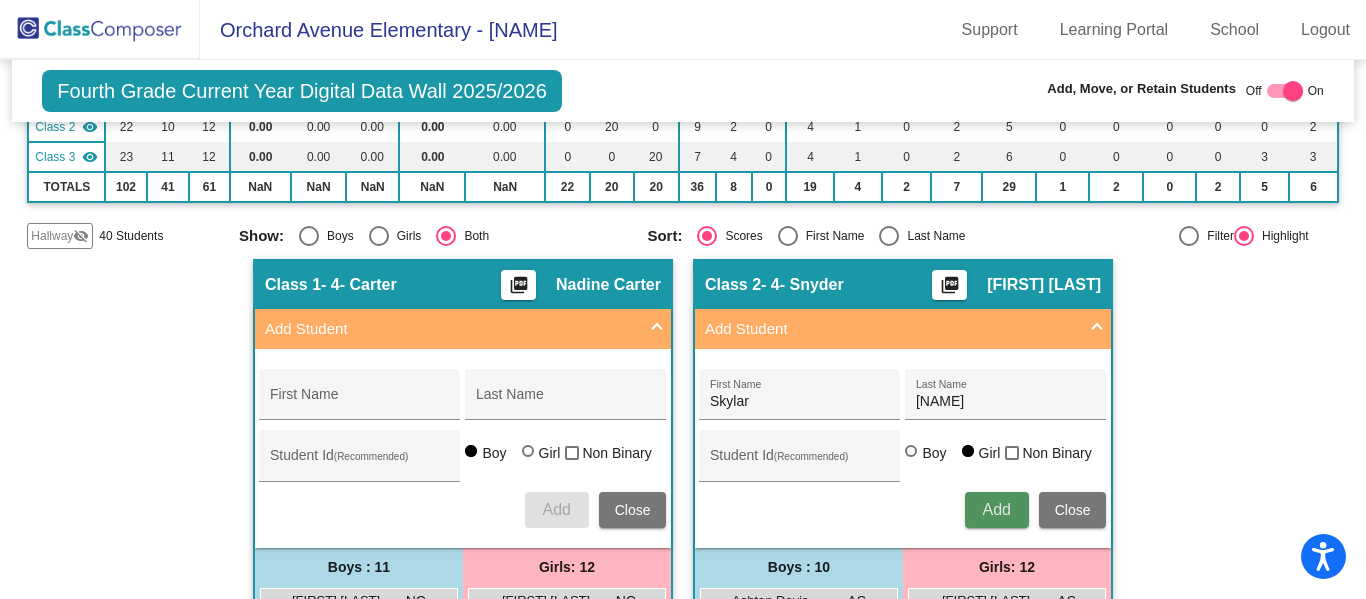 click on "Add" at bounding box center [996, 509] 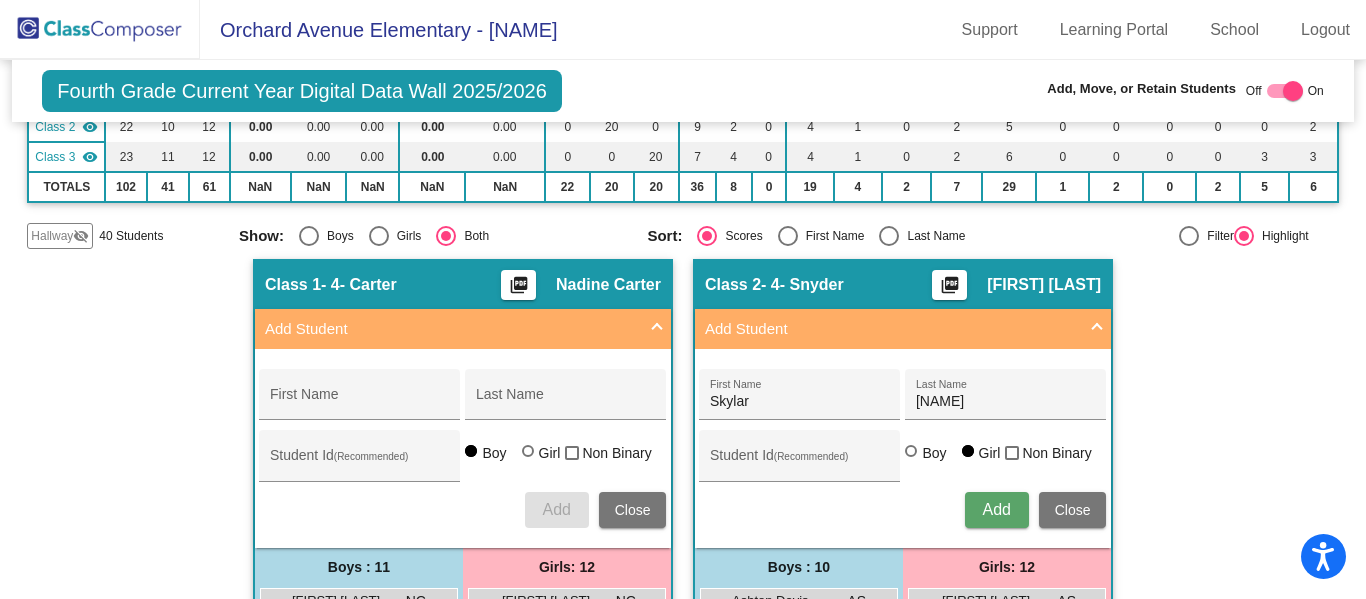 type 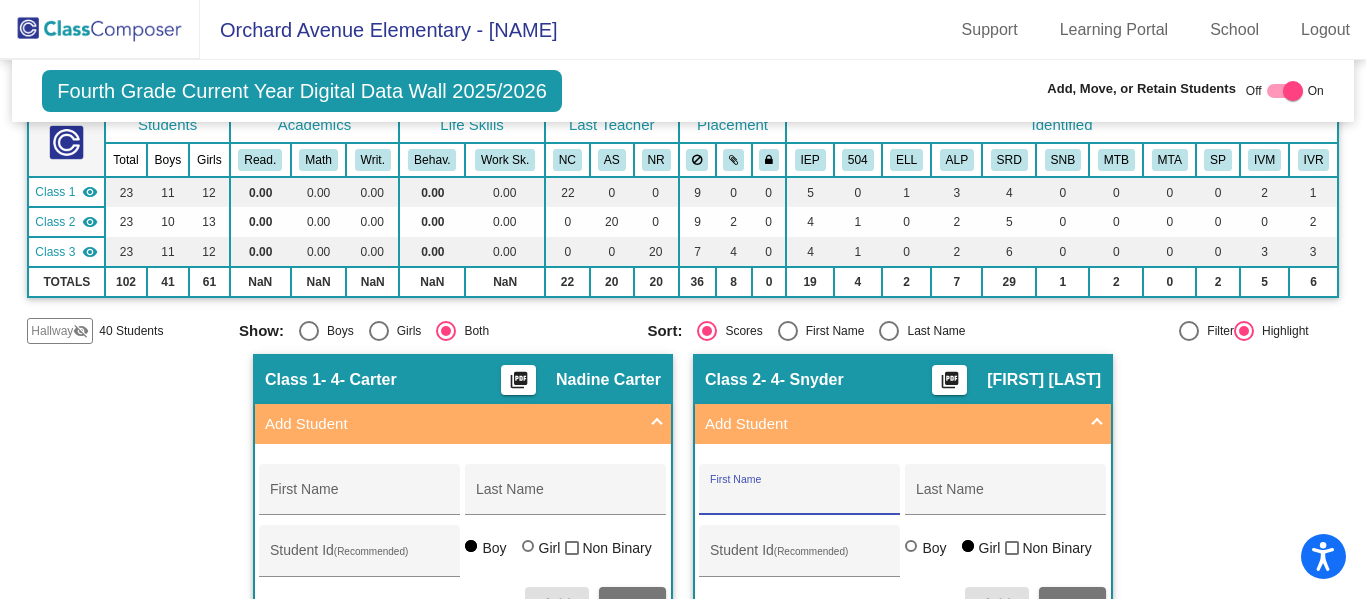 scroll, scrollTop: 126, scrollLeft: 0, axis: vertical 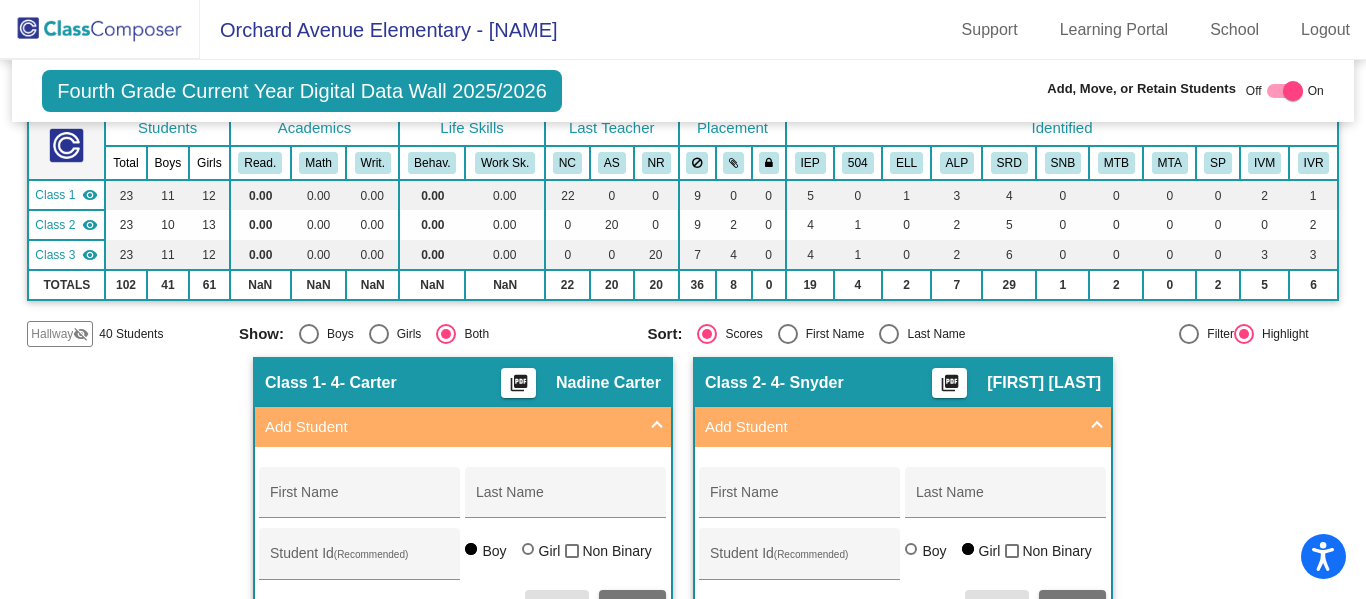 click on "Add Student" at bounding box center [463, 427] 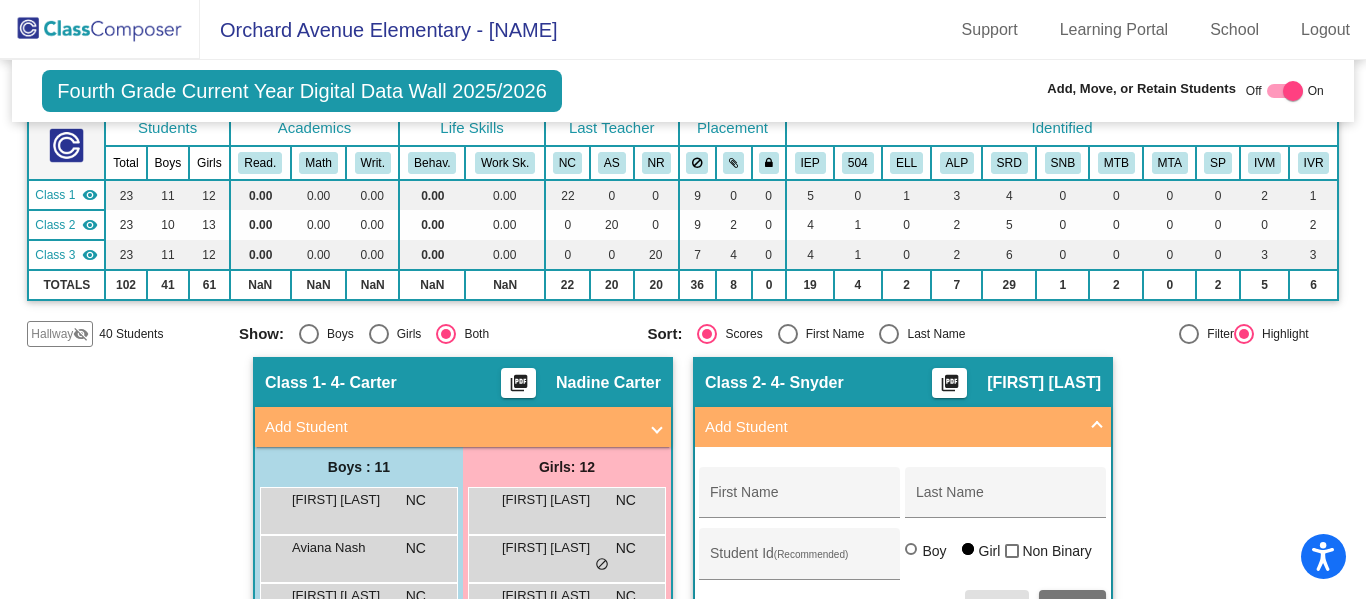 click on "Add Student" at bounding box center (891, 427) 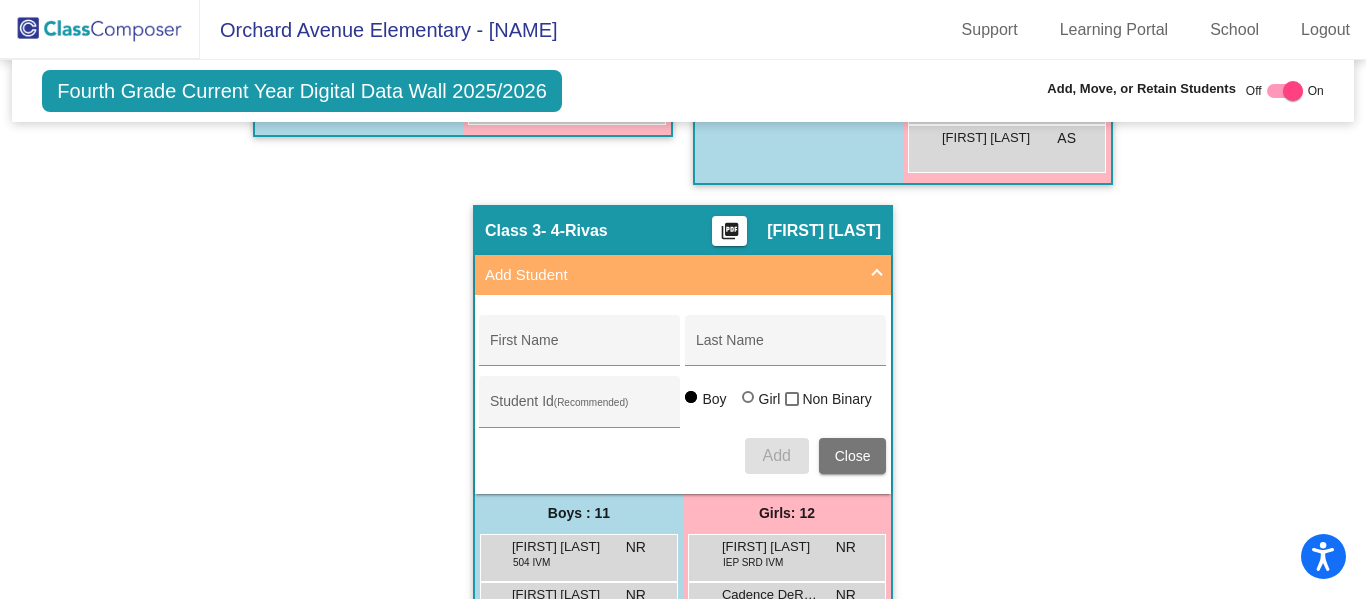 scroll, scrollTop: 1065, scrollLeft: 0, axis: vertical 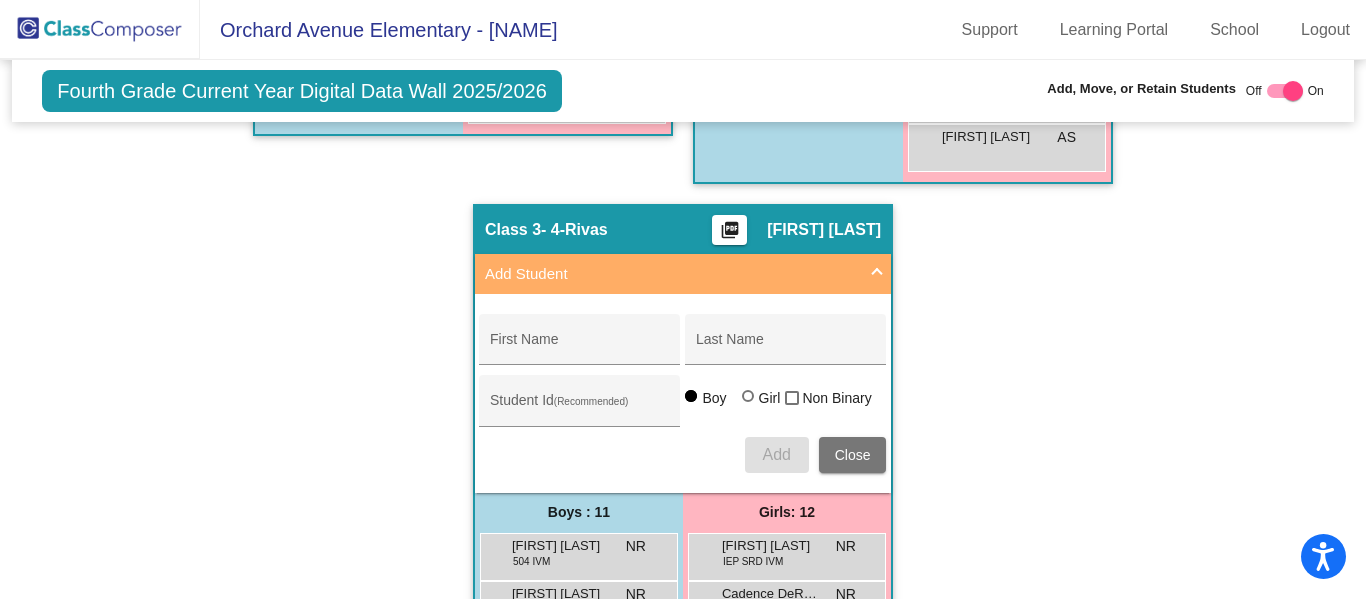 click on "Add Student" at bounding box center [679, 274] 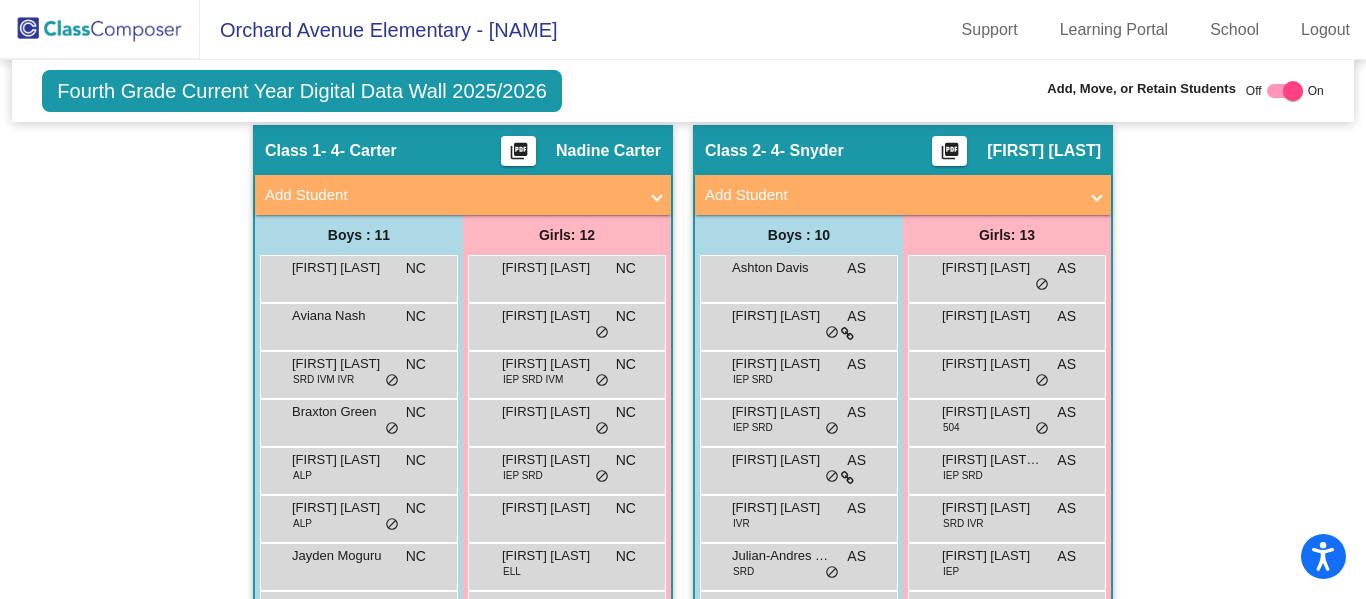 scroll, scrollTop: 0, scrollLeft: 0, axis: both 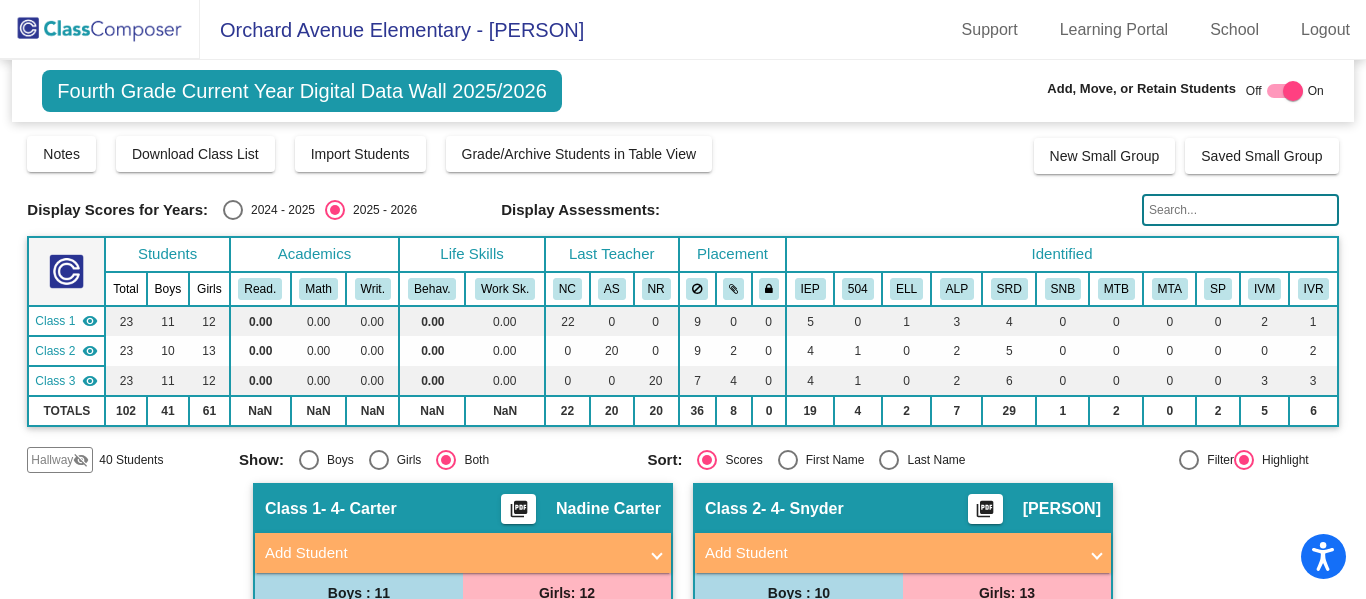 click 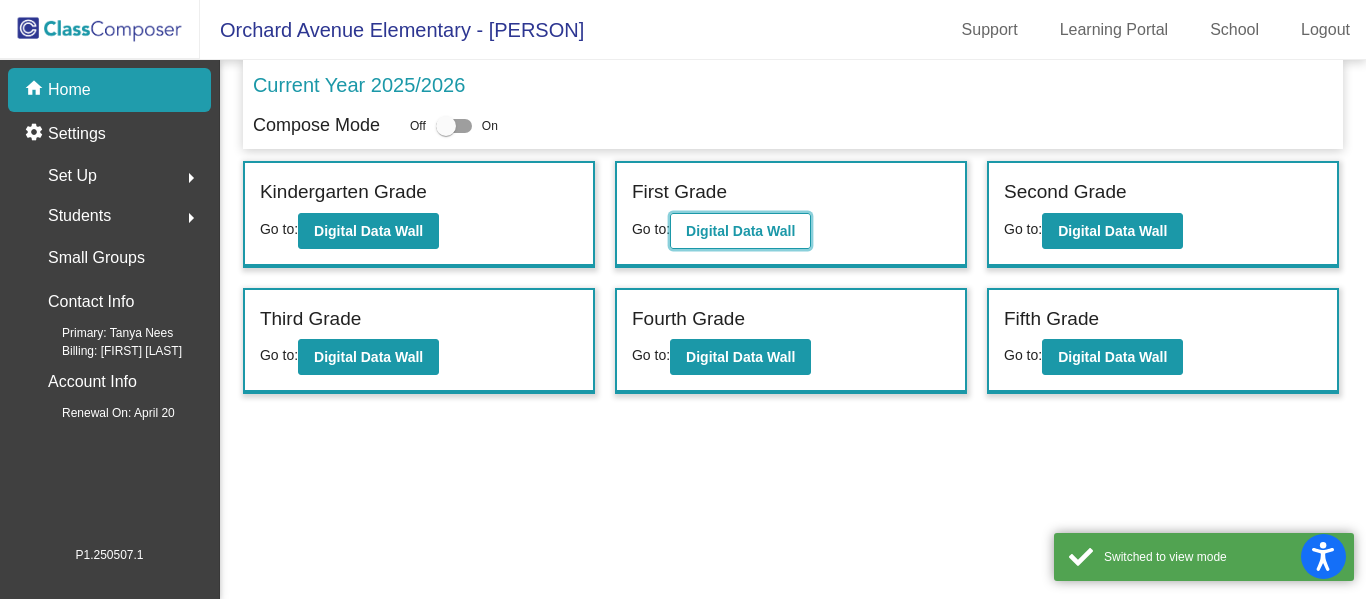 click on "Digital Data Wall" 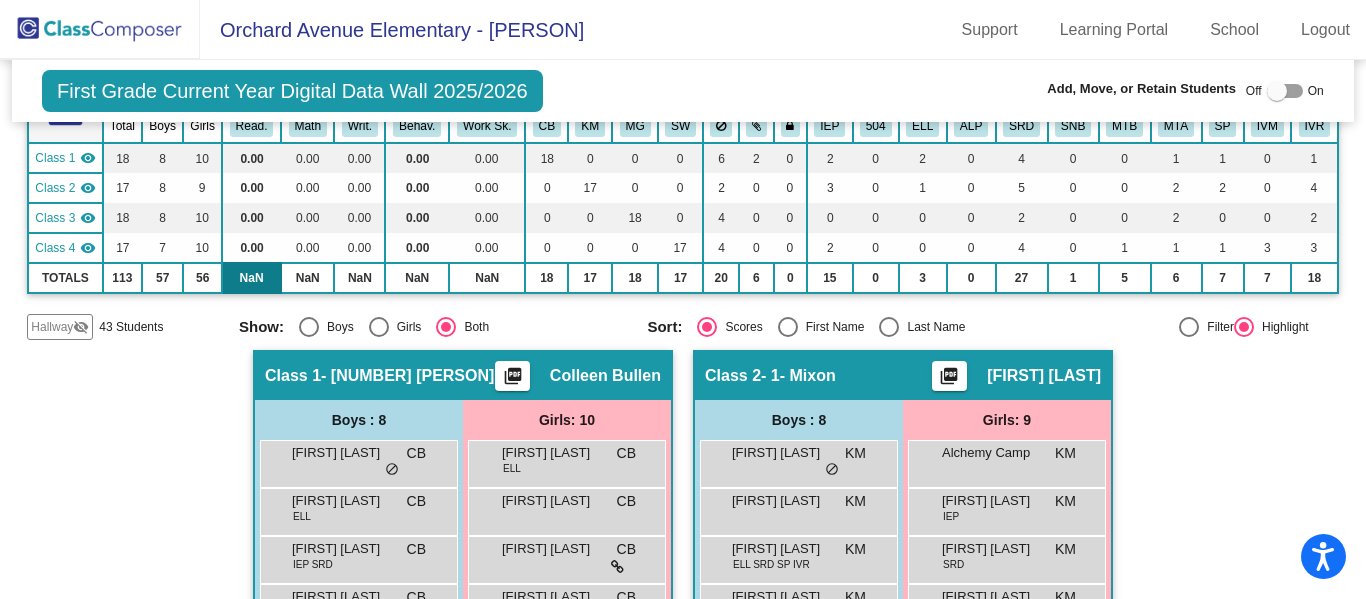 scroll, scrollTop: 160, scrollLeft: 0, axis: vertical 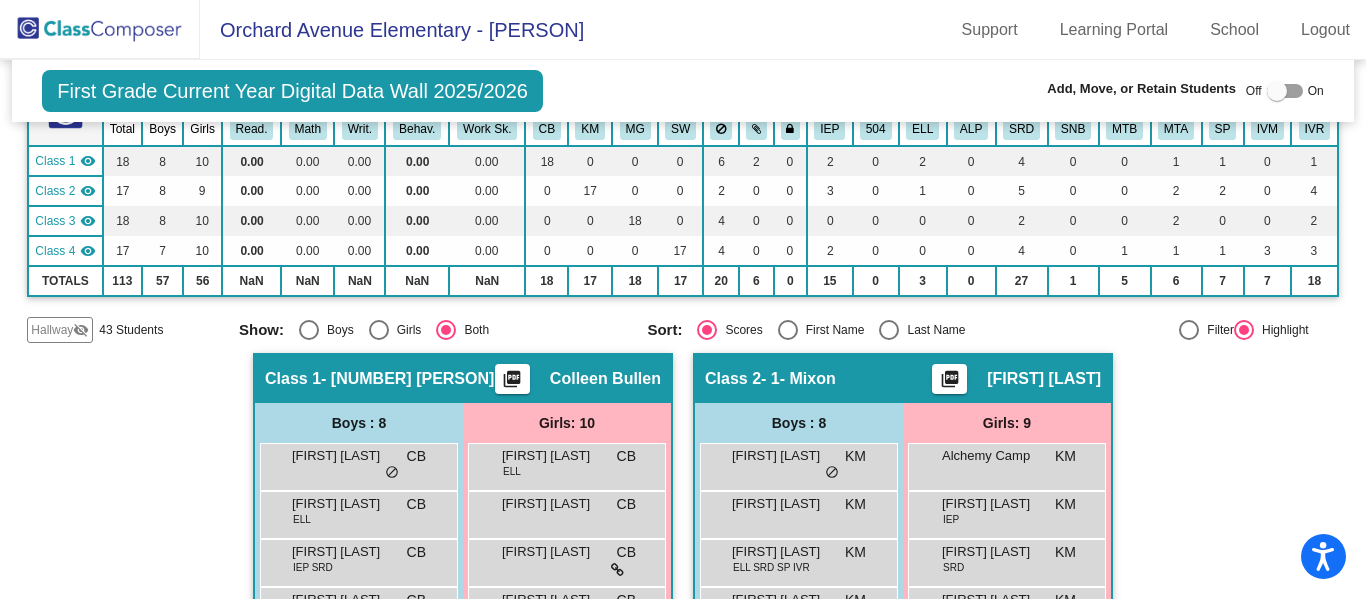 click on "Hallway" 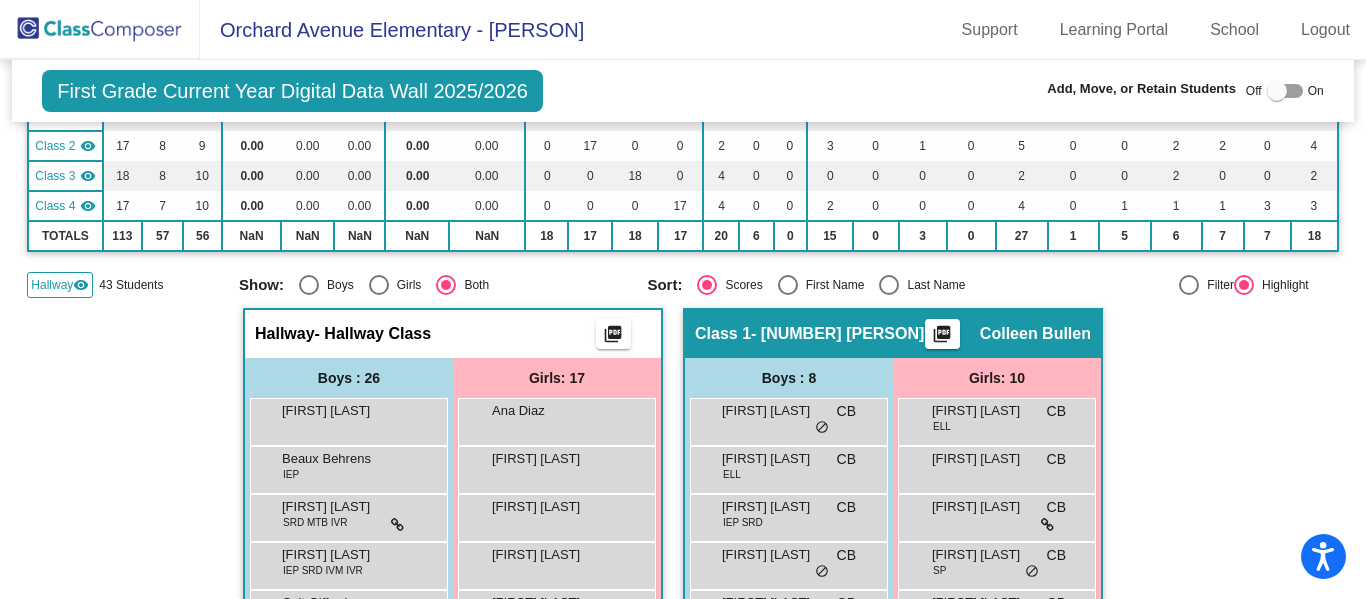 scroll, scrollTop: 201, scrollLeft: 0, axis: vertical 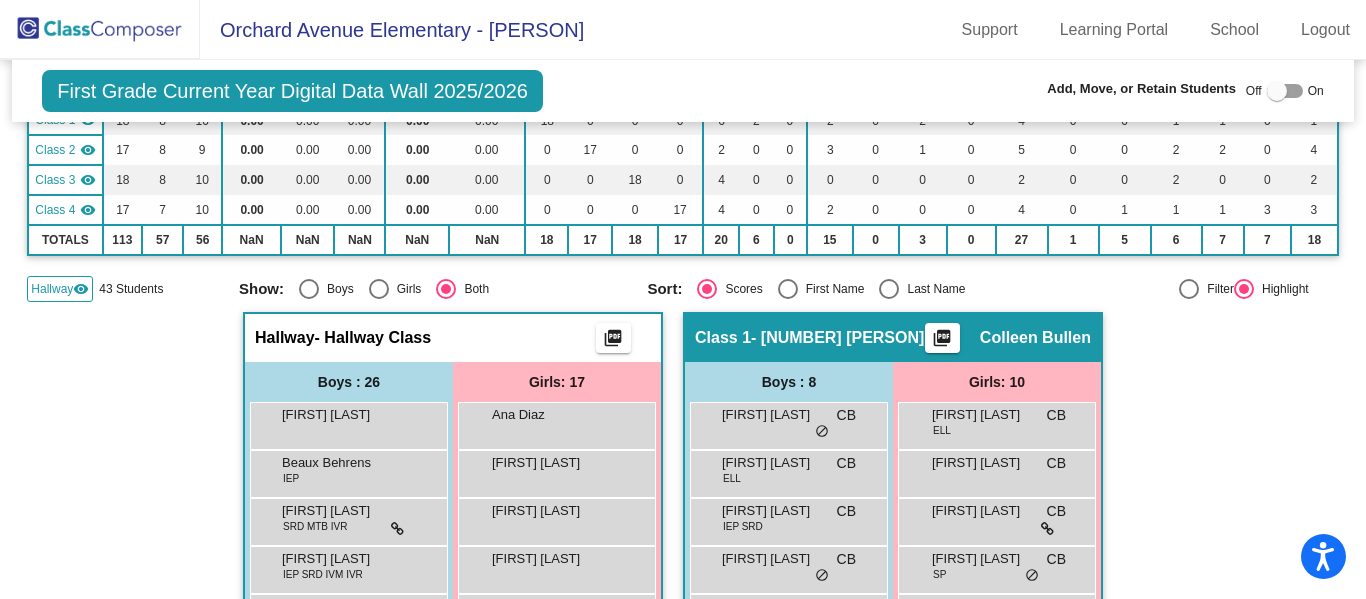 click on "Hallway" 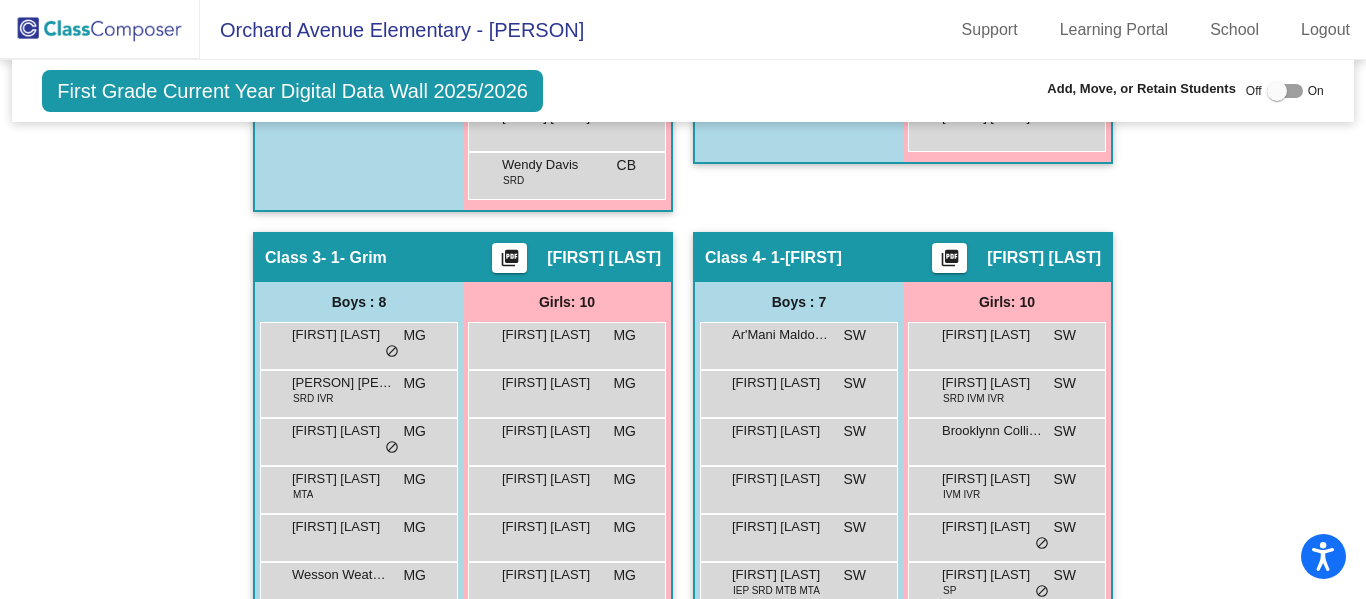 scroll, scrollTop: 881, scrollLeft: 0, axis: vertical 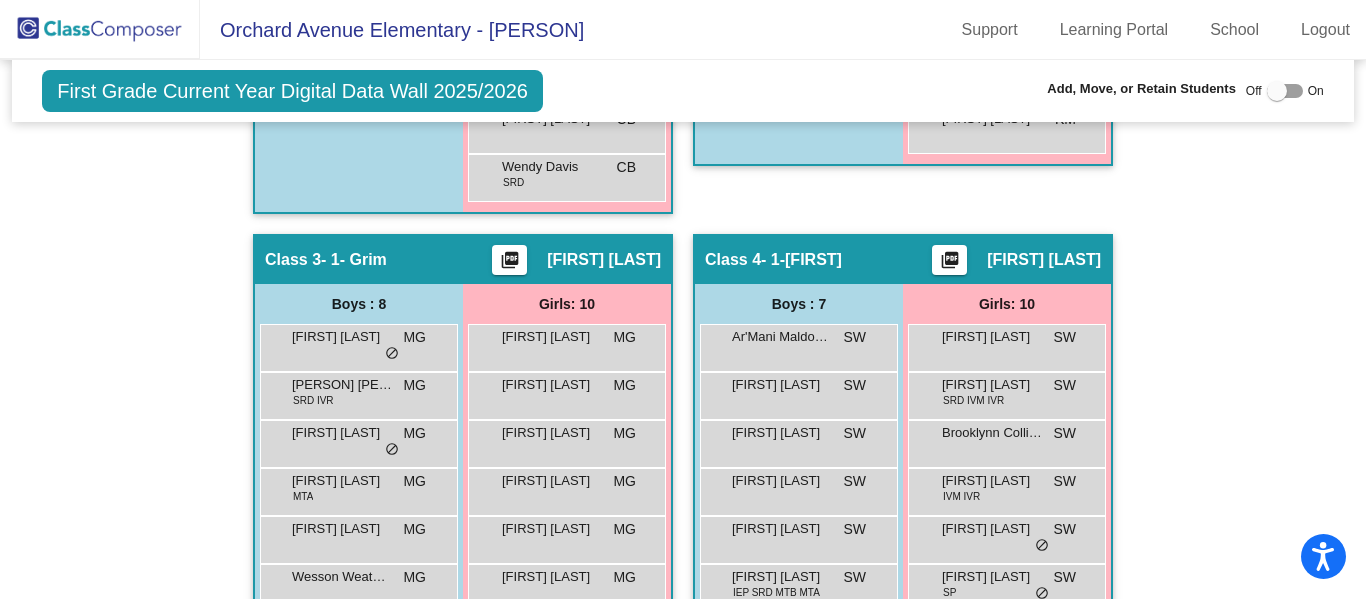 click at bounding box center (1285, 91) 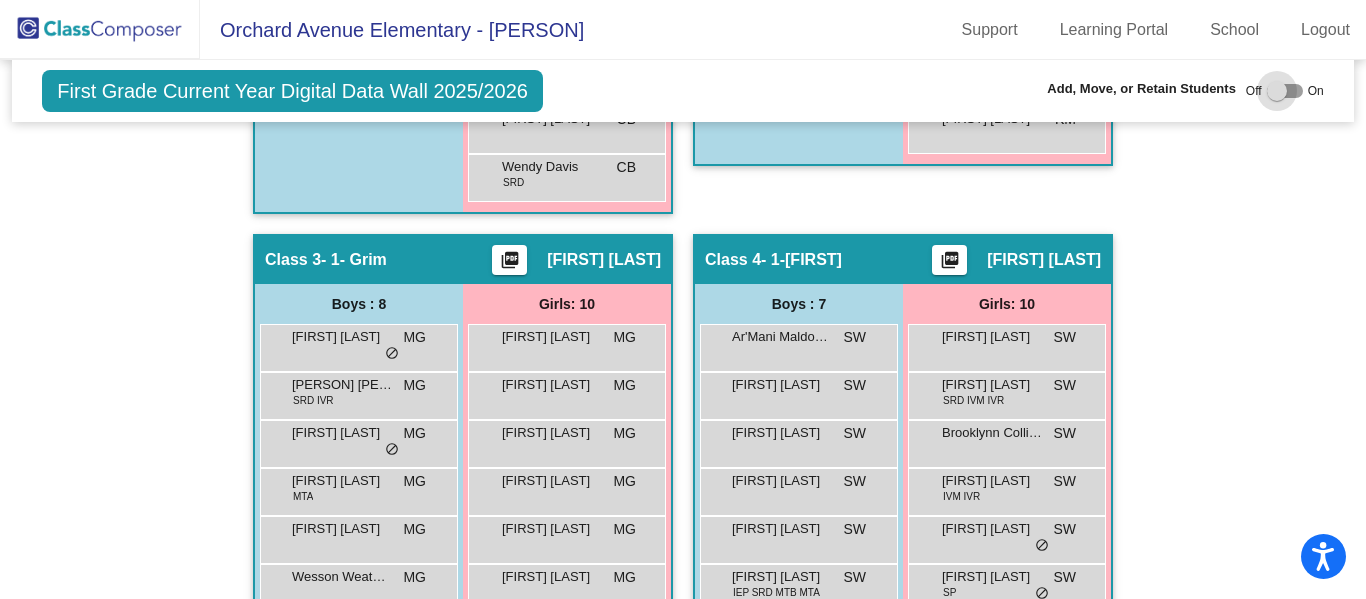checkbox on "true" 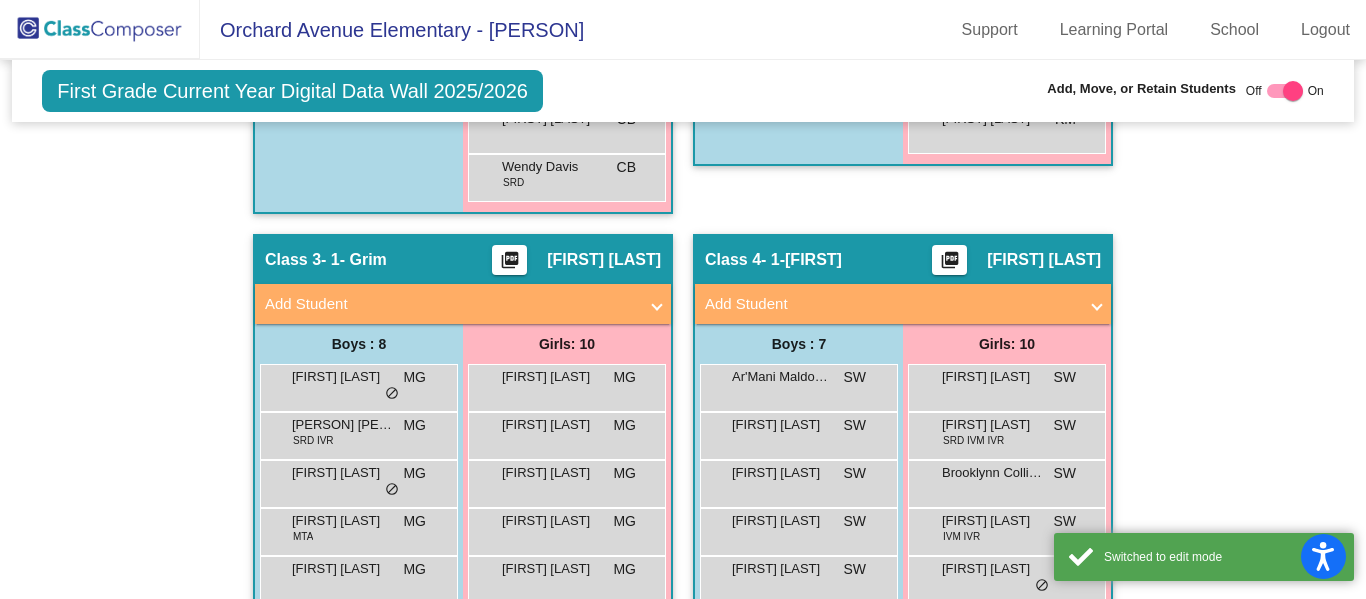 click on "Add Student" at bounding box center [899, 304] 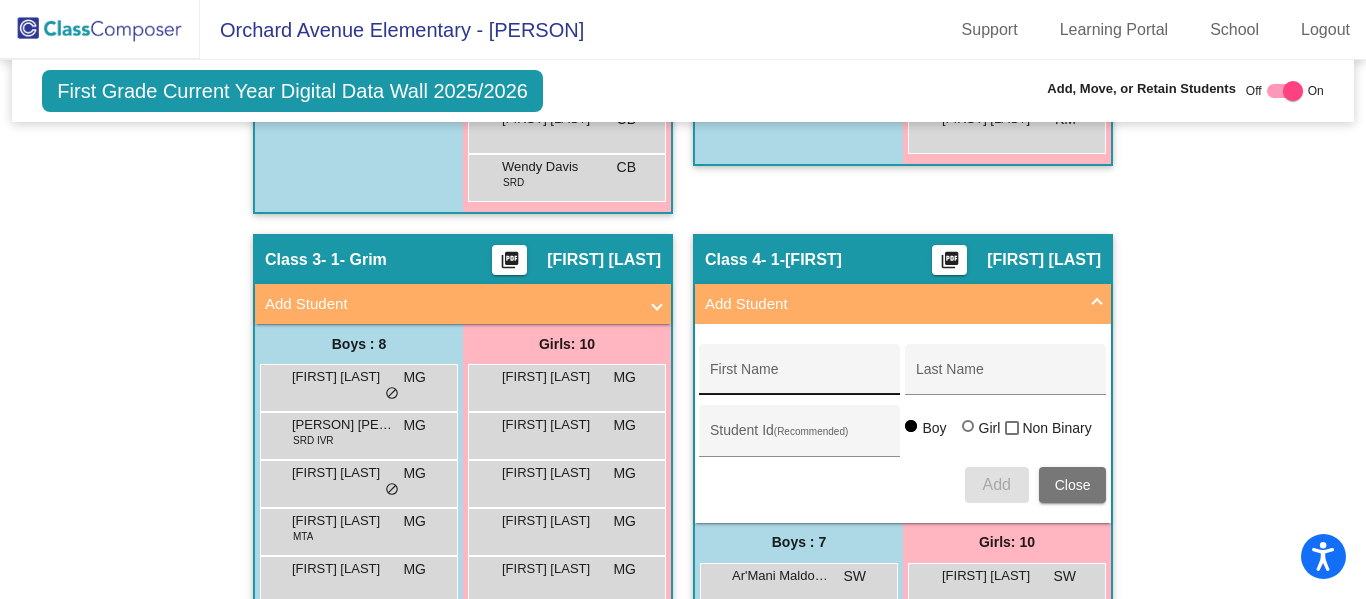 click on "First Name" at bounding box center (800, 377) 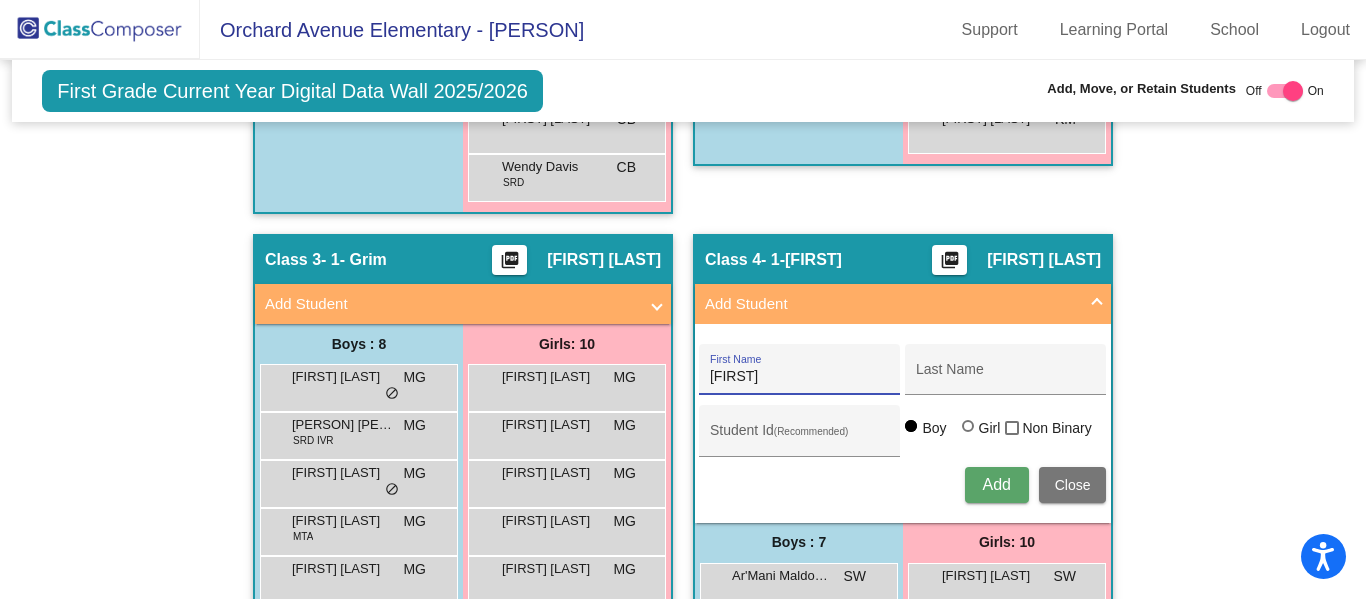 type on "[FIRST]" 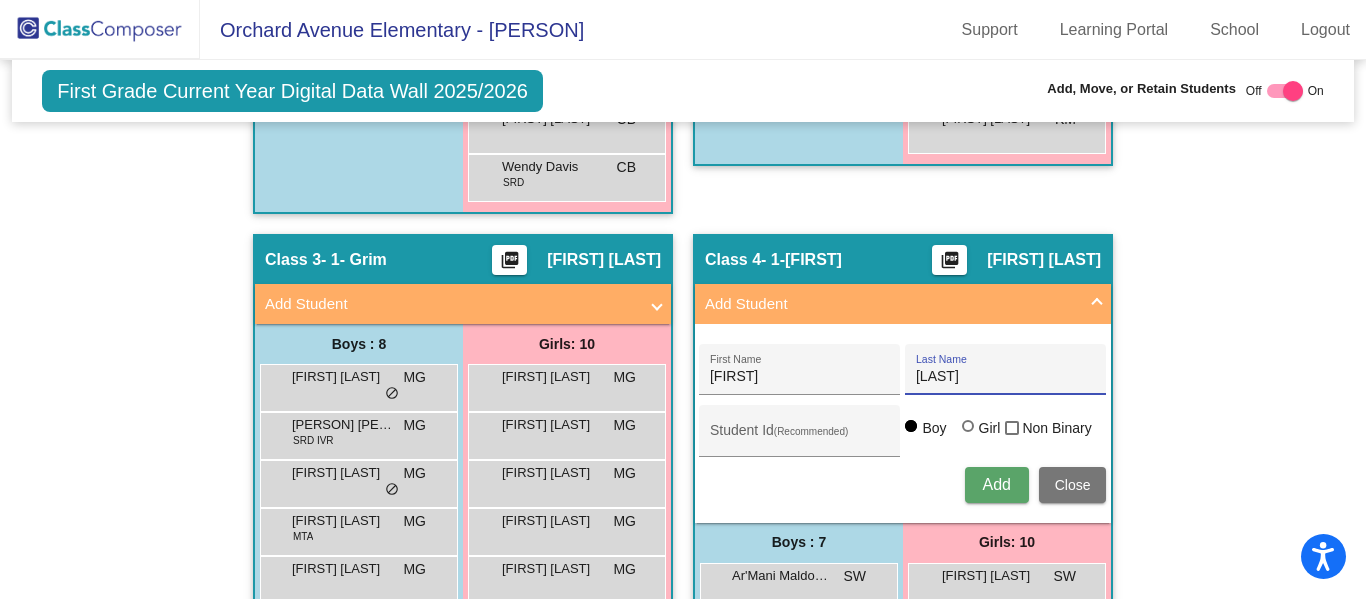 type on "[LAST]" 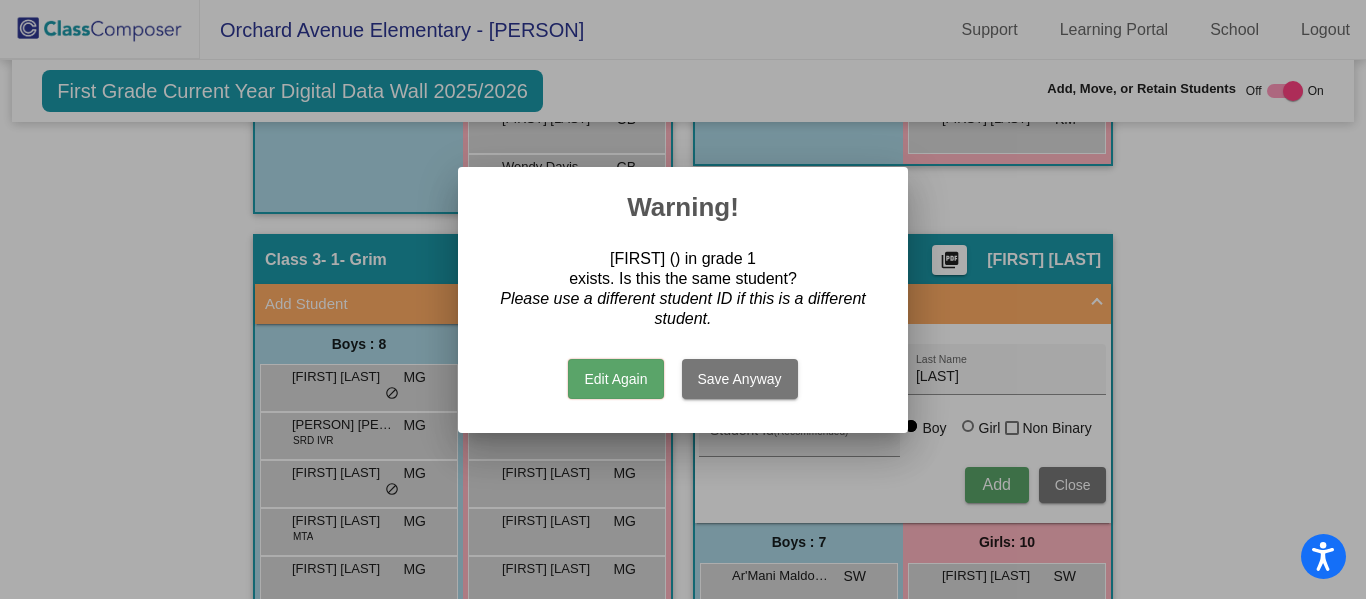 click on "Edit Again" at bounding box center [615, 379] 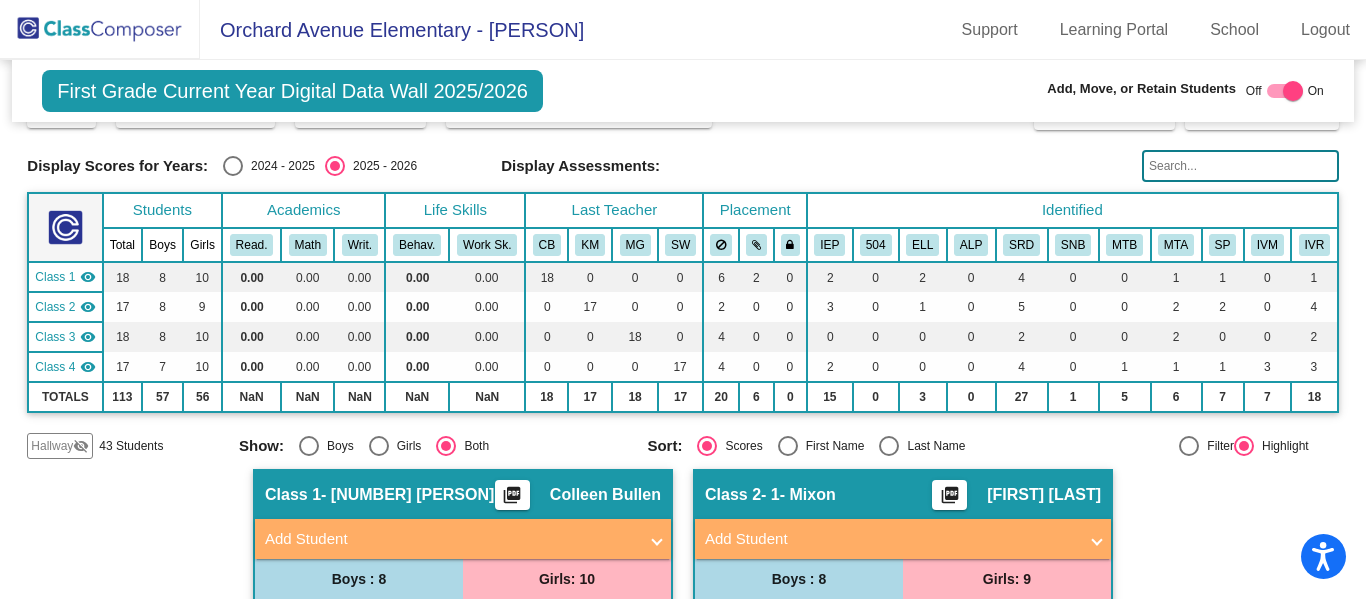 scroll, scrollTop: 0, scrollLeft: 0, axis: both 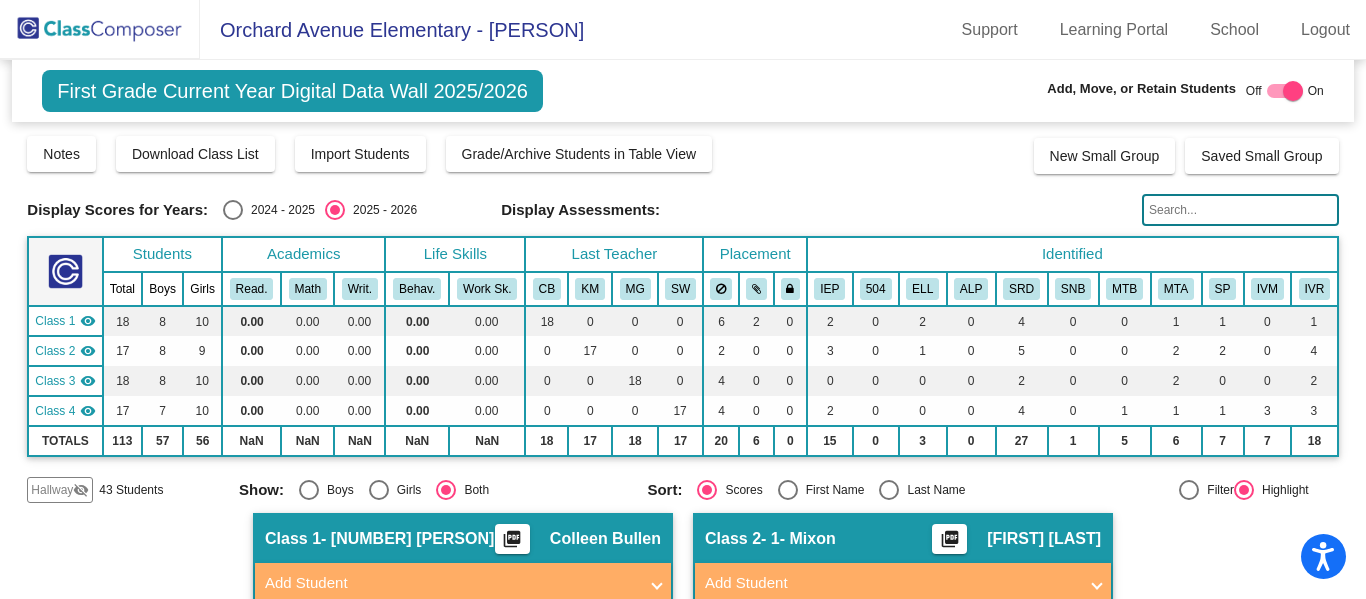 click on "Hallway" 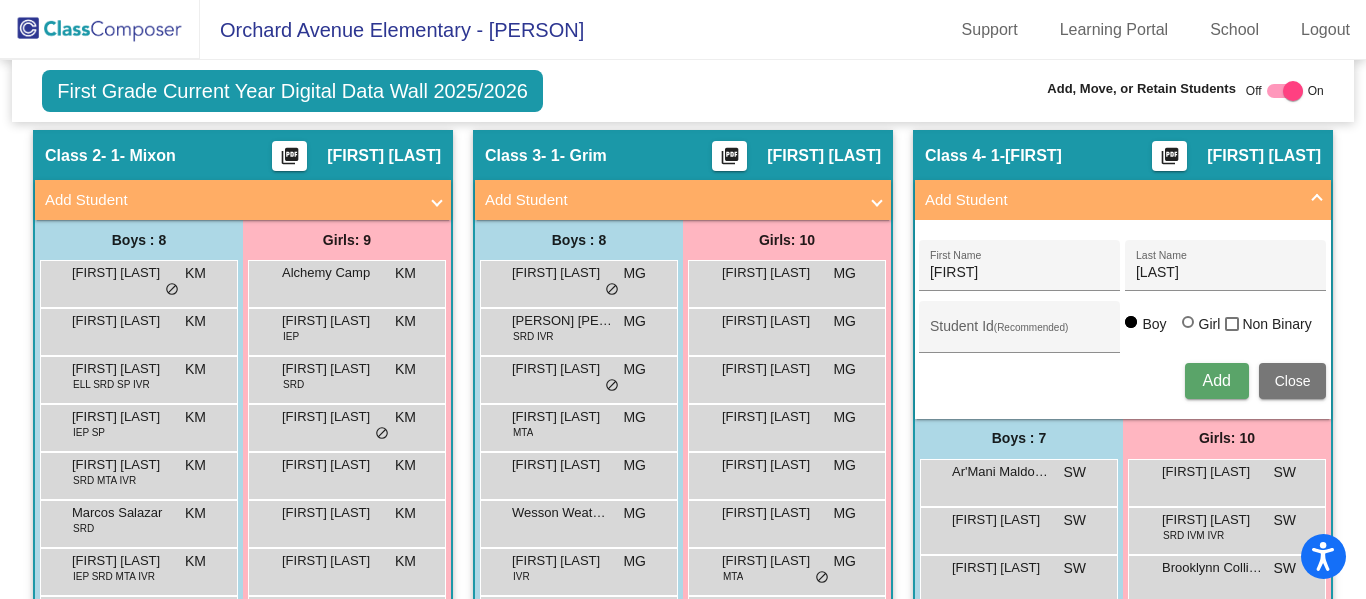 scroll, scrollTop: 1803, scrollLeft: 0, axis: vertical 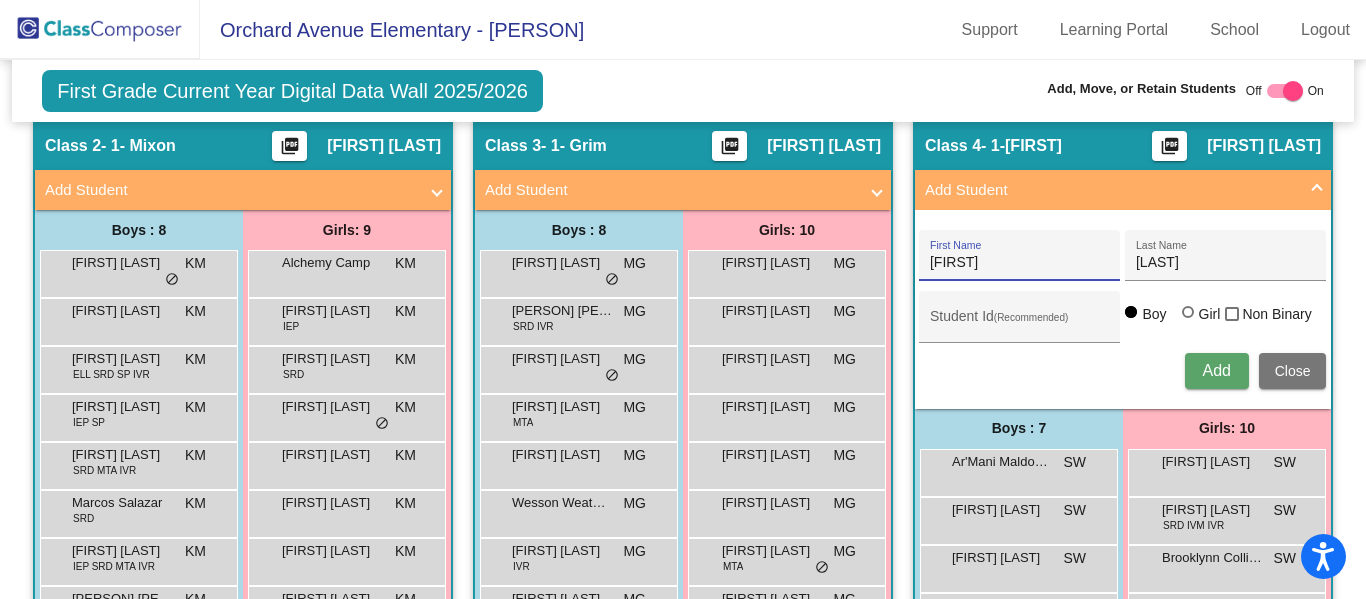 drag, startPoint x: 995, startPoint y: 264, endPoint x: 916, endPoint y: 265, distance: 79.00633 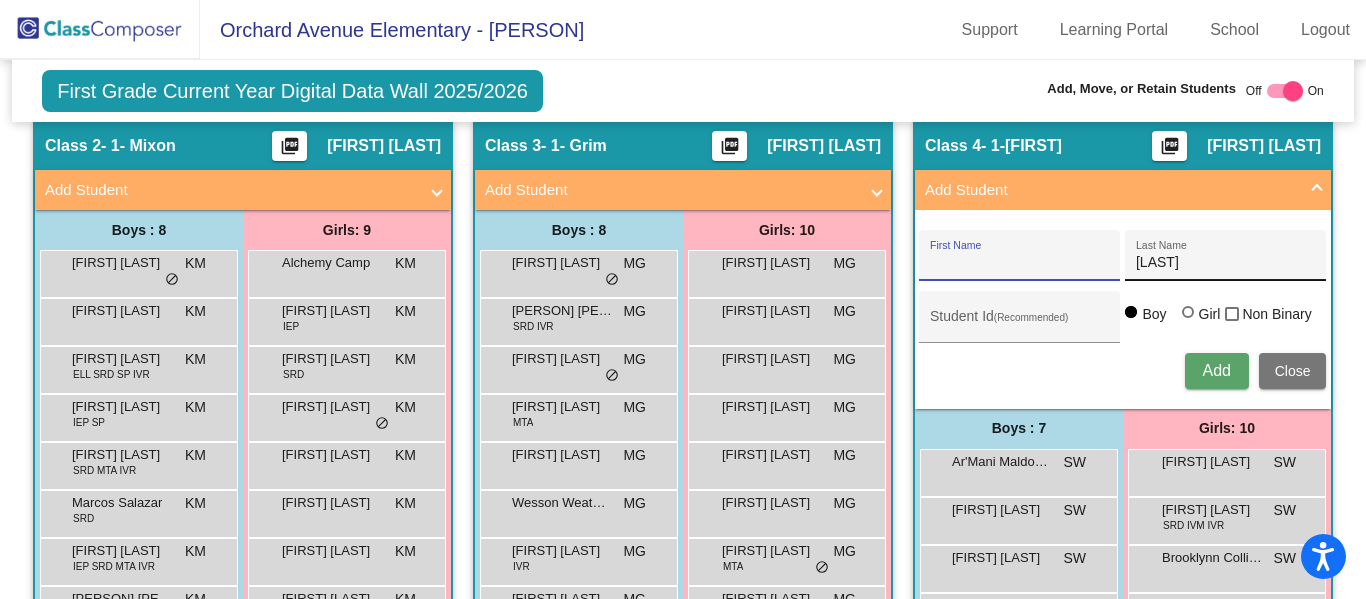 type 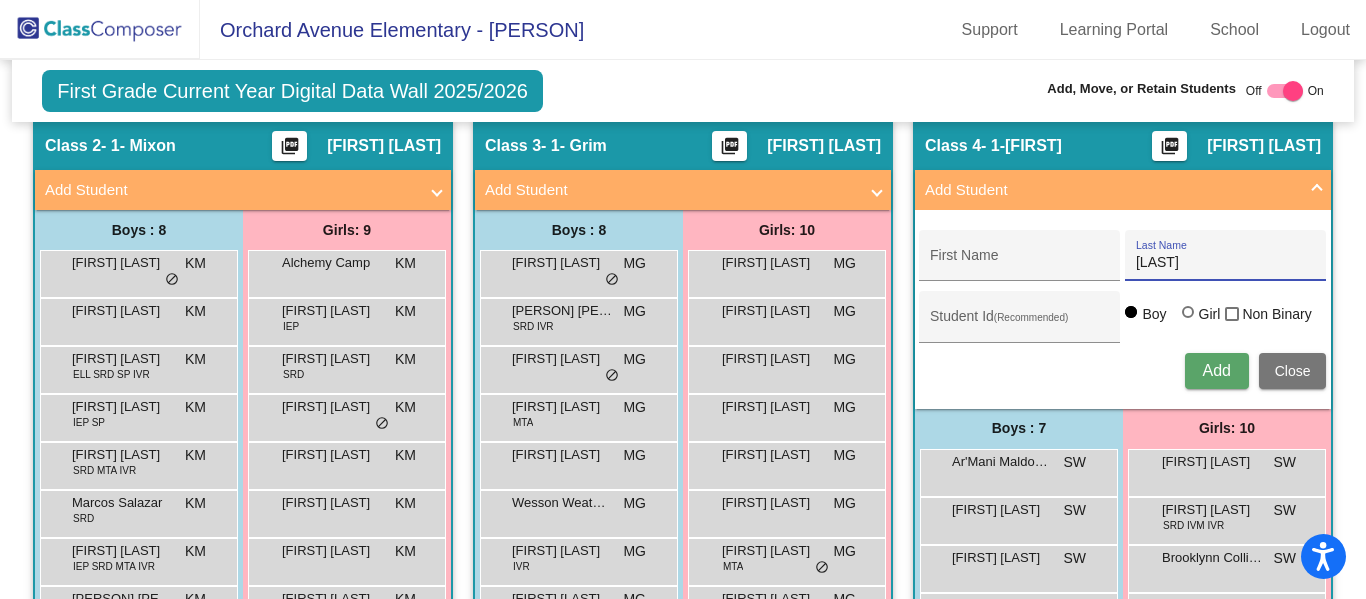 drag, startPoint x: 1215, startPoint y: 256, endPoint x: 1116, endPoint y: 264, distance: 99.32271 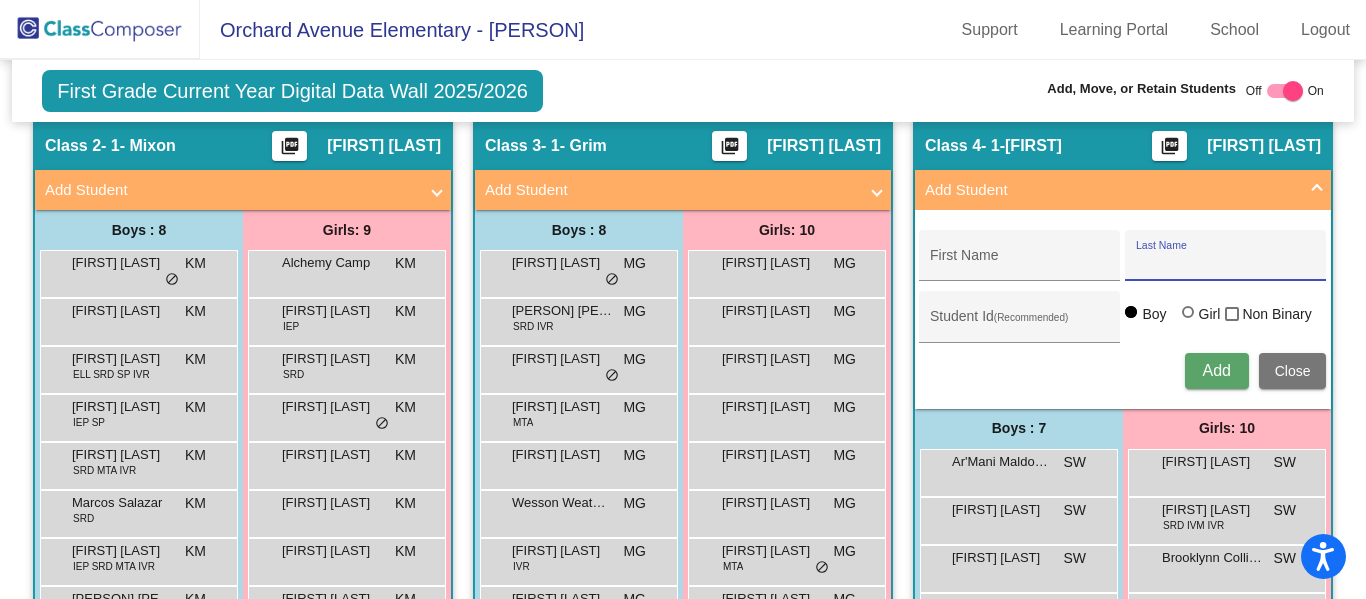 type 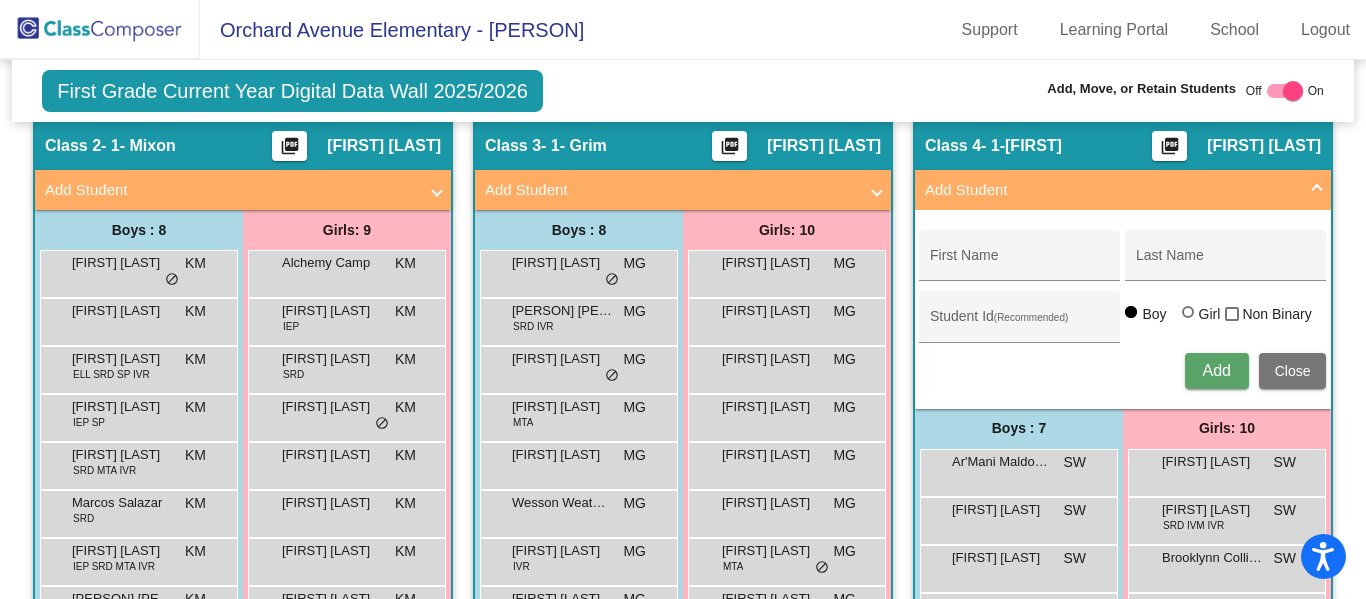 click at bounding box center (1317, 190) 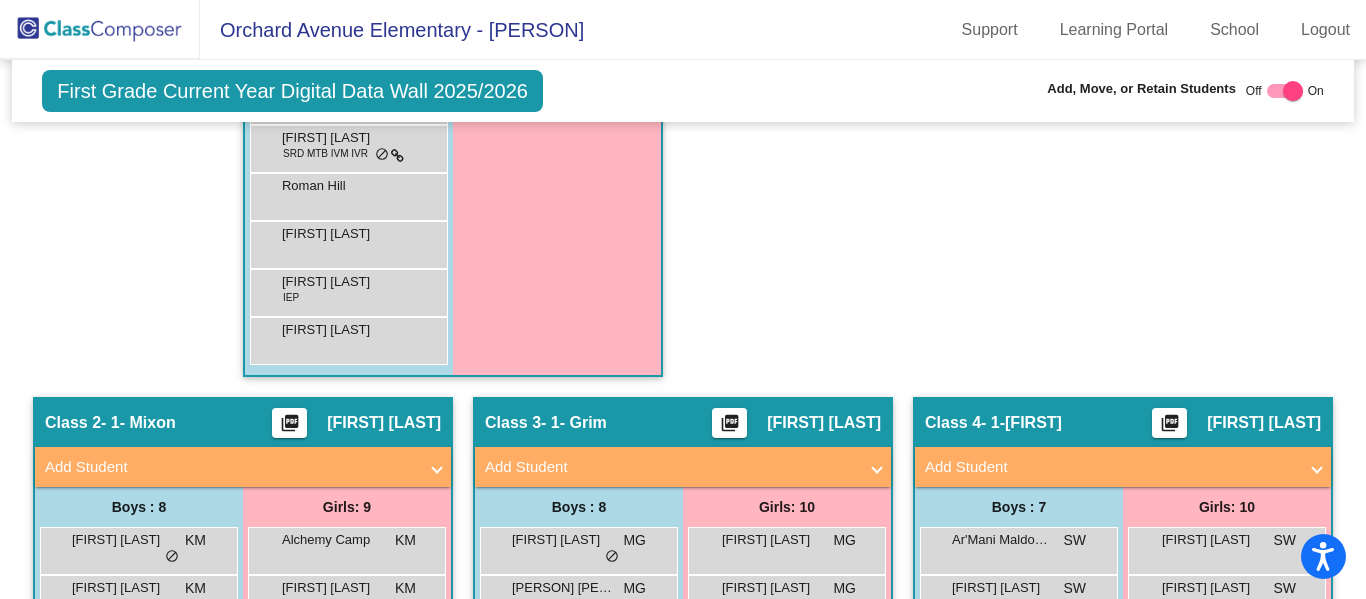 scroll, scrollTop: 1351, scrollLeft: 0, axis: vertical 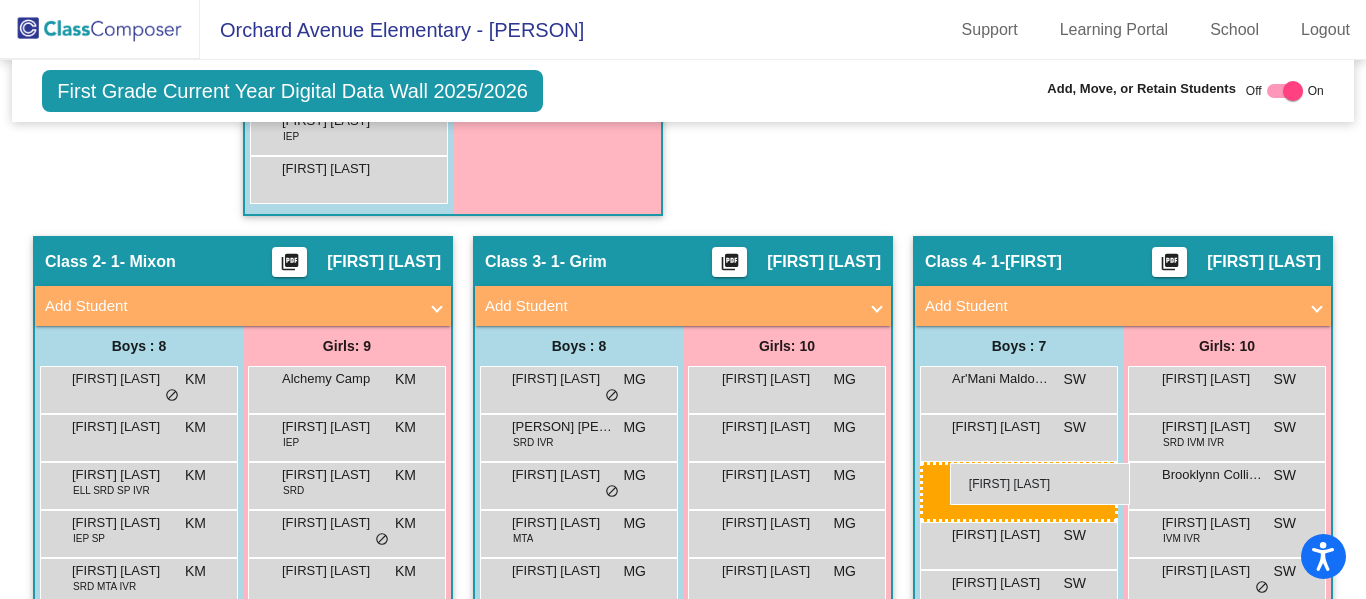 drag, startPoint x: 339, startPoint y: 418, endPoint x: 950, endPoint y: 463, distance: 612.6549 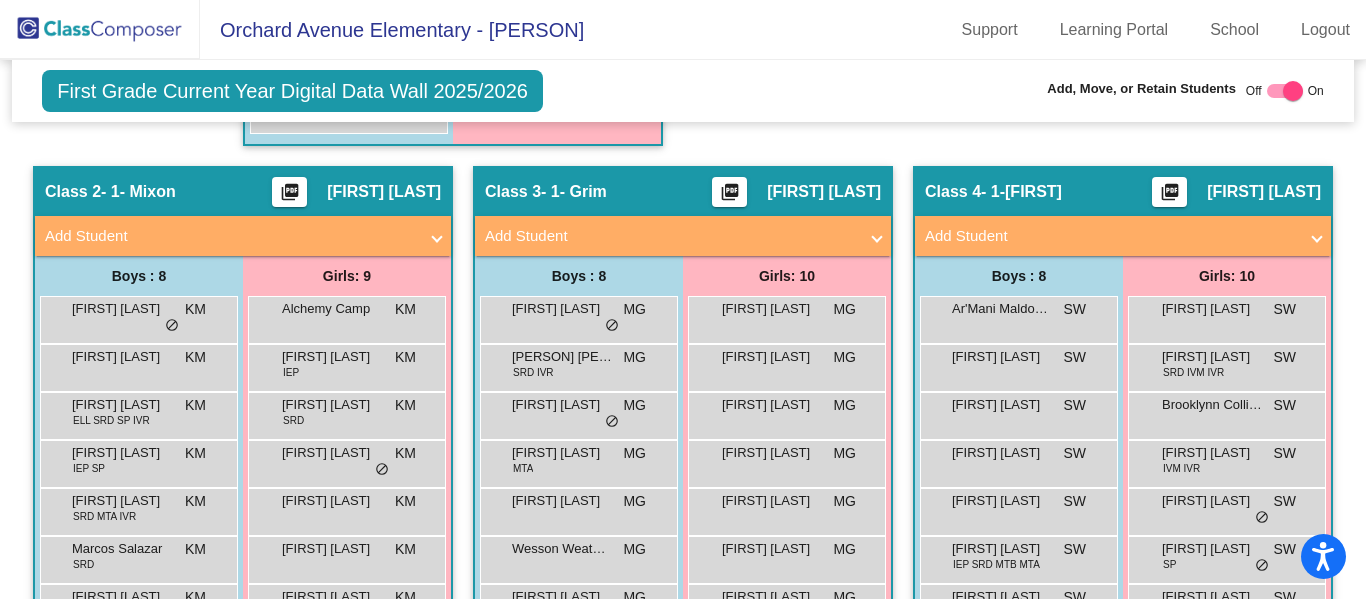 scroll, scrollTop: 1719, scrollLeft: 0, axis: vertical 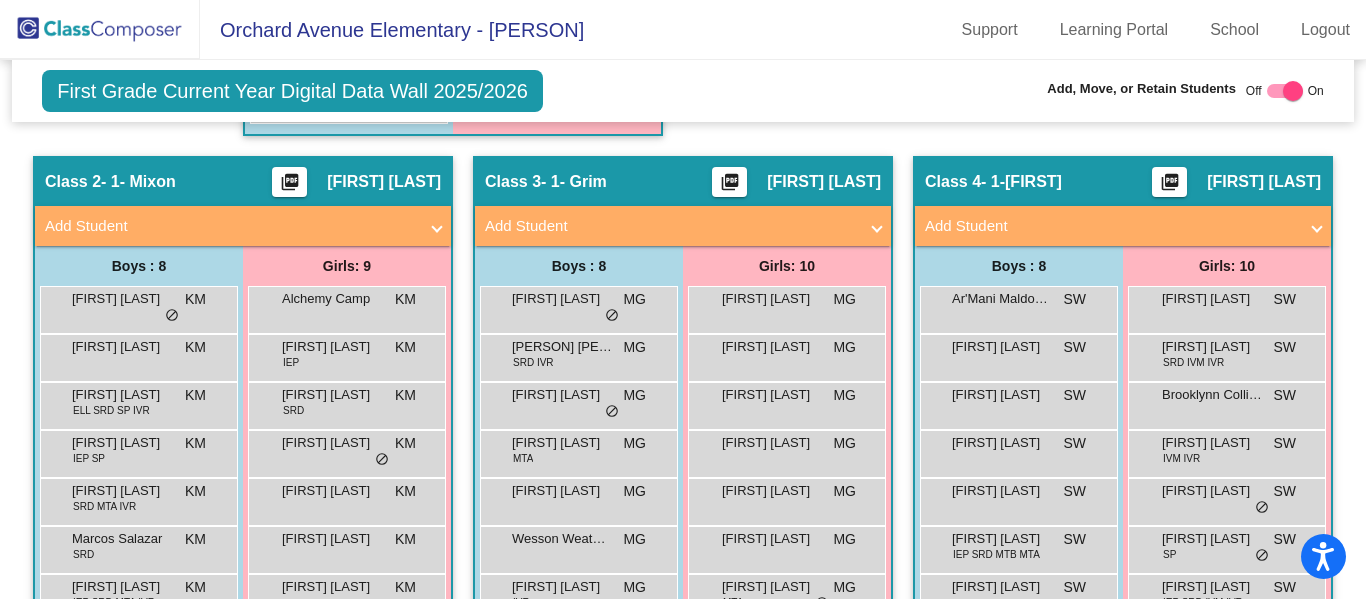 click on "Add Student" at bounding box center [243, 226] 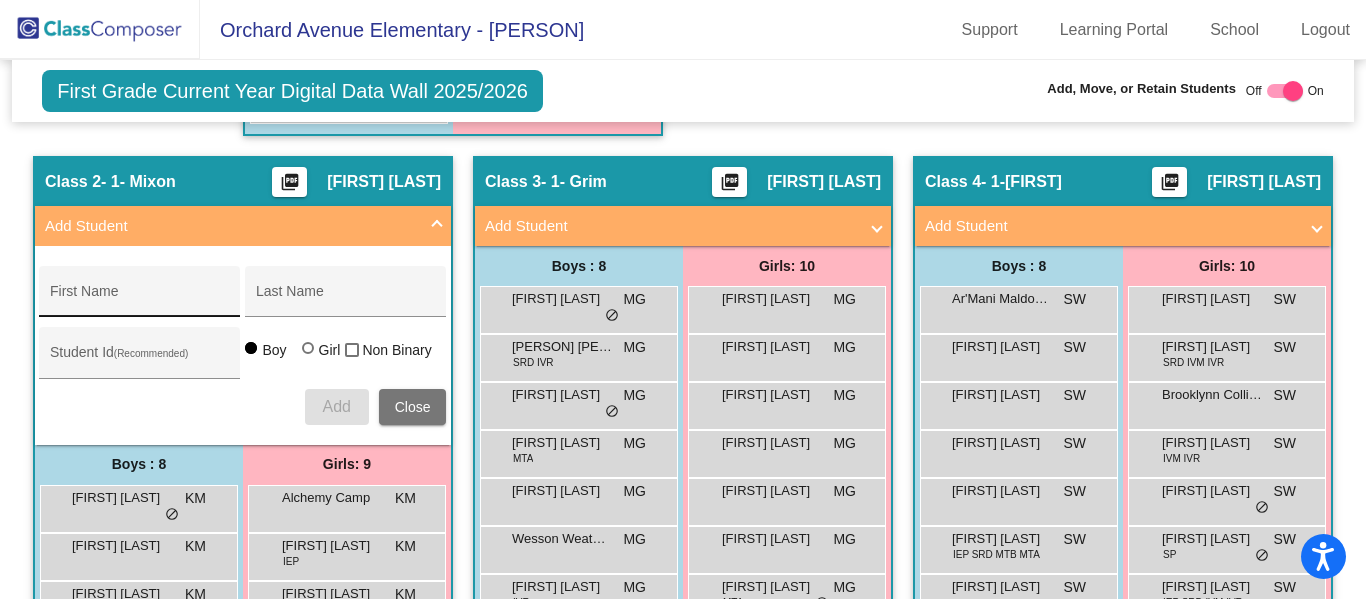 click on "First Name" at bounding box center [140, 297] 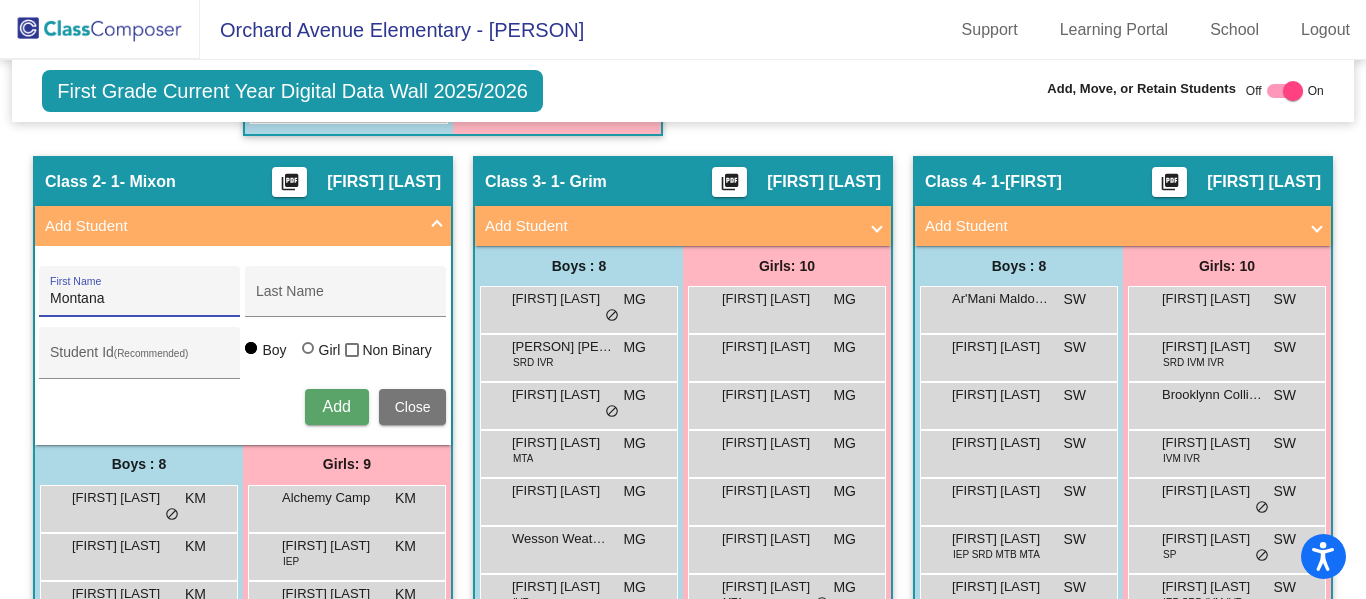 type on "Montana" 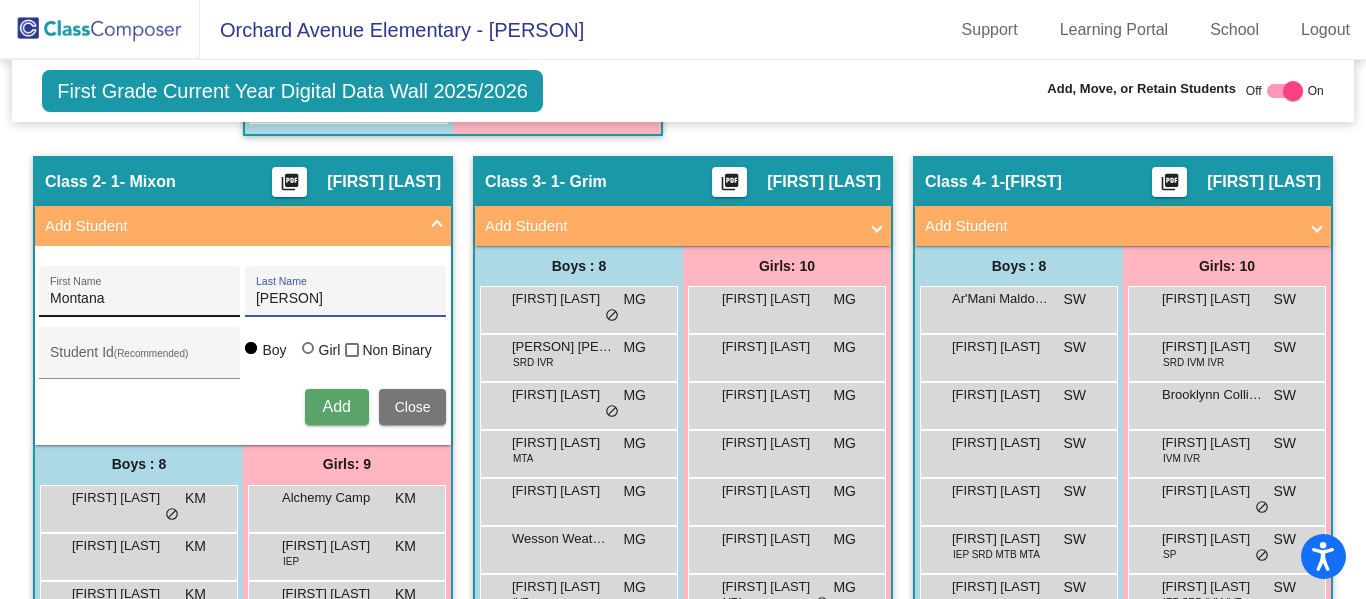 type on "[PERSON]" 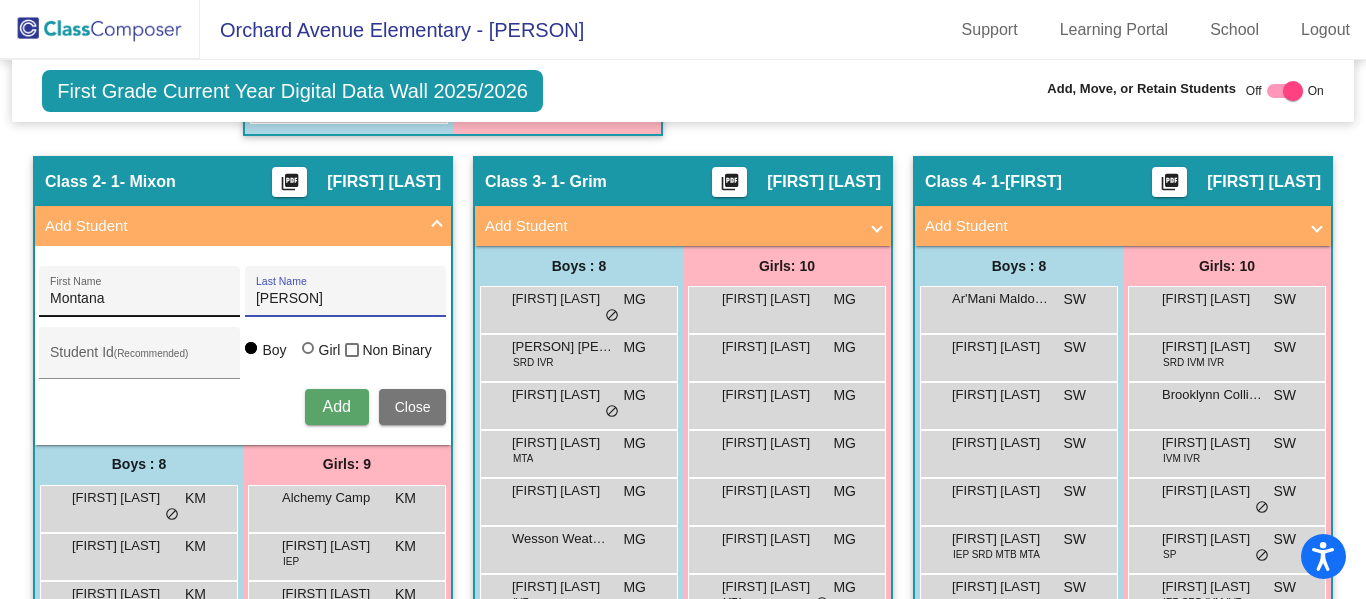 drag, startPoint x: 294, startPoint y: 298, endPoint x: 224, endPoint y: 297, distance: 70.00714 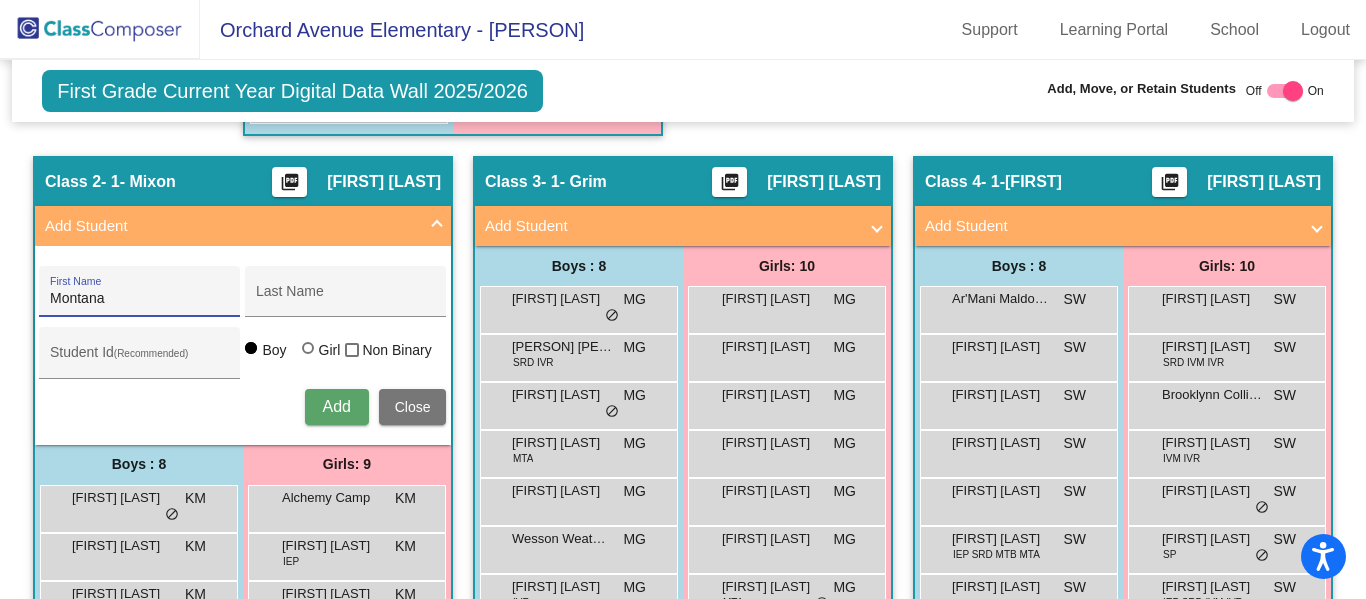 drag, startPoint x: 129, startPoint y: 300, endPoint x: 35, endPoint y: 299, distance: 94.00532 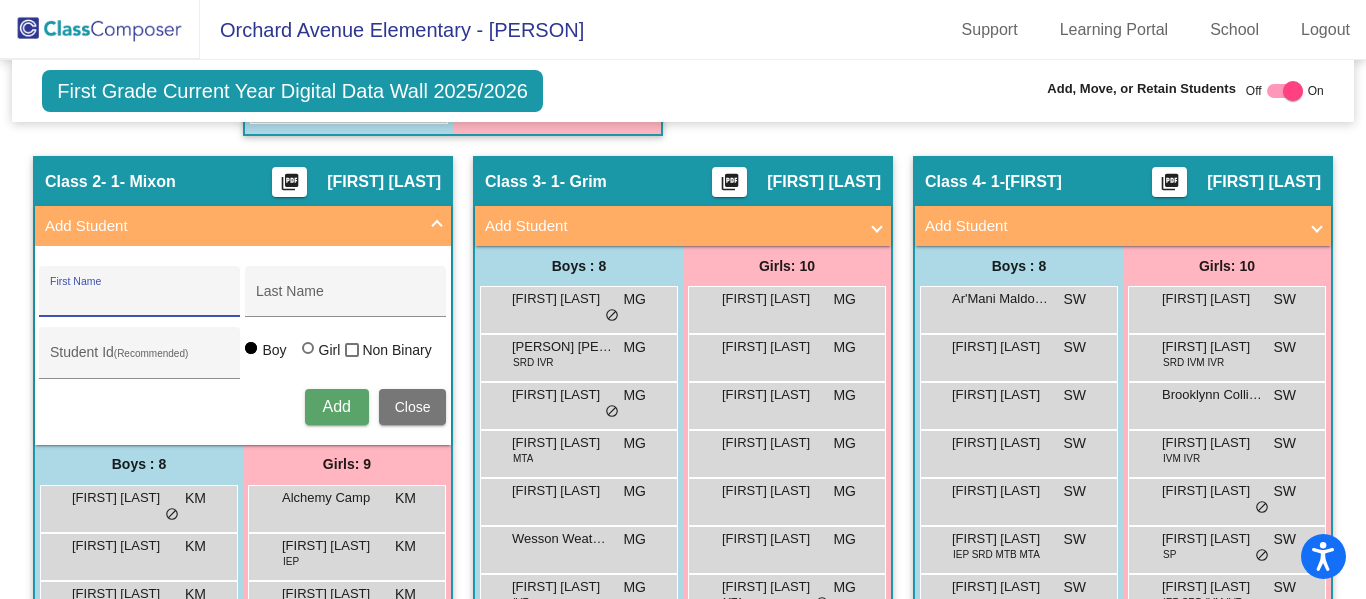 click at bounding box center [437, 226] 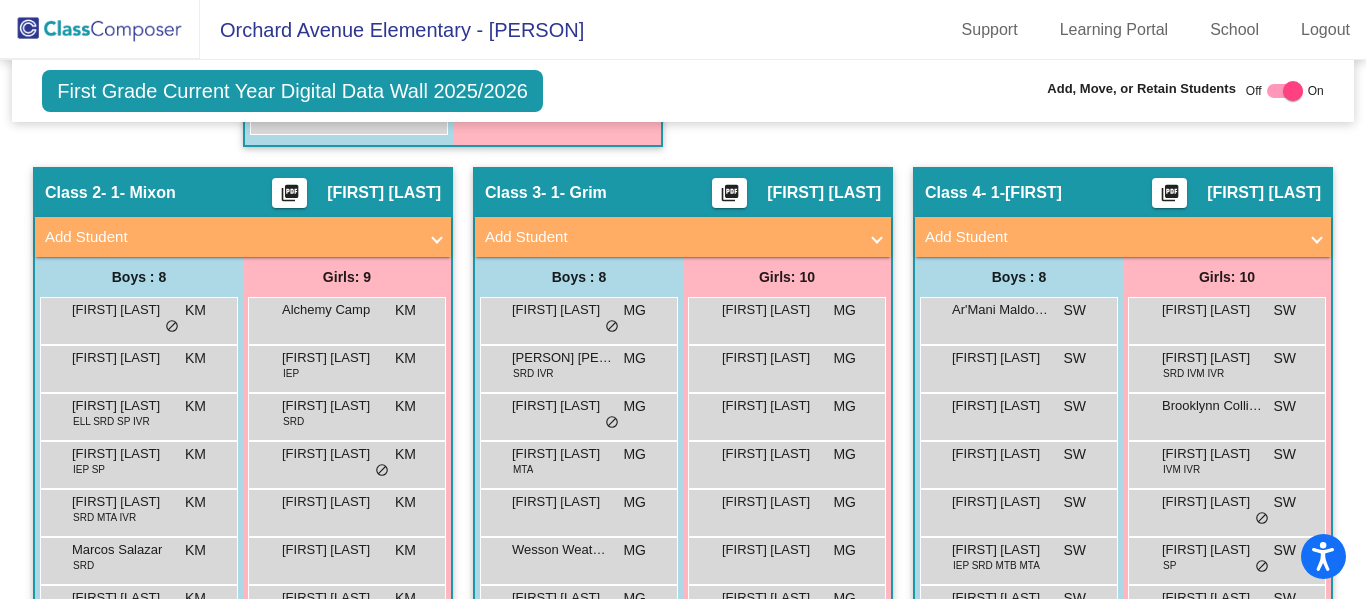 scroll, scrollTop: 1706, scrollLeft: 0, axis: vertical 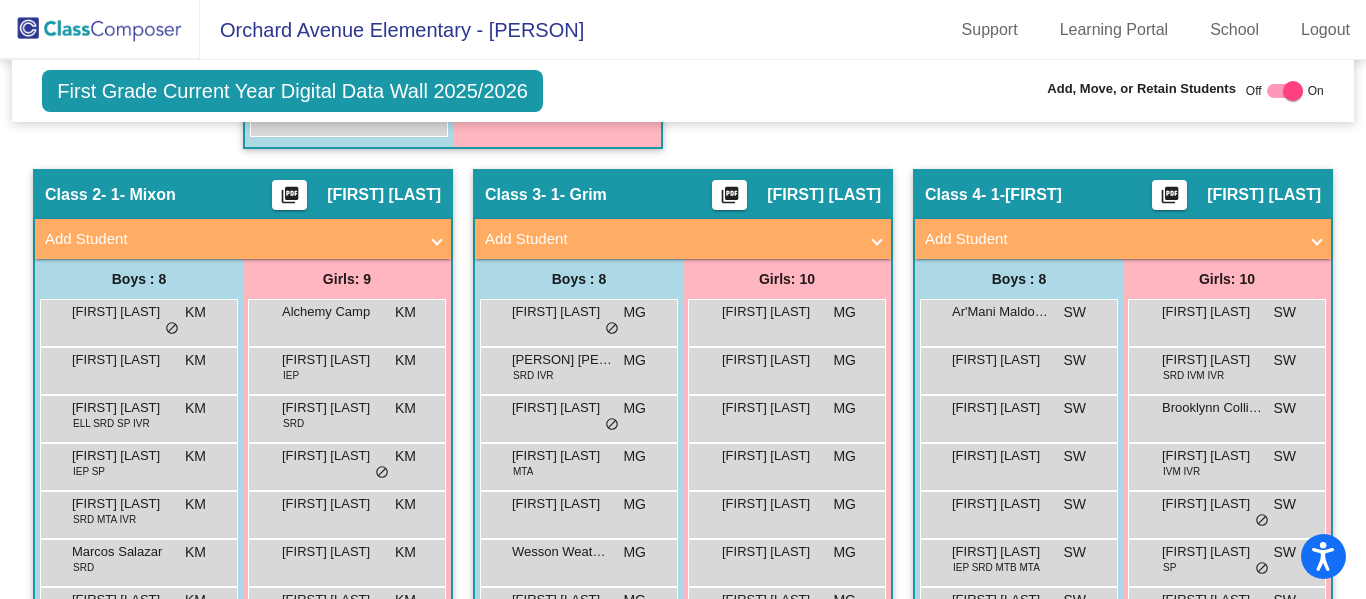 click at bounding box center [437, 239] 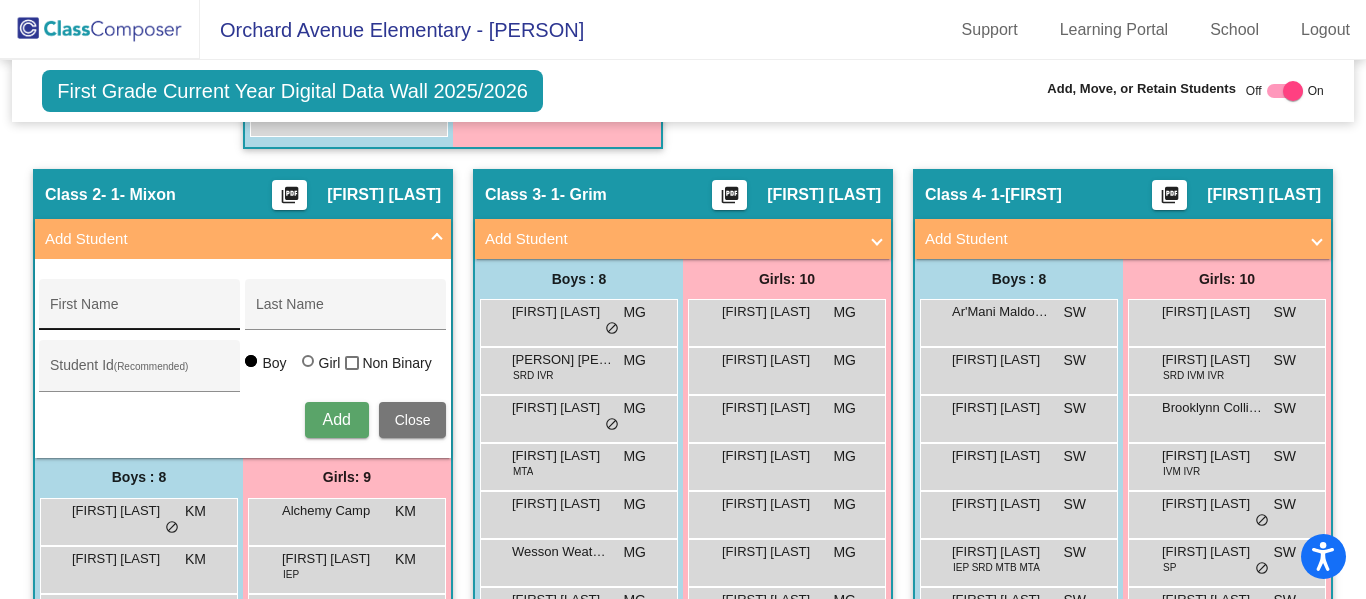 click on "First Name" at bounding box center [140, 312] 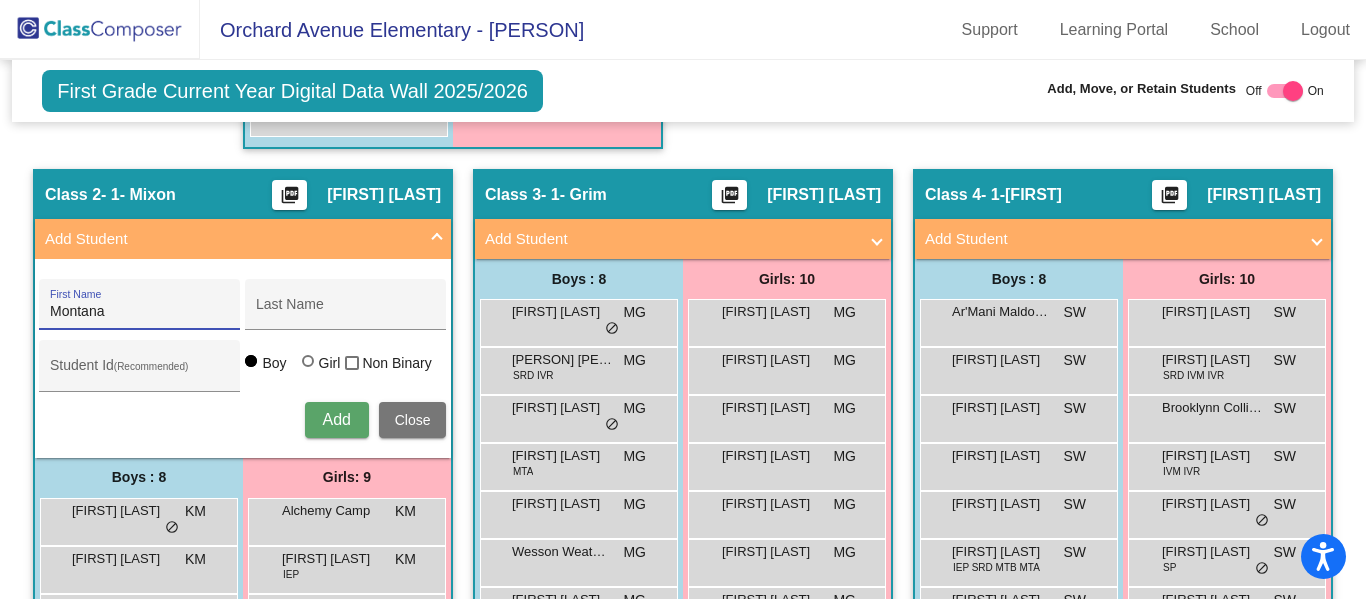 type on "Montana" 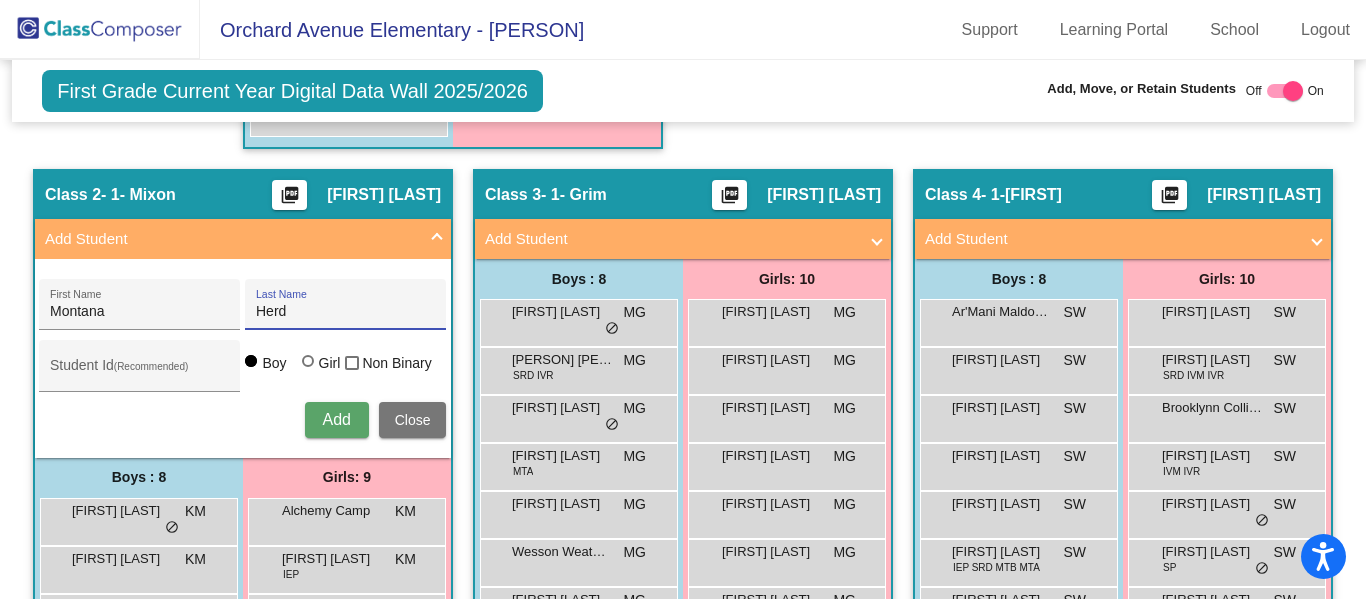 type on "Herd" 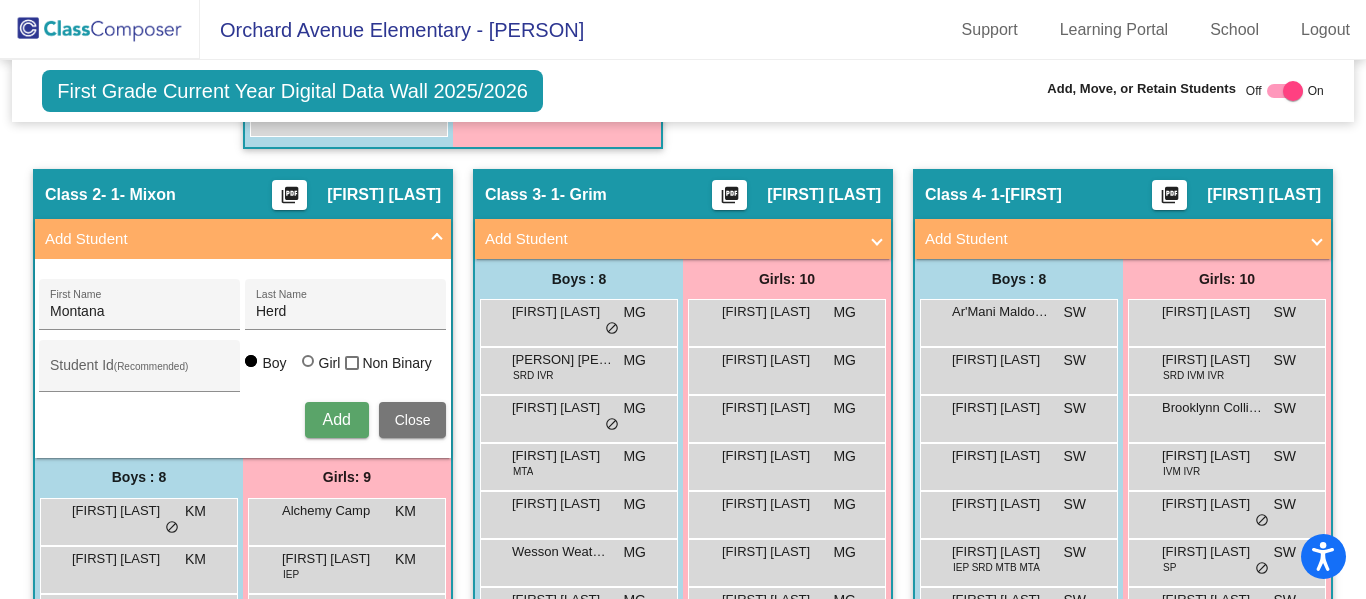 type 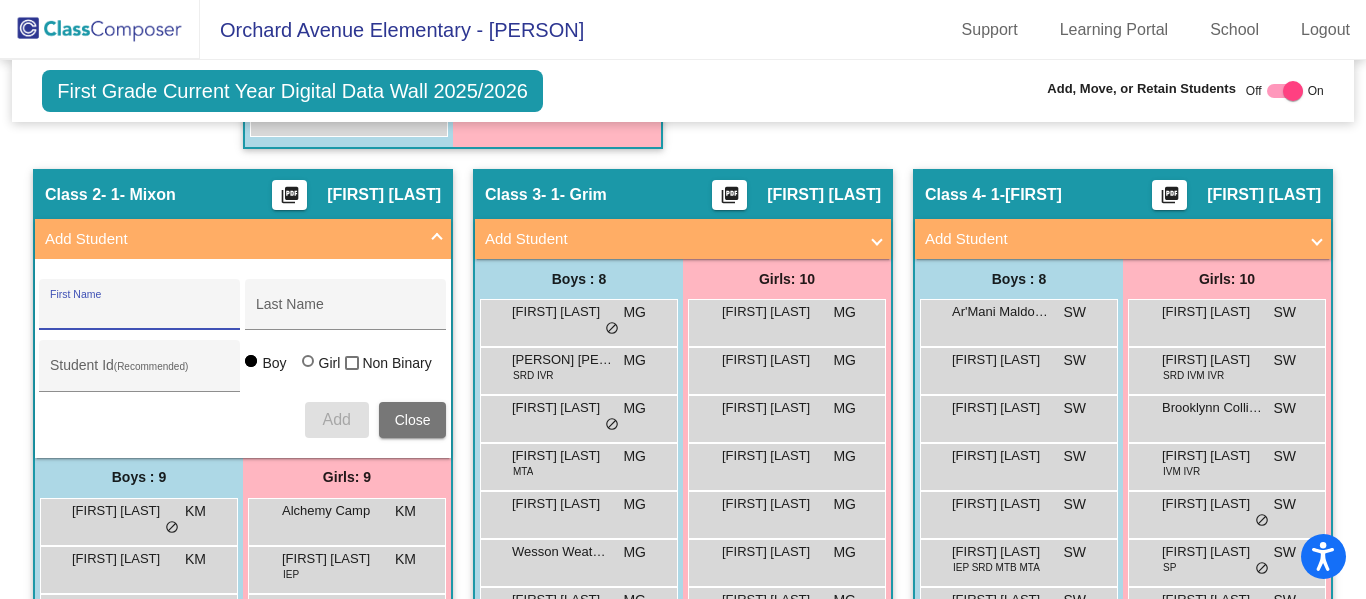click at bounding box center [437, 239] 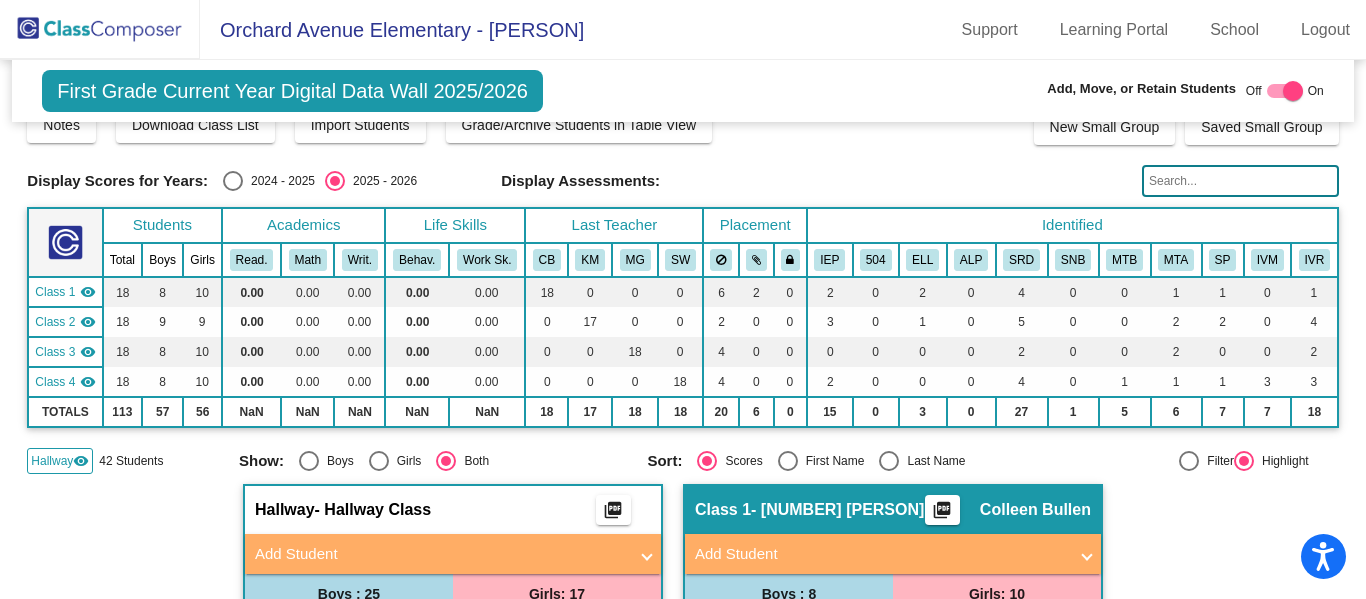 scroll, scrollTop: 0, scrollLeft: 0, axis: both 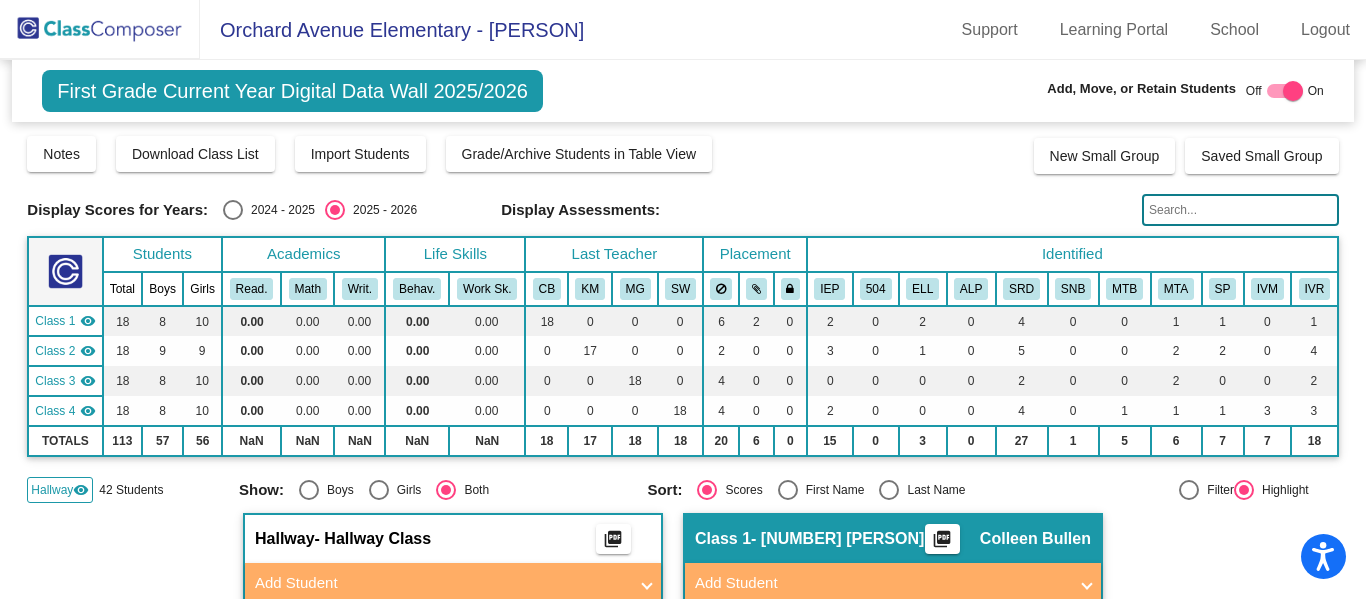 click 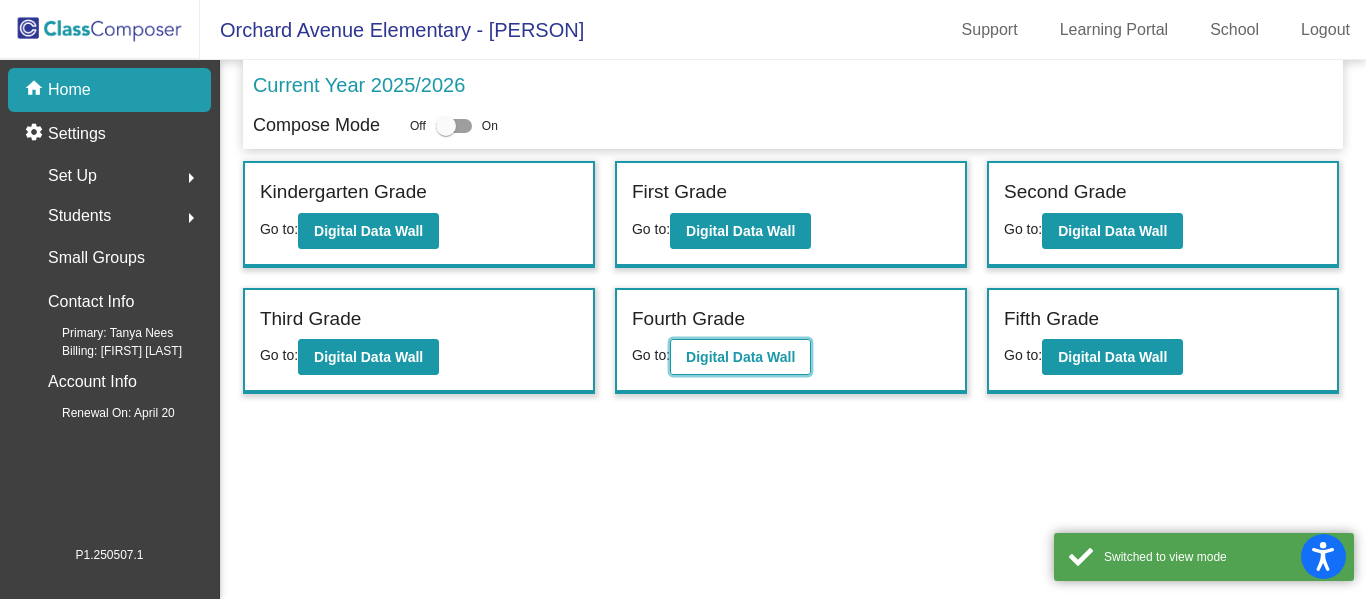 click on "Digital Data Wall" 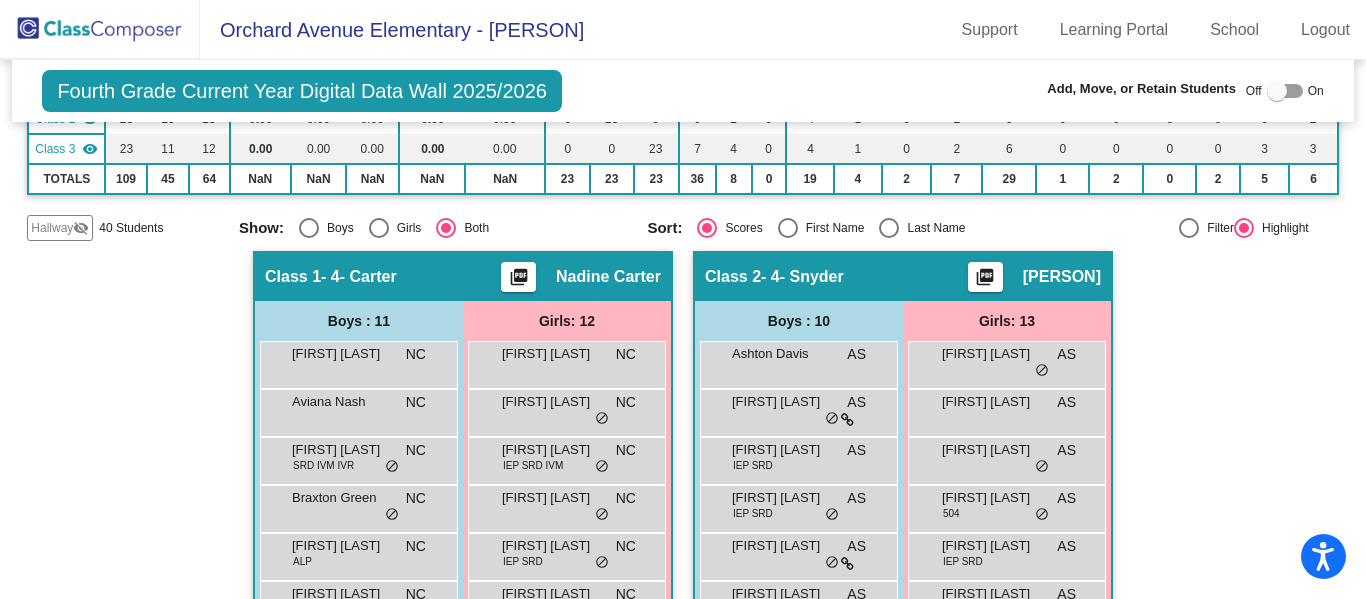 scroll, scrollTop: 236, scrollLeft: 0, axis: vertical 